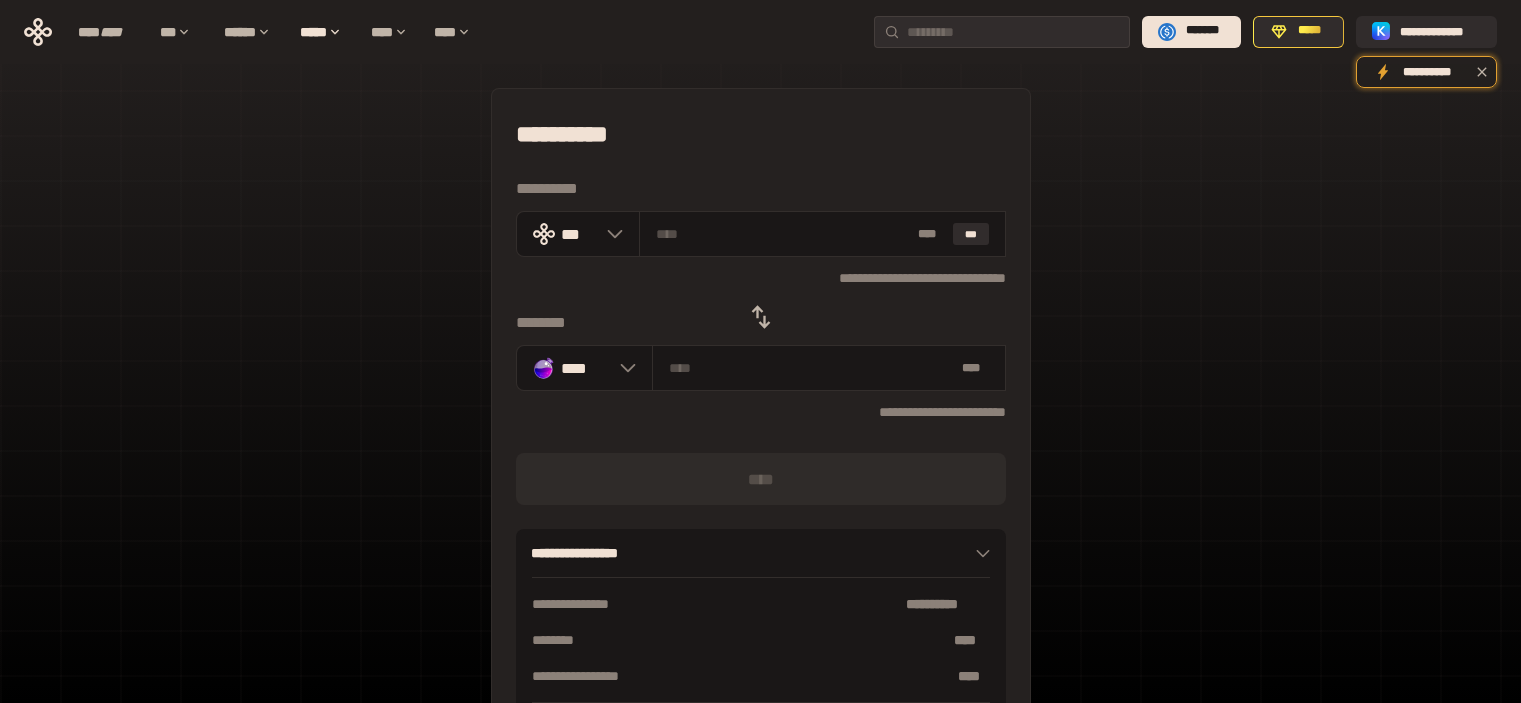 scroll, scrollTop: 0, scrollLeft: 0, axis: both 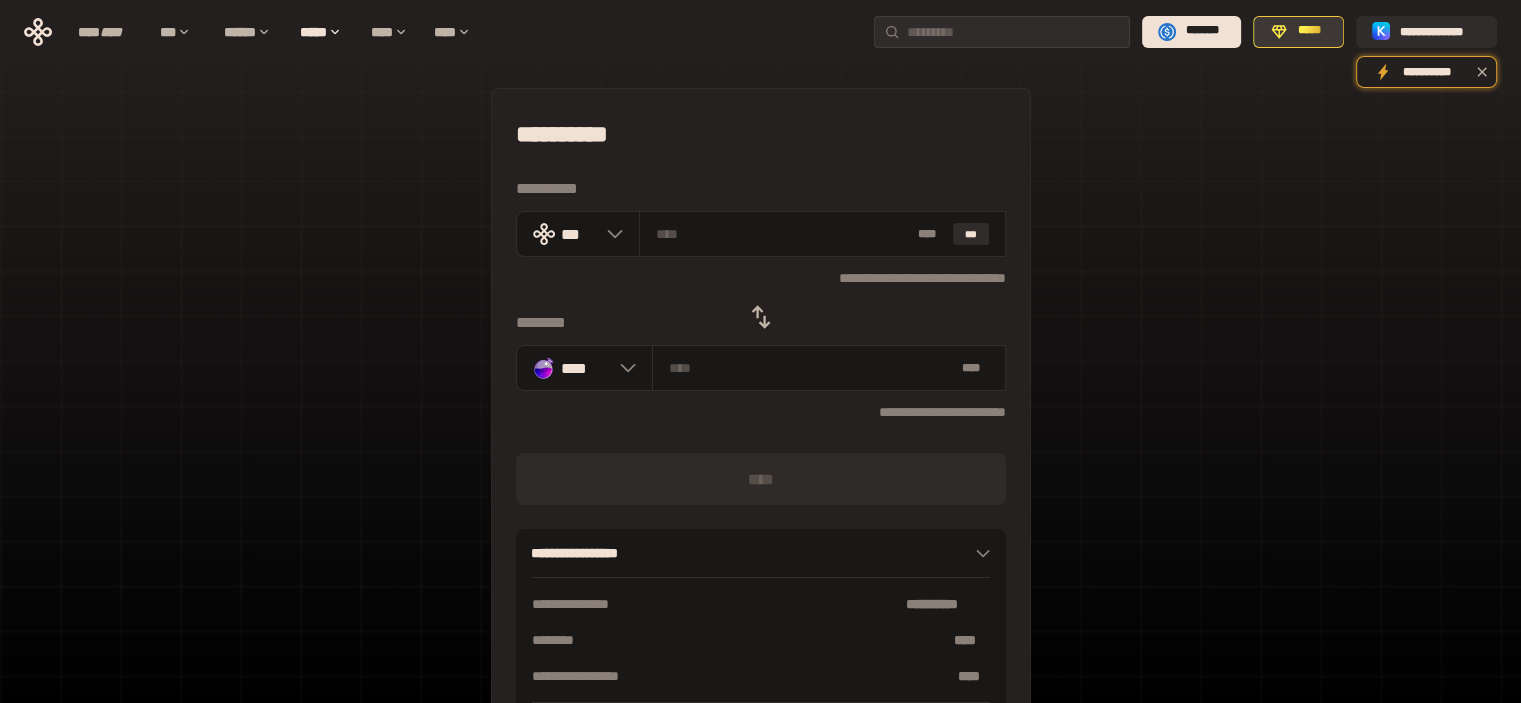 click on "*****" at bounding box center [1309, 31] 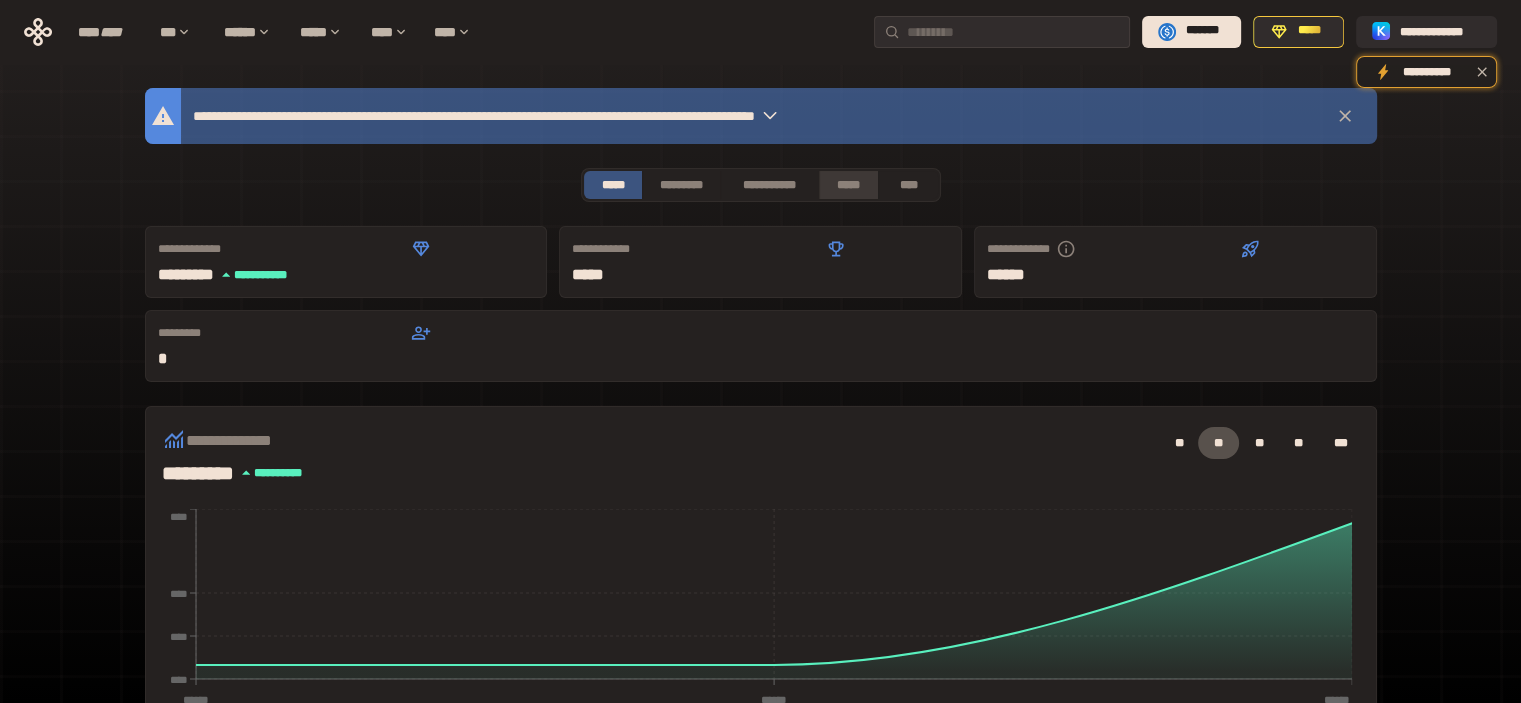 click on "*****" at bounding box center [849, 185] 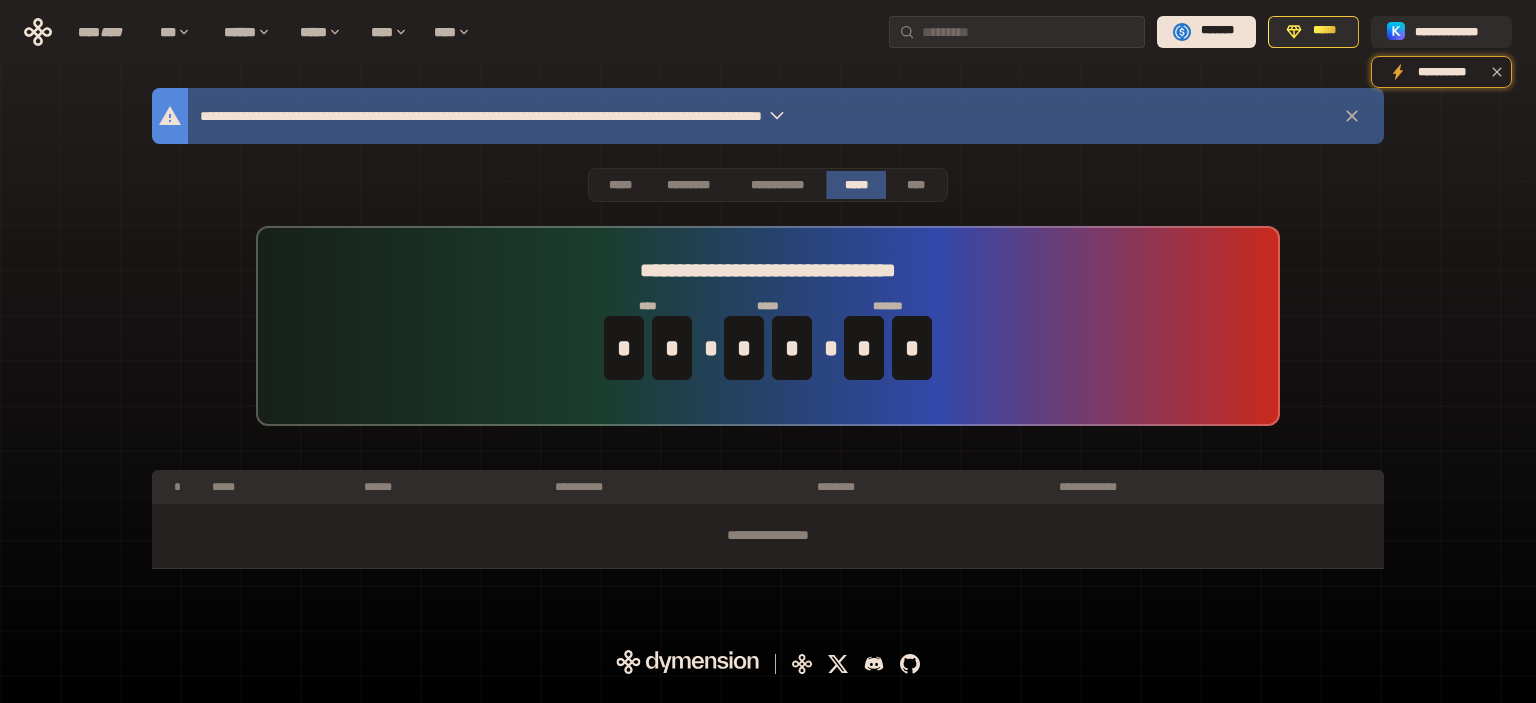 click on "**********" at bounding box center [768, 326] 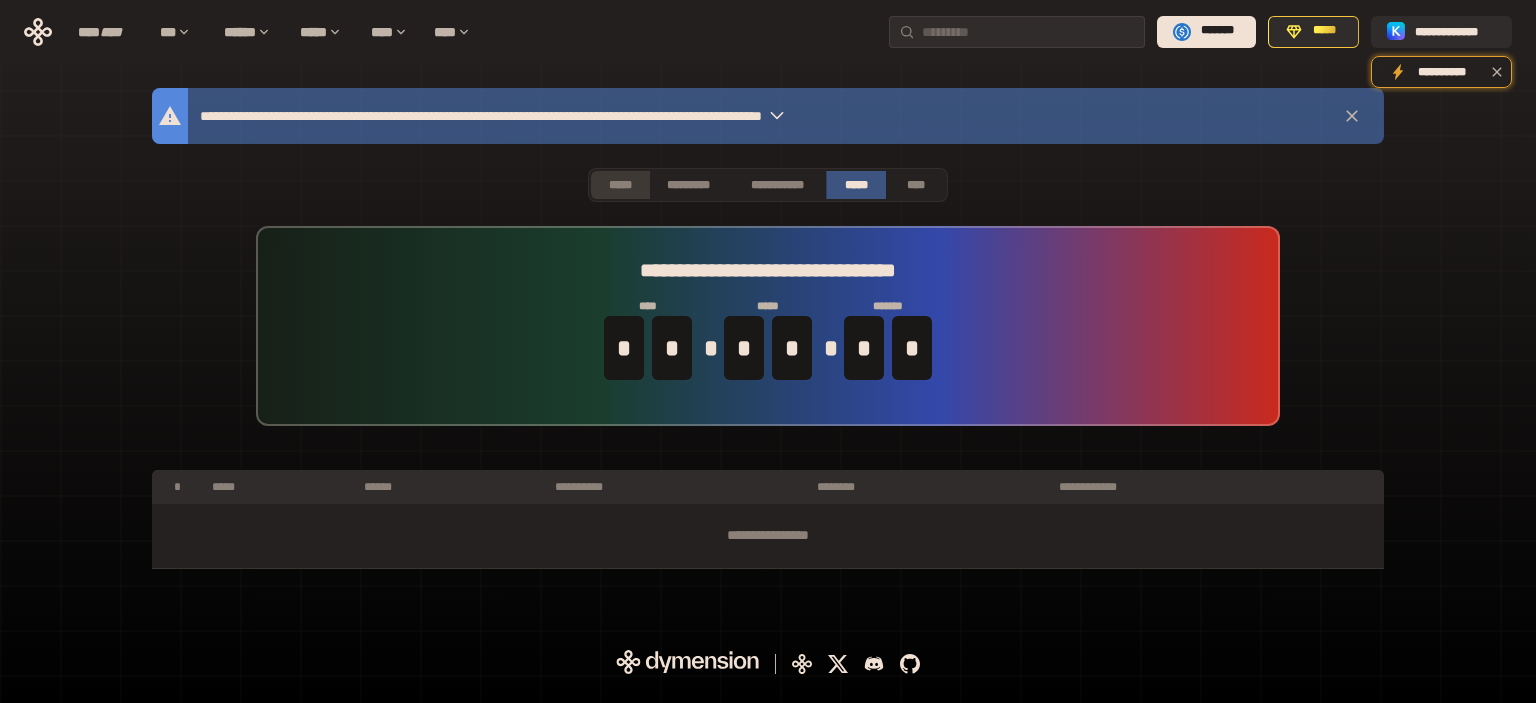 click on "*****" at bounding box center (620, 185) 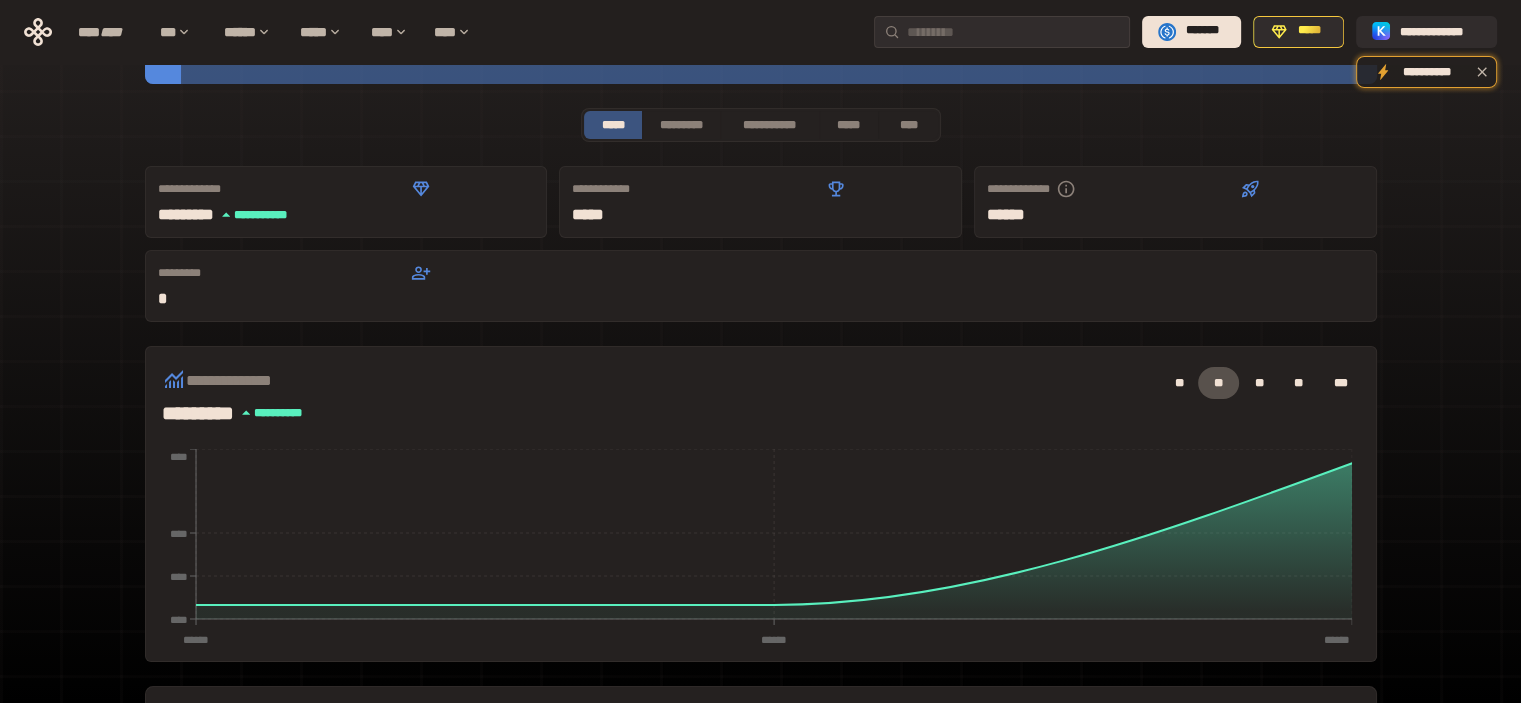 scroll, scrollTop: 0, scrollLeft: 0, axis: both 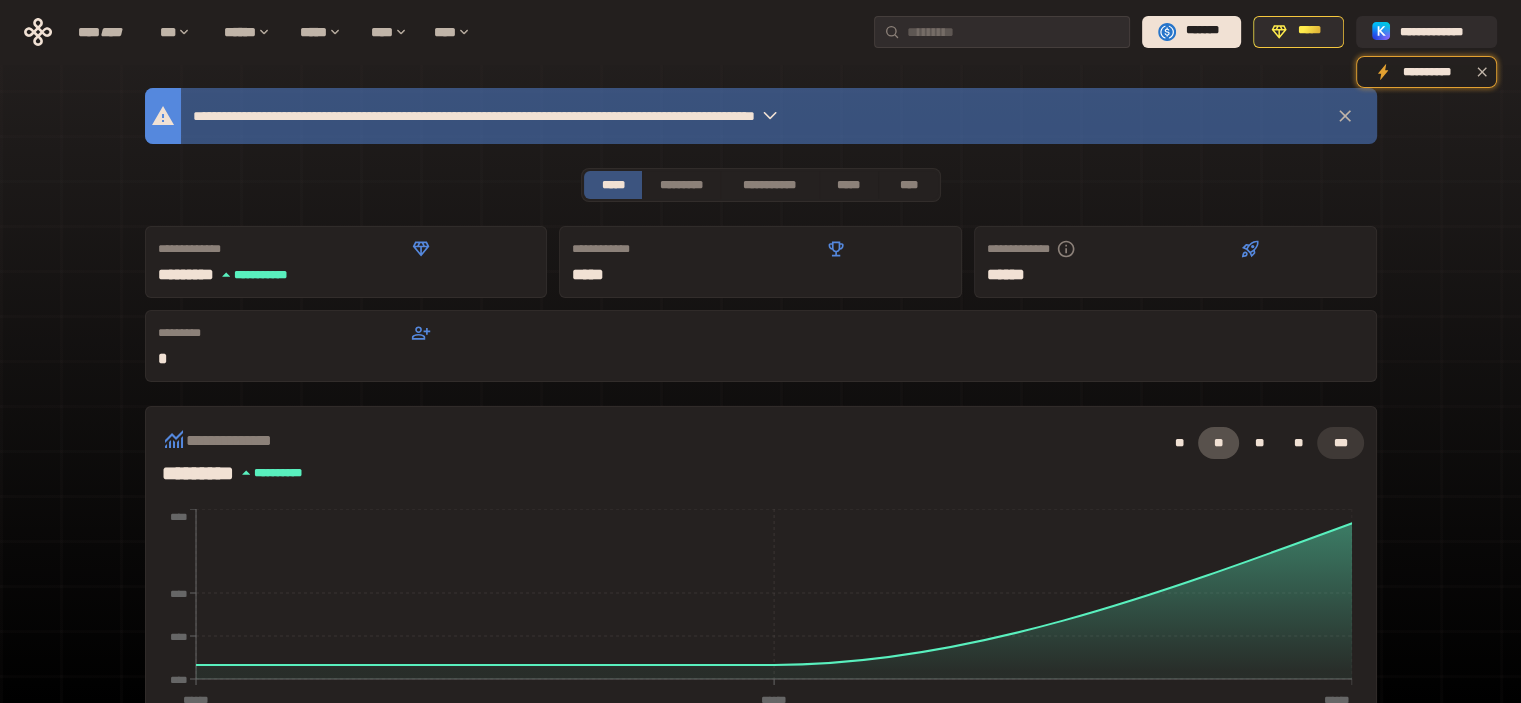 click on "***" at bounding box center (1340, 443) 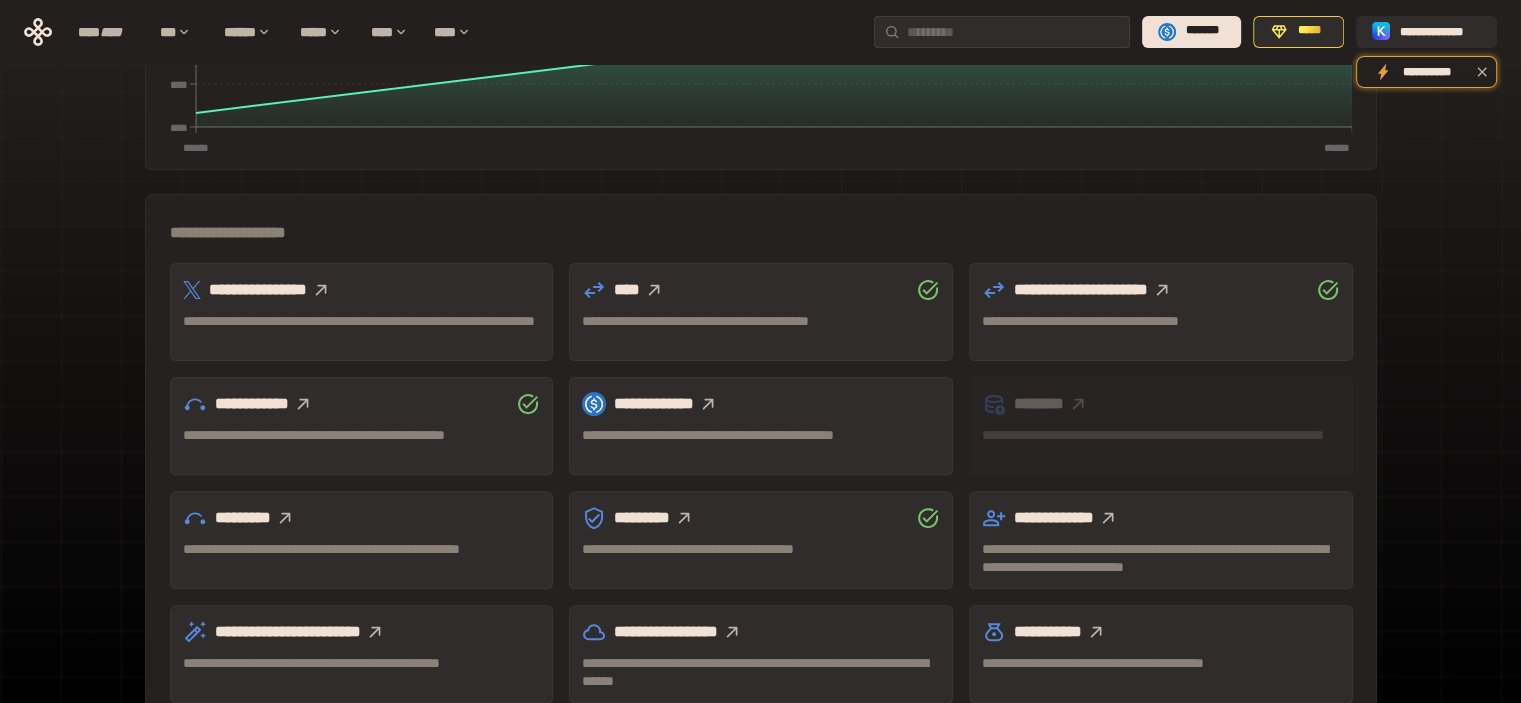 scroll, scrollTop: 581, scrollLeft: 0, axis: vertical 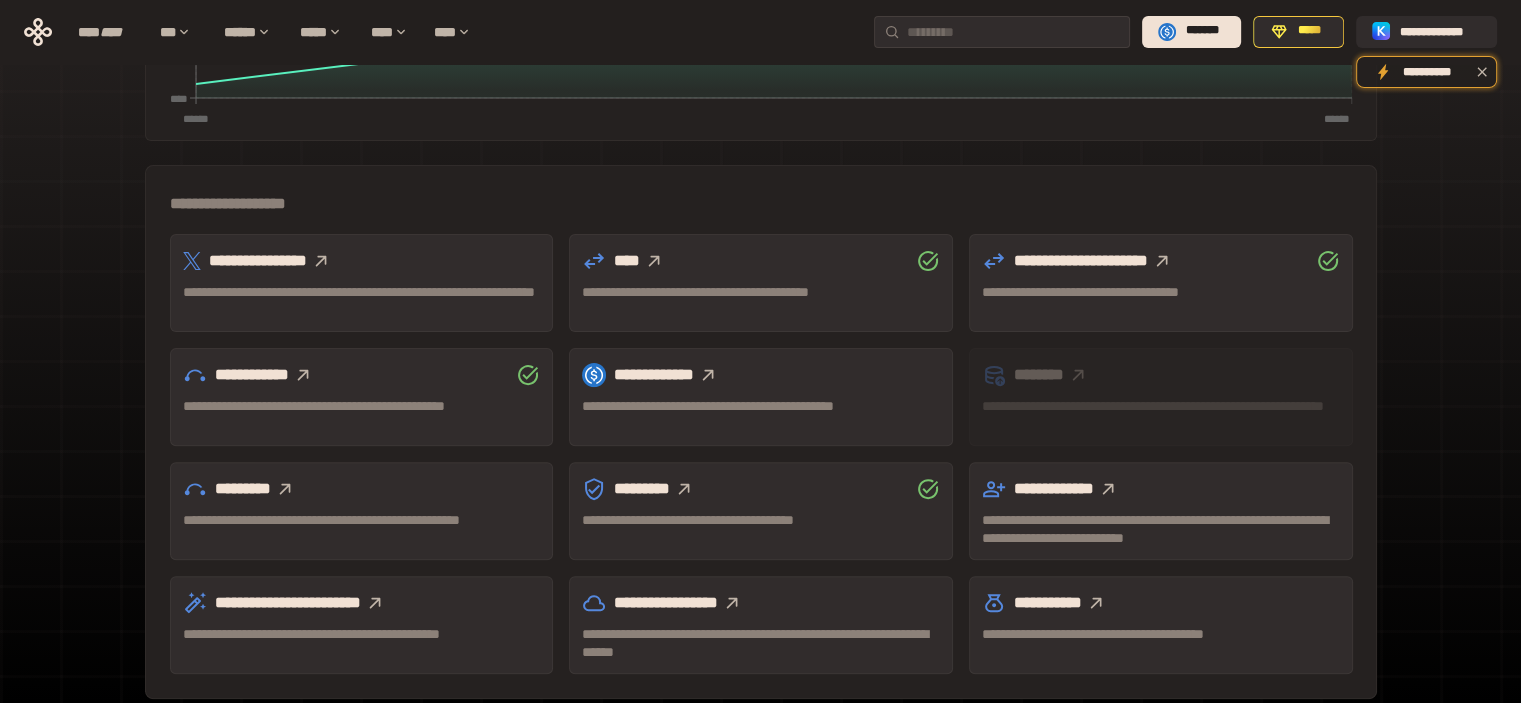 click 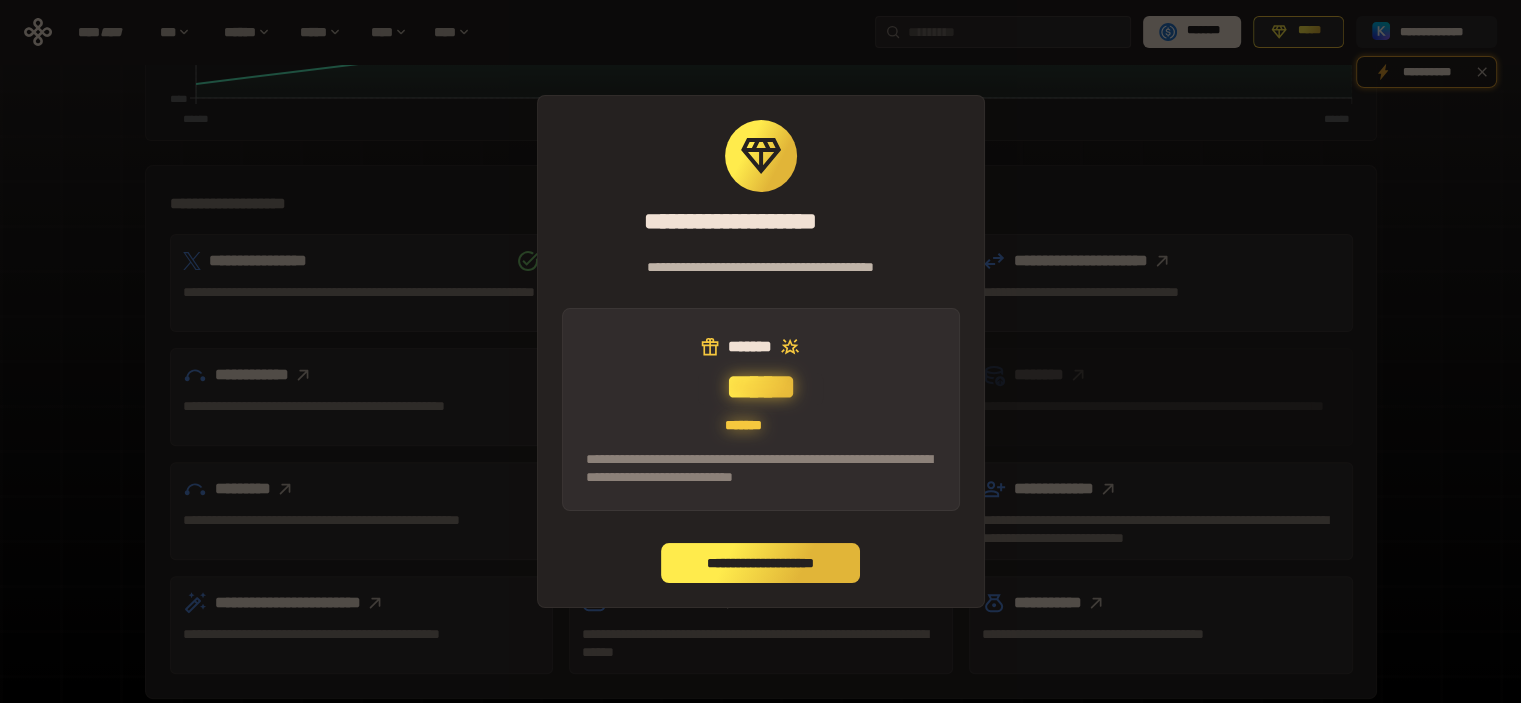 click on "**********" at bounding box center (761, 563) 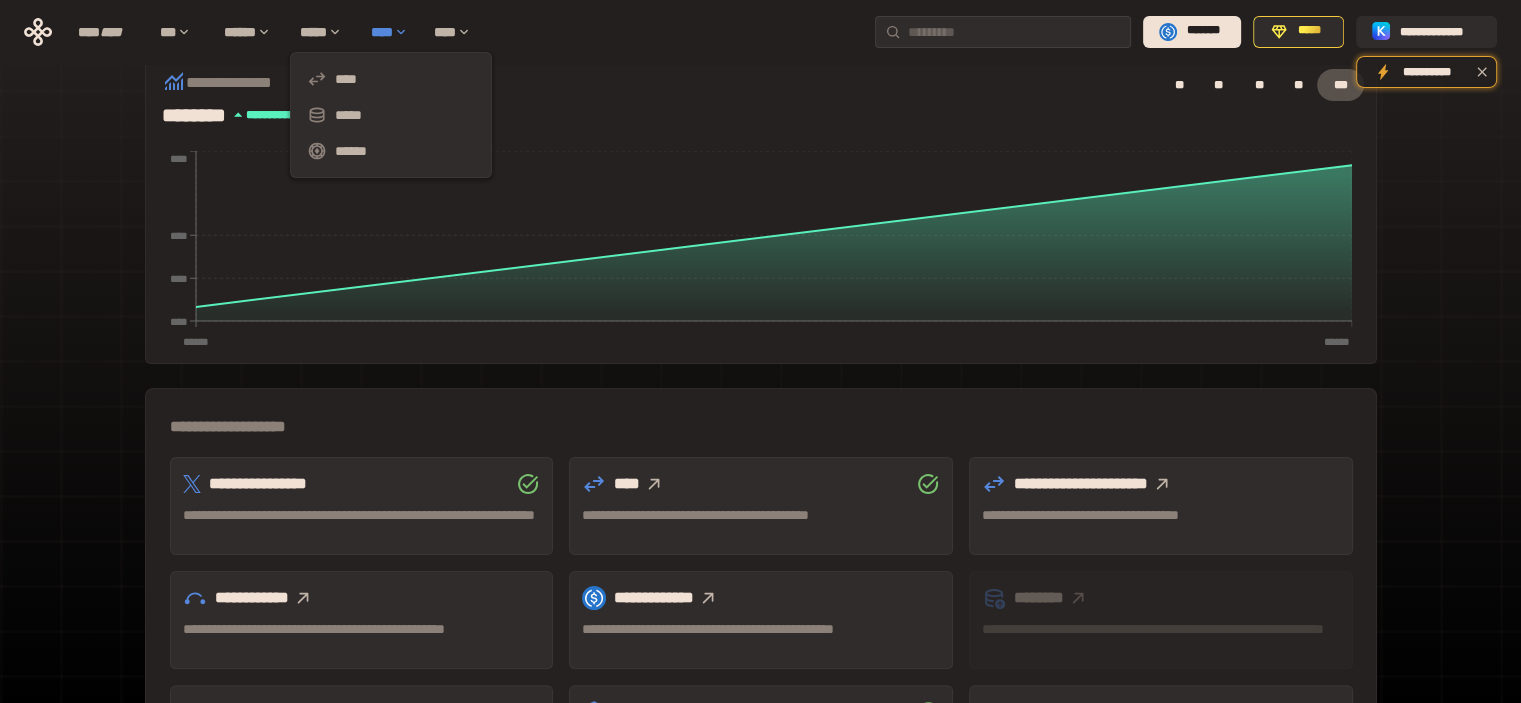 scroll, scrollTop: 81, scrollLeft: 0, axis: vertical 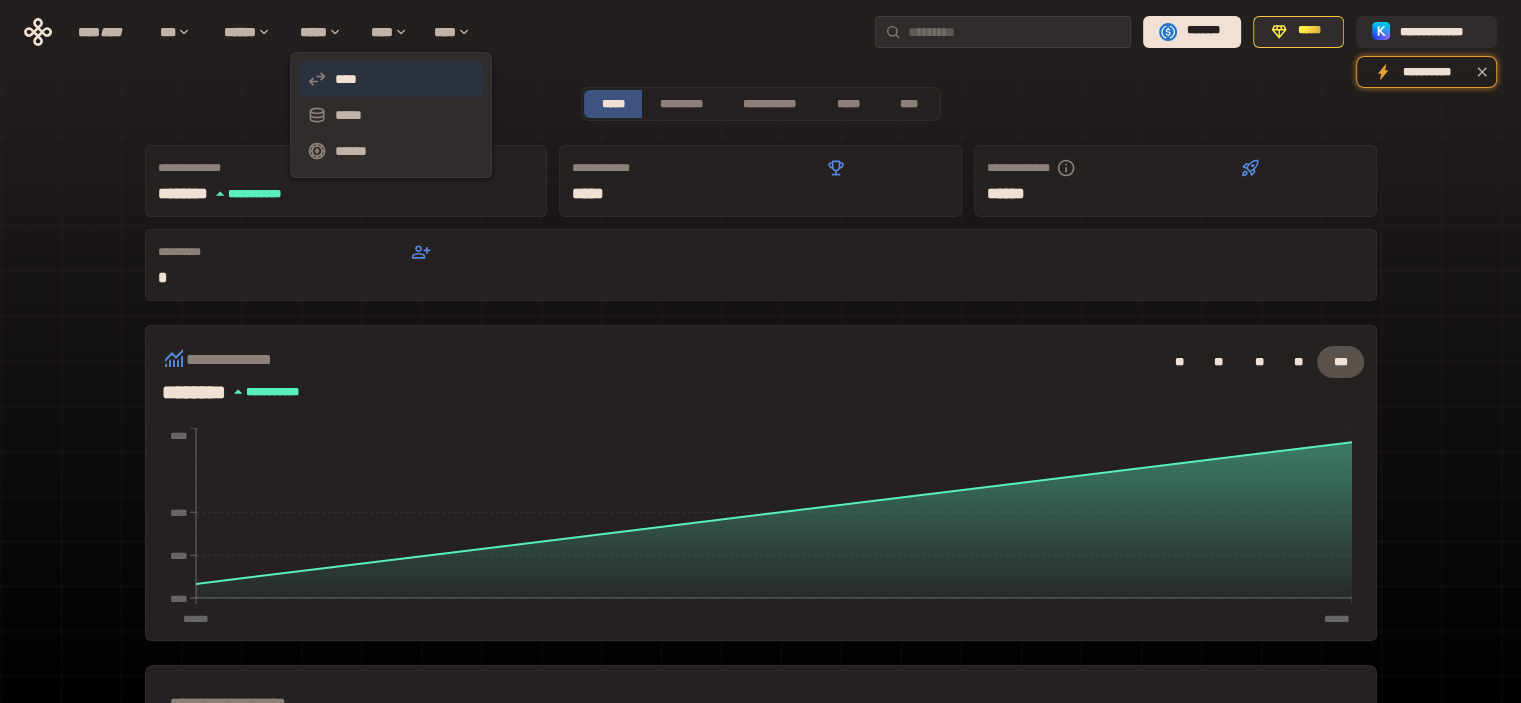 click on "****" at bounding box center [391, 79] 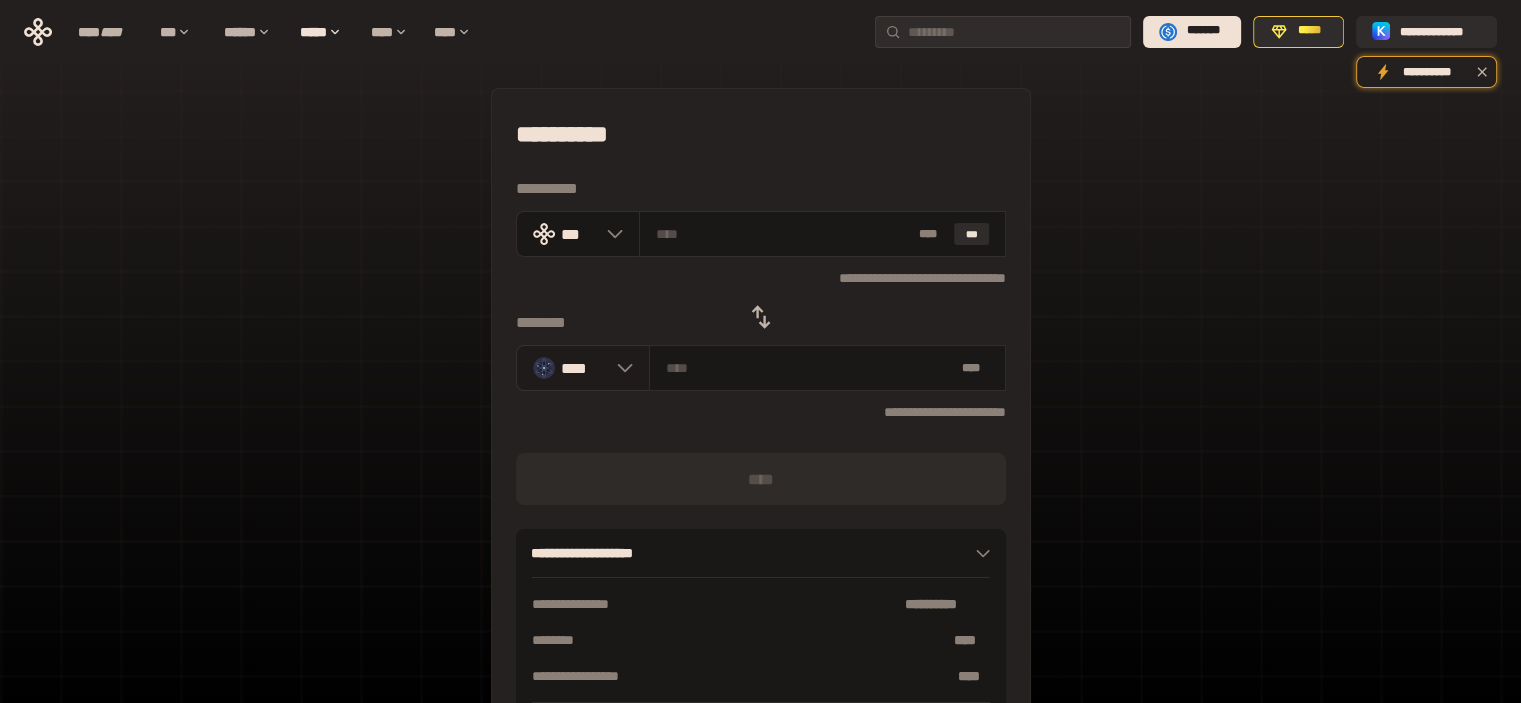 click 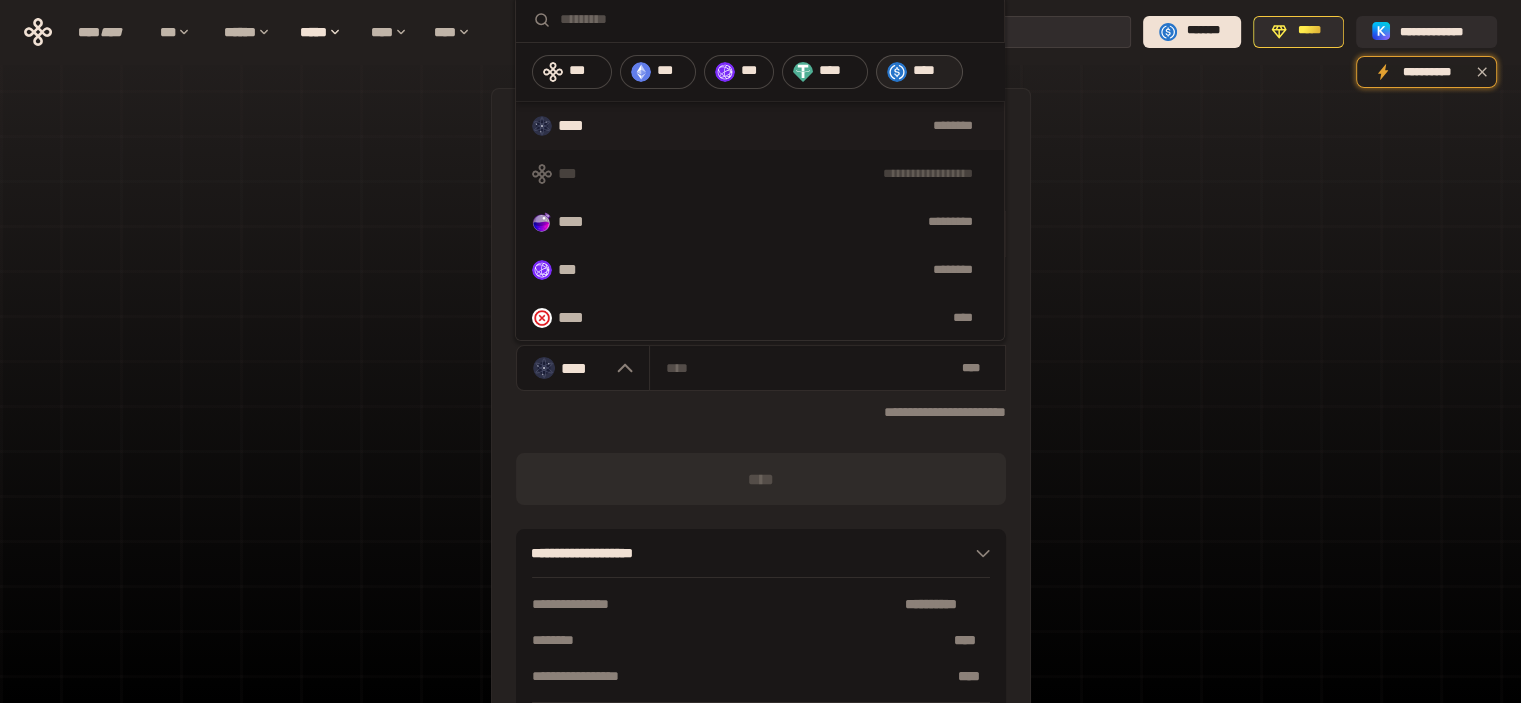 click on "****" at bounding box center (933, 71) 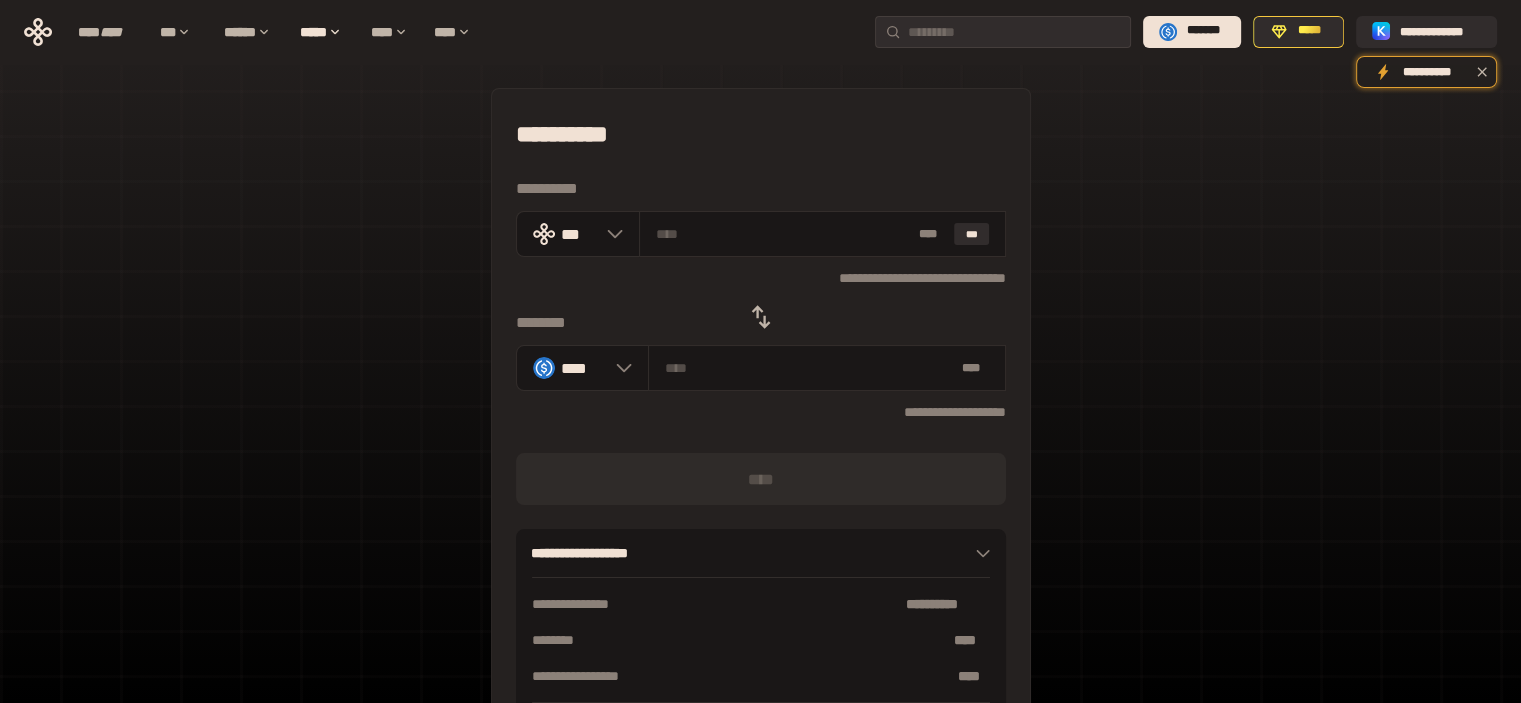 click 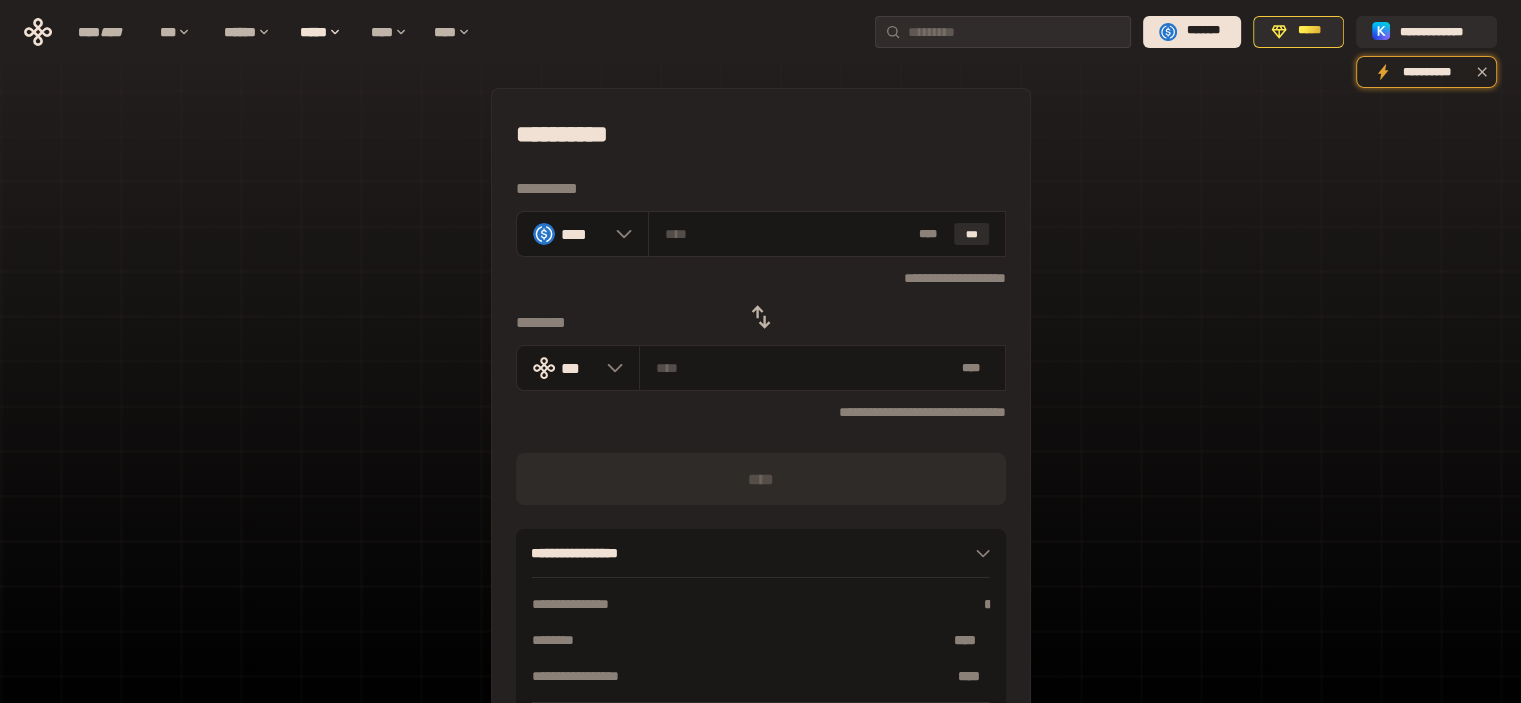 click 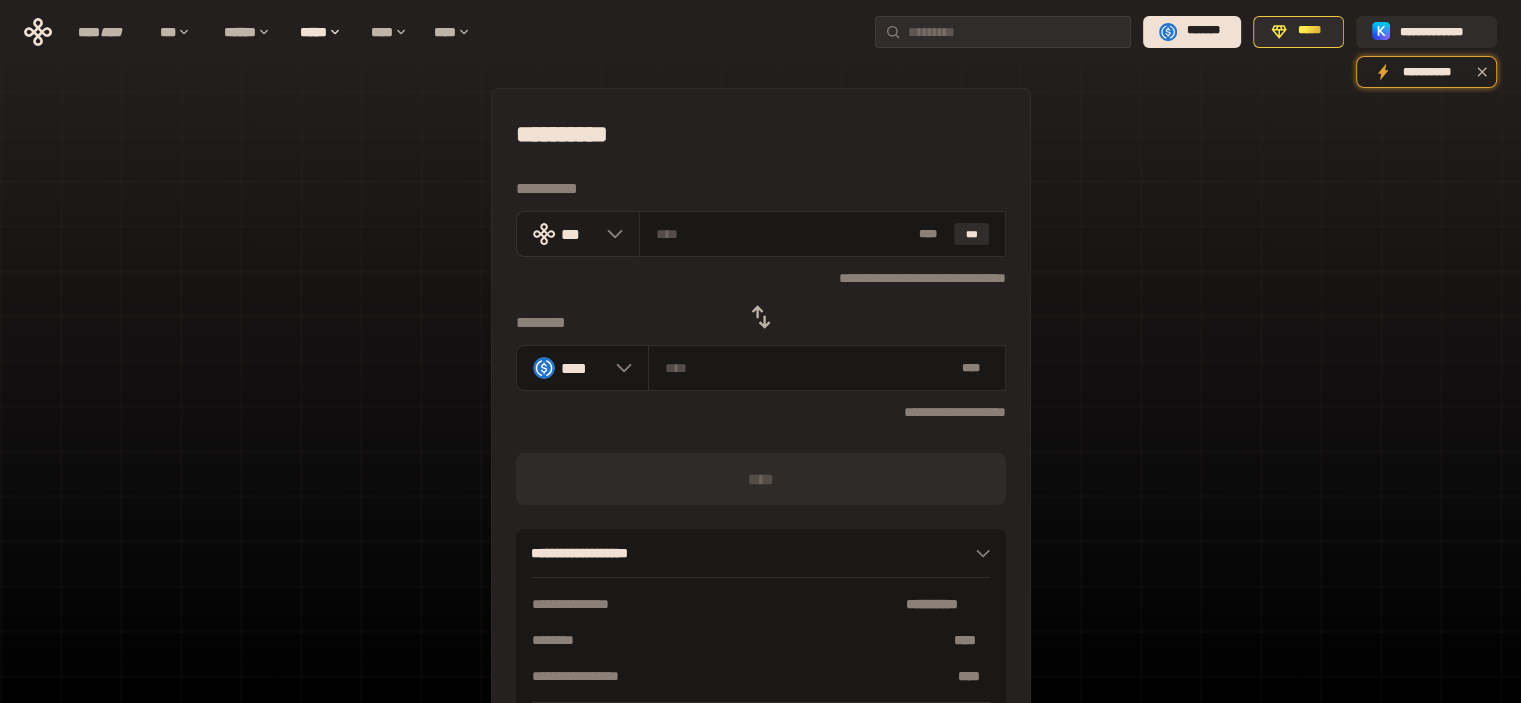click on "***" at bounding box center [578, 234] 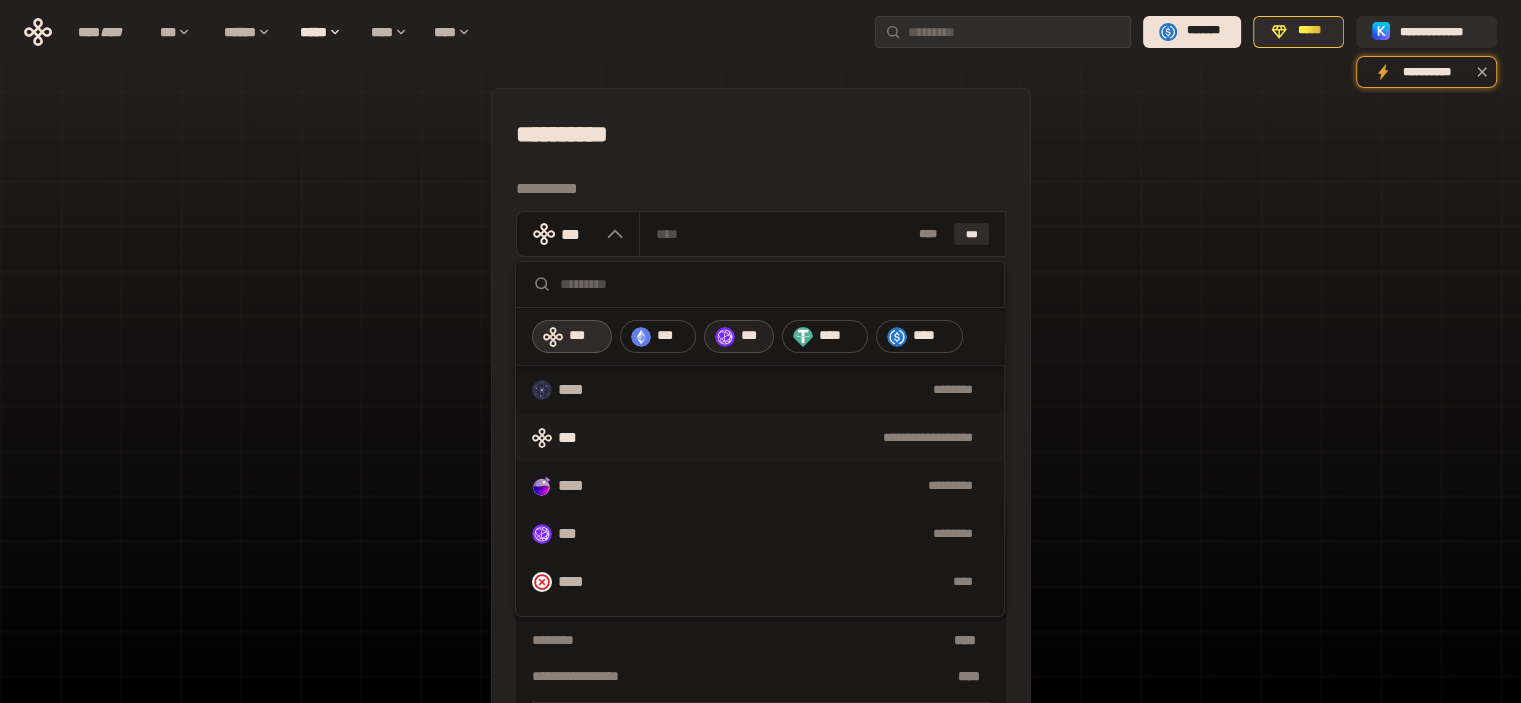 click on "***" at bounding box center (752, 336) 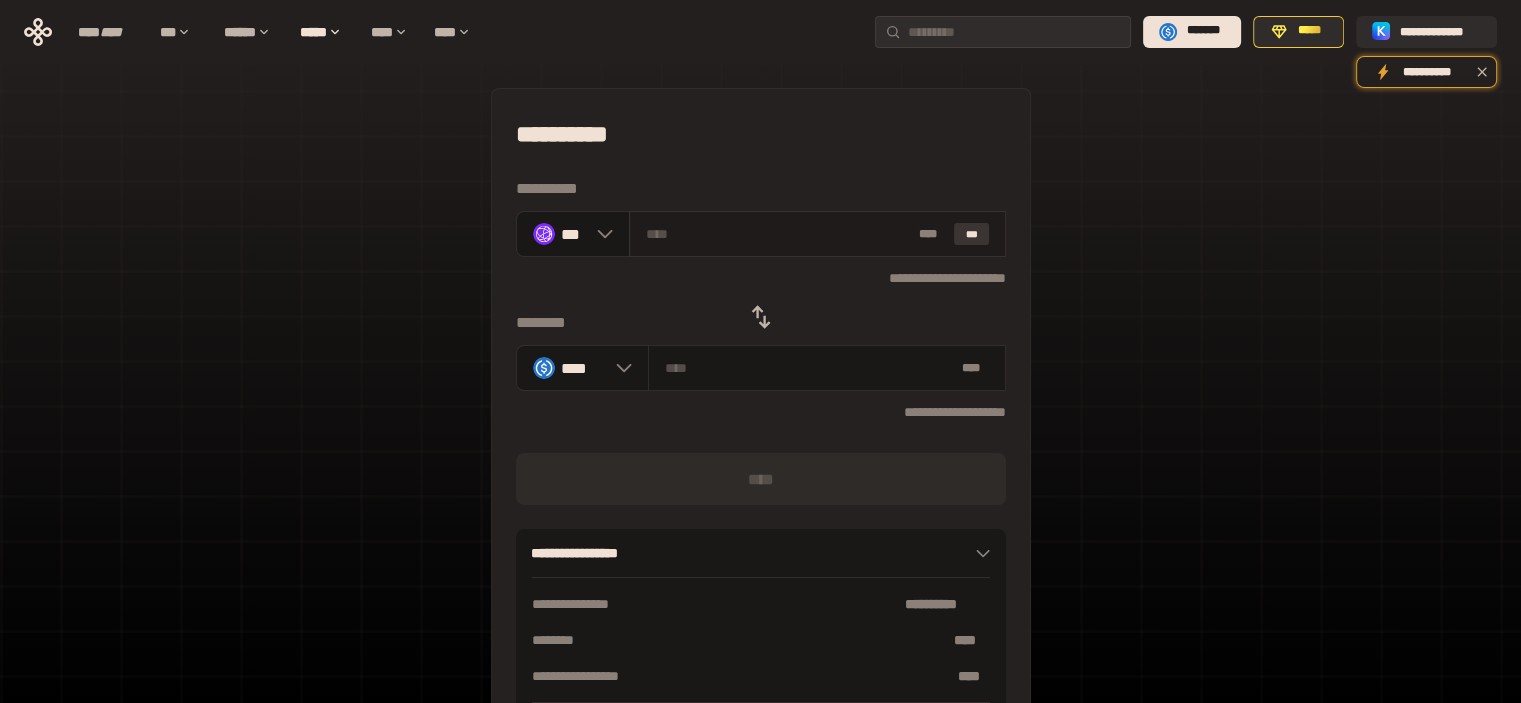 click on "***" at bounding box center [972, 234] 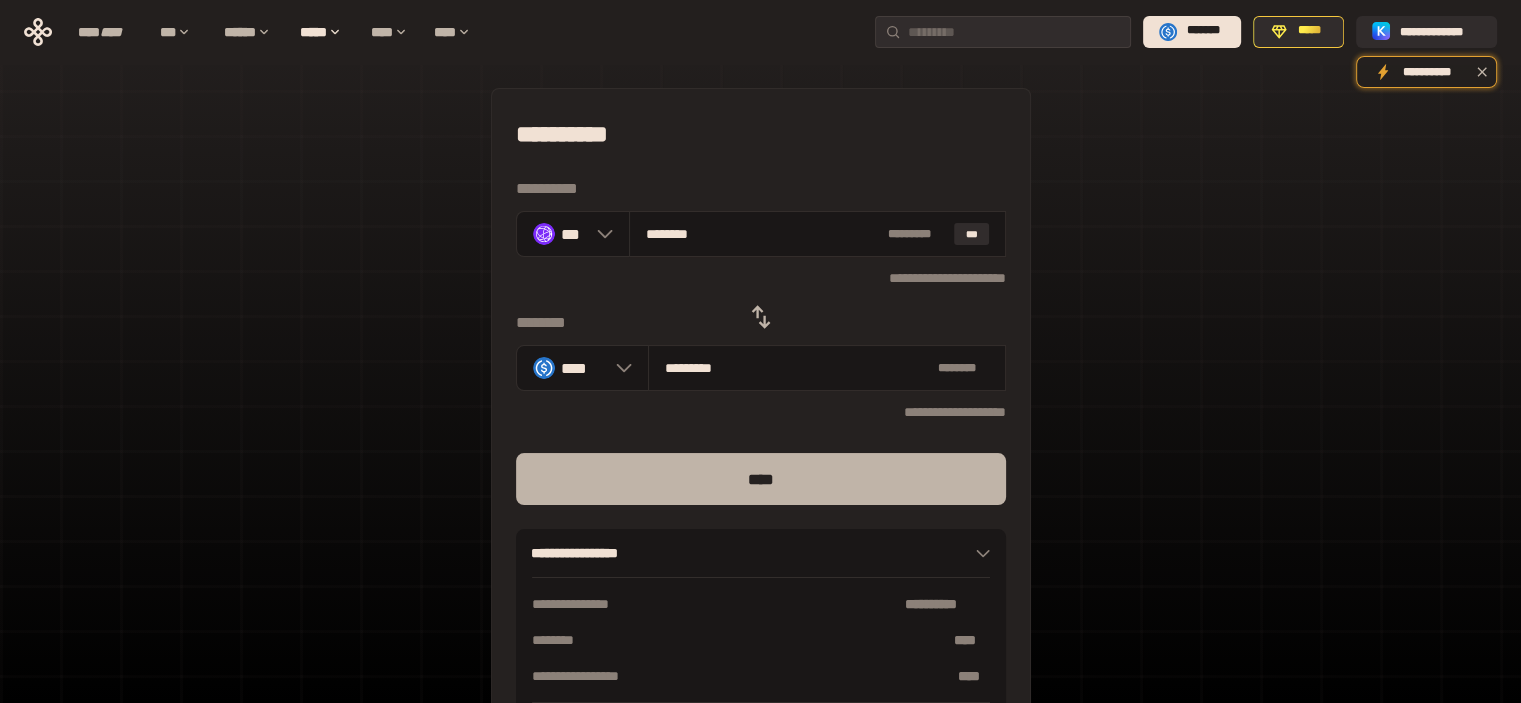 click on "****" at bounding box center [761, 479] 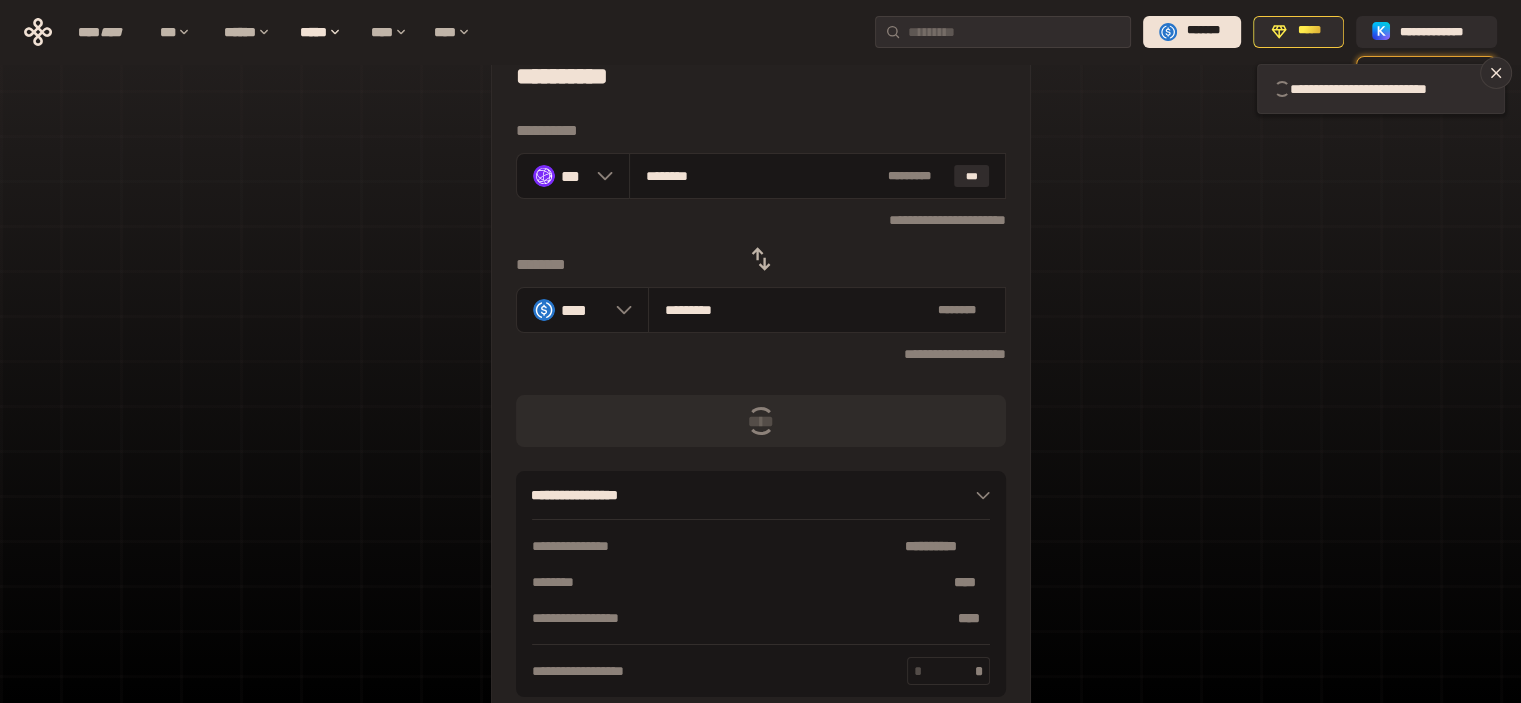 scroll, scrollTop: 0, scrollLeft: 0, axis: both 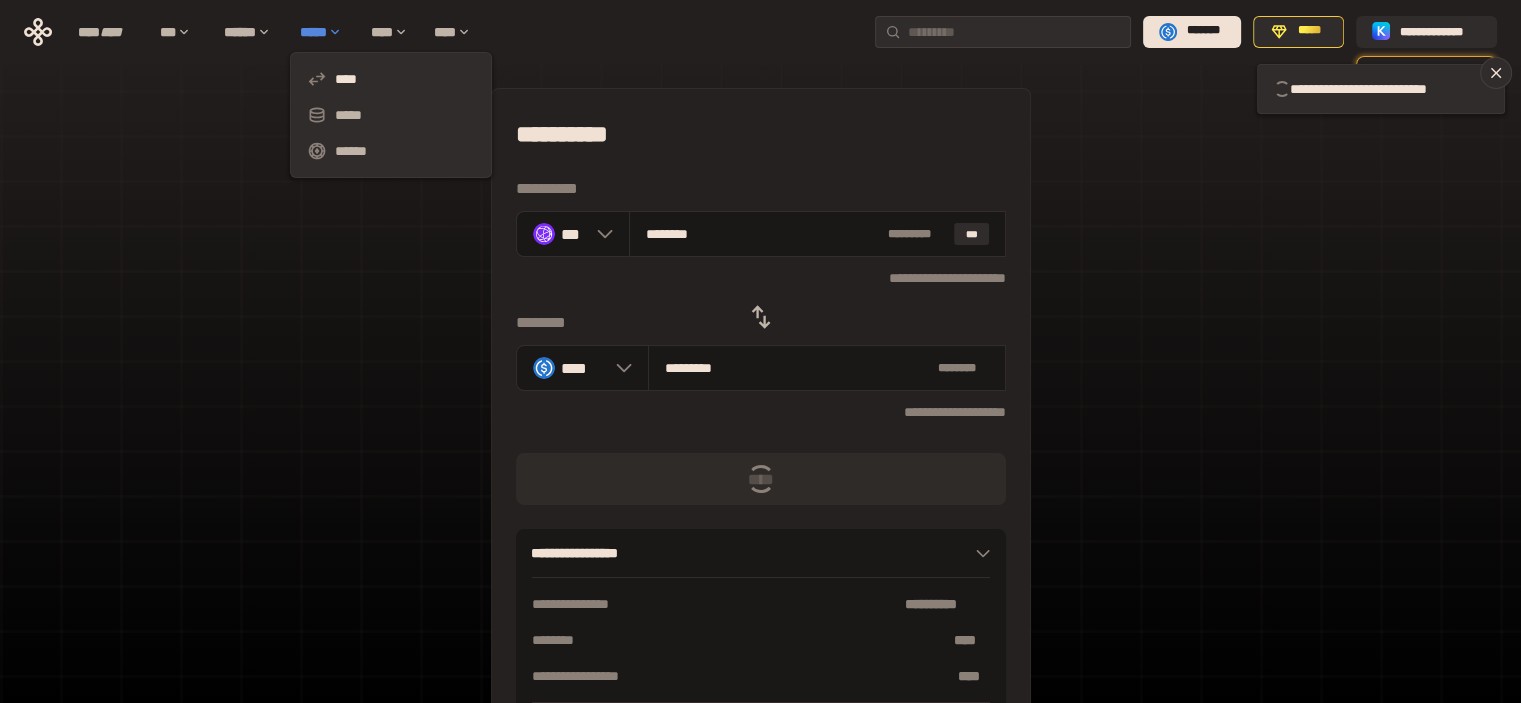 type 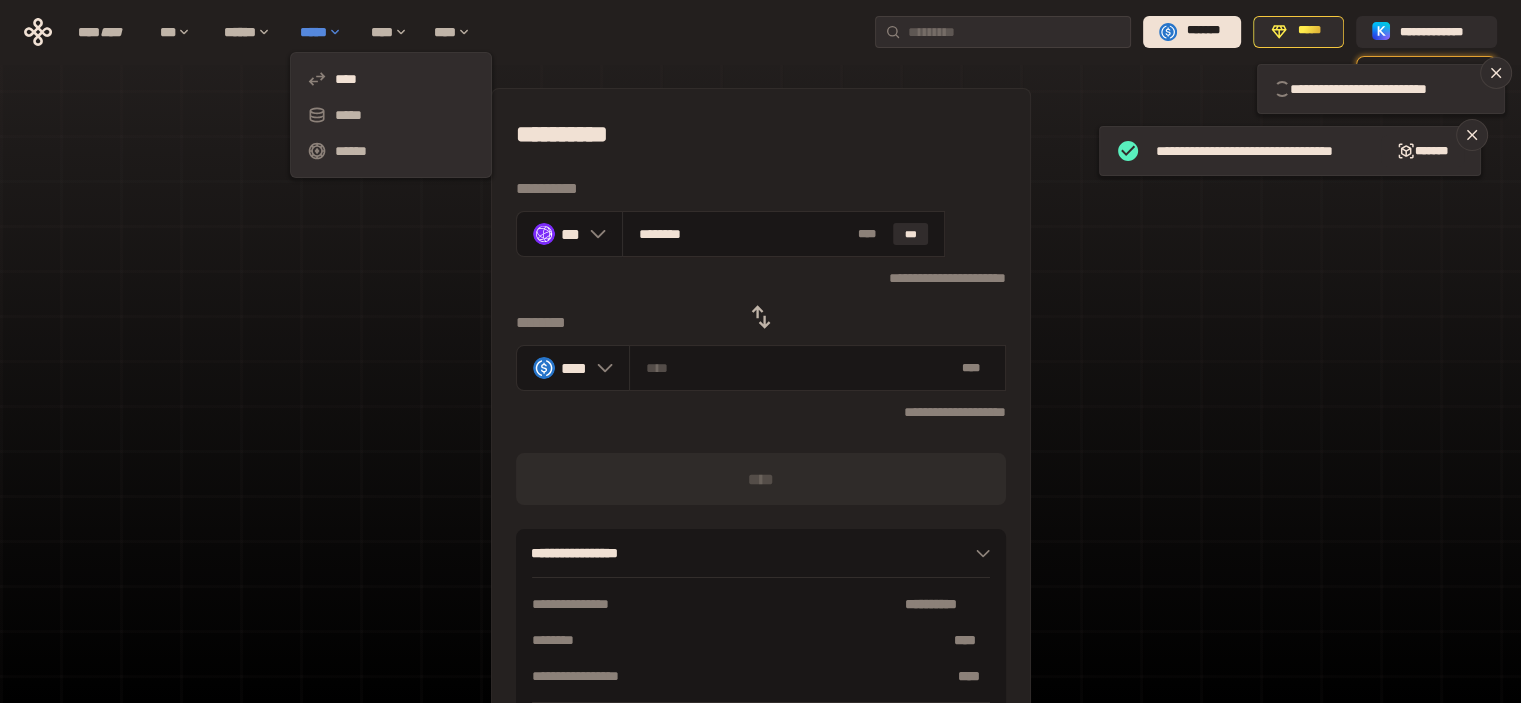 type 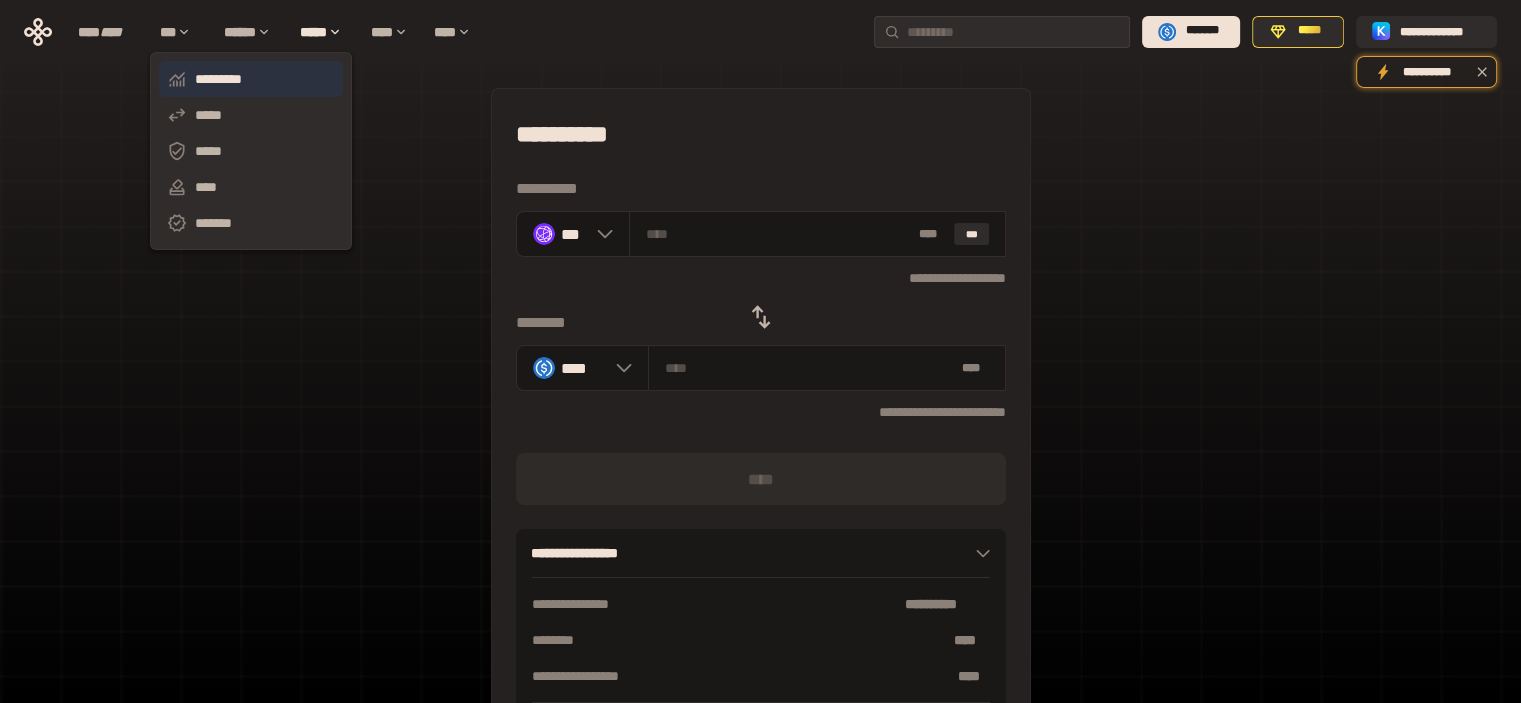 click on "*********" at bounding box center [251, 79] 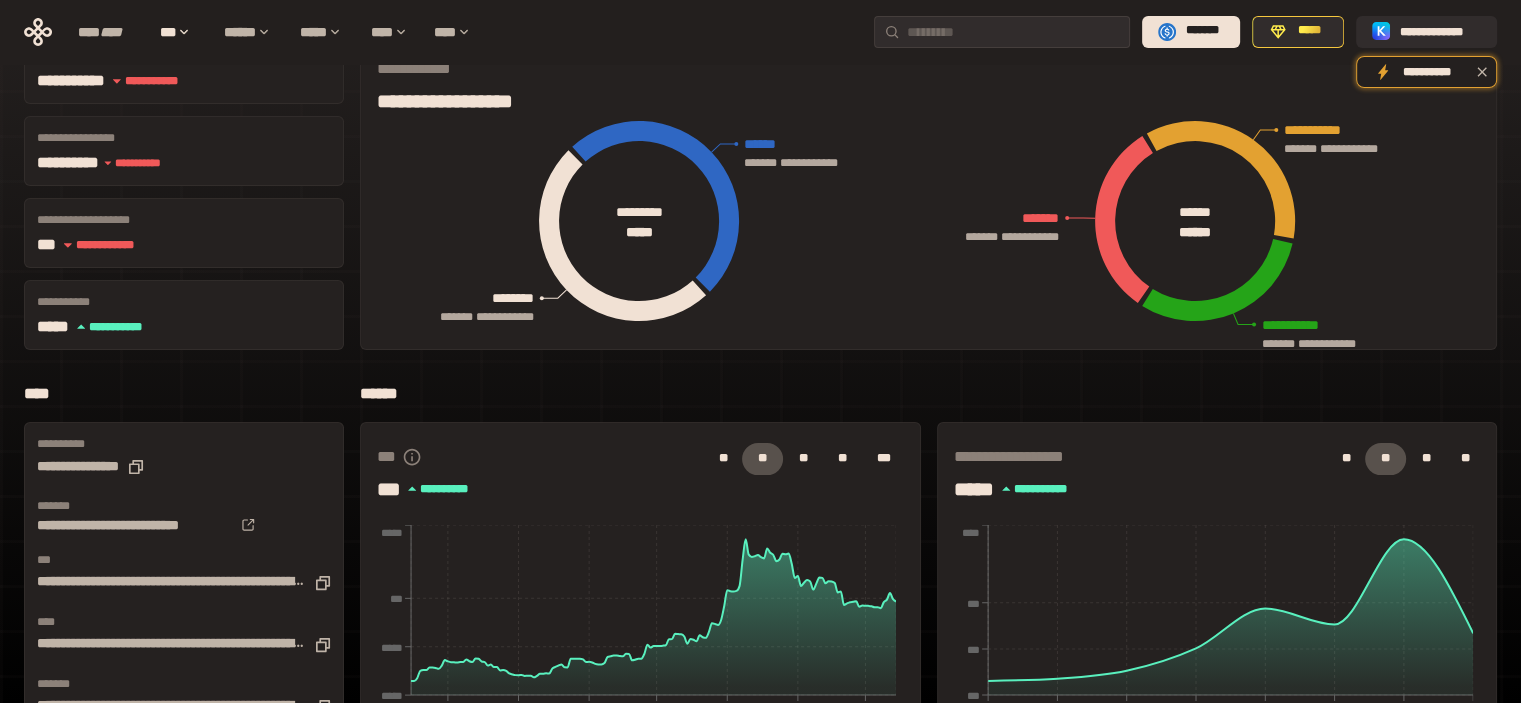scroll, scrollTop: 0, scrollLeft: 0, axis: both 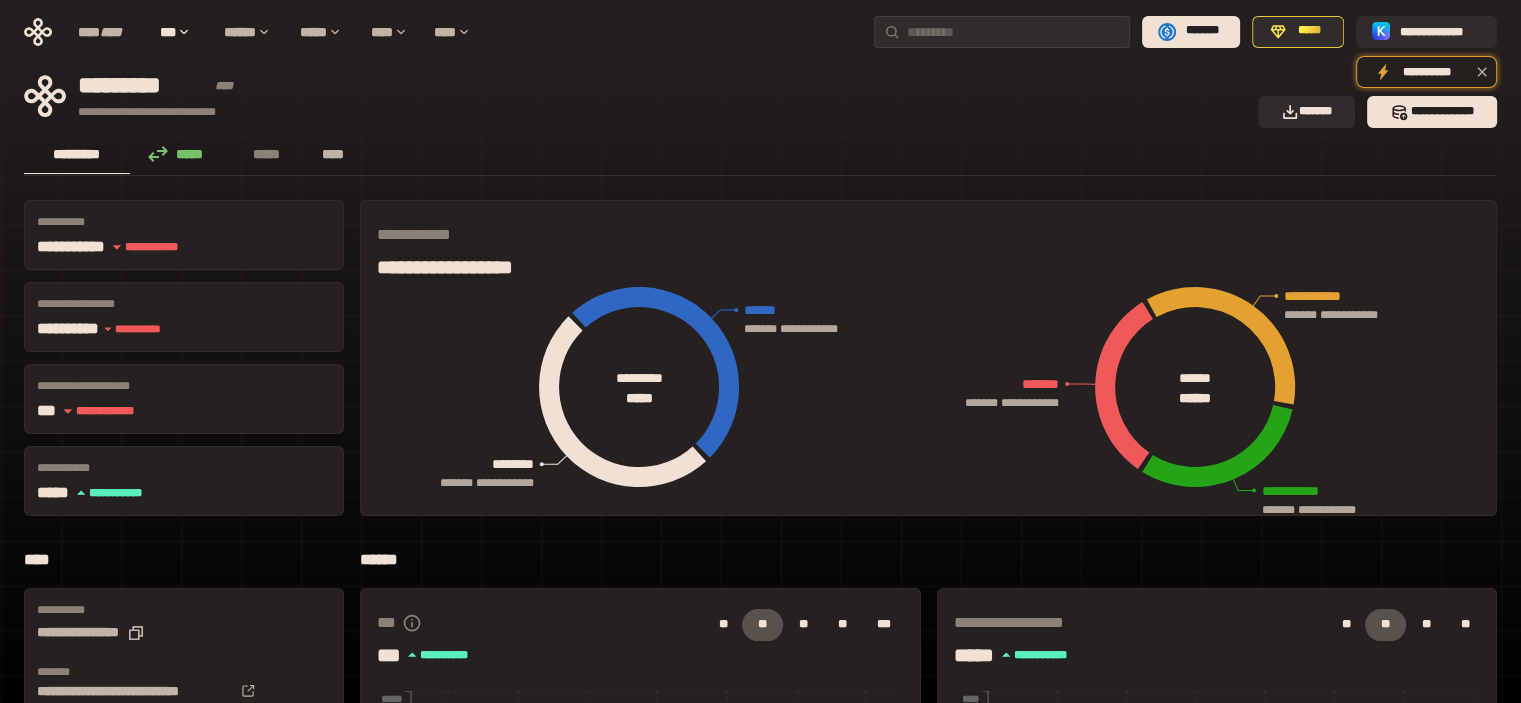 click on "****" at bounding box center [333, 154] 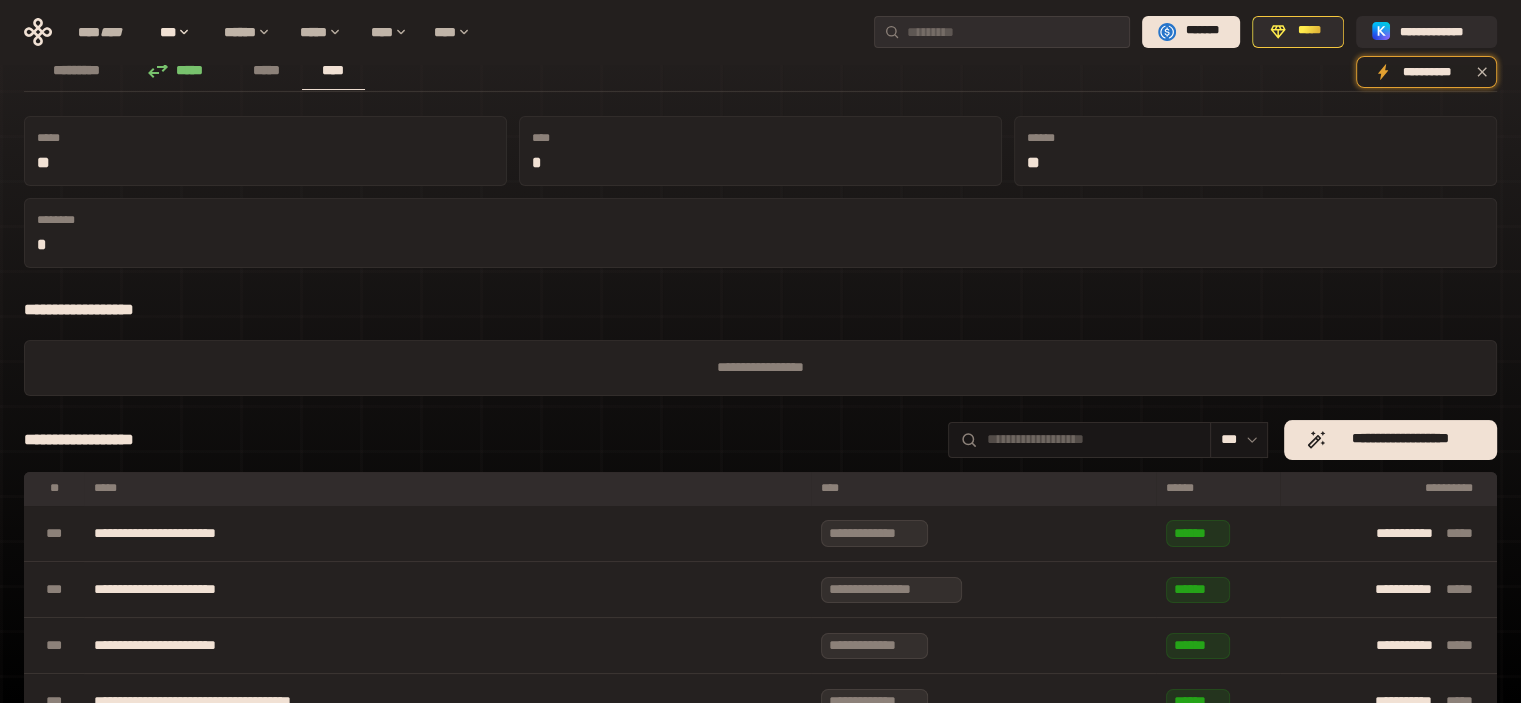 scroll, scrollTop: 0, scrollLeft: 0, axis: both 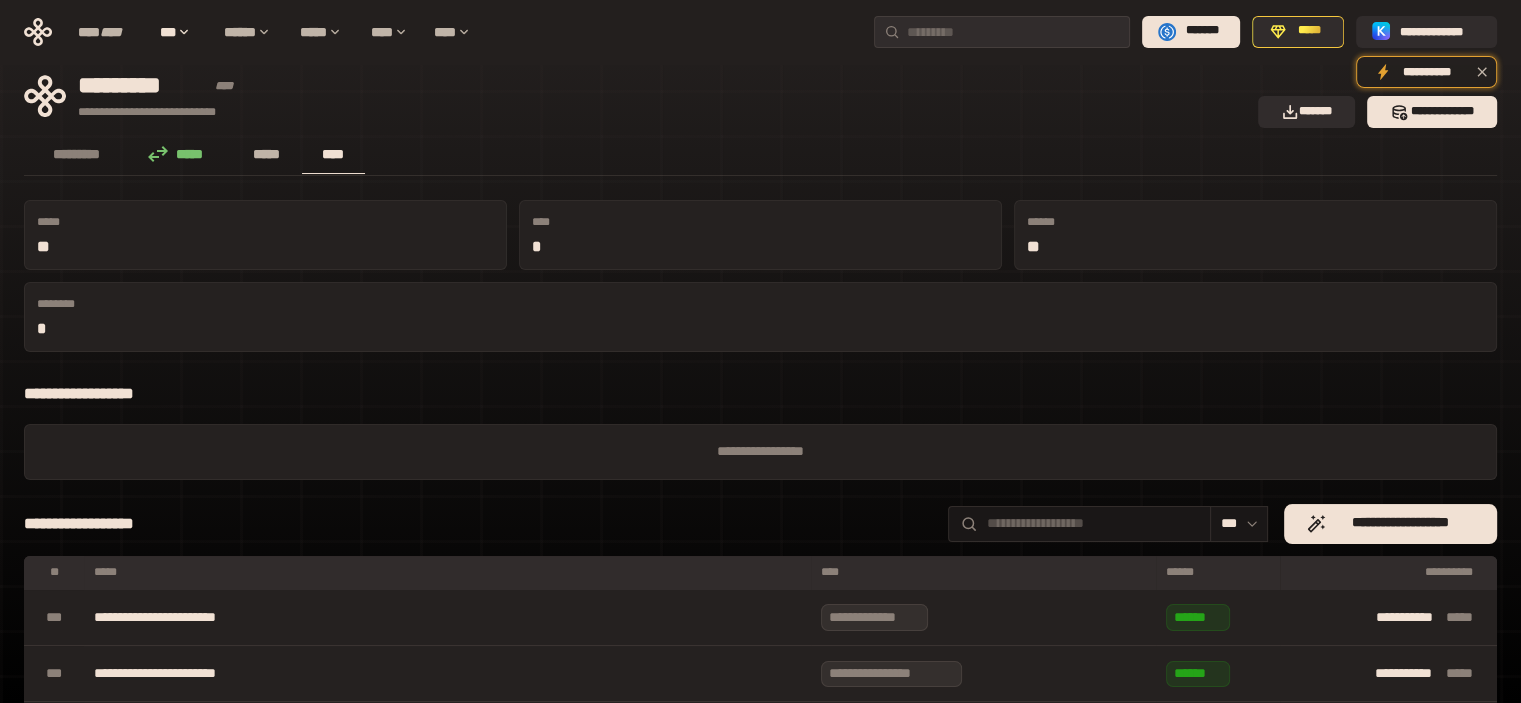 click on "*****" at bounding box center (267, 154) 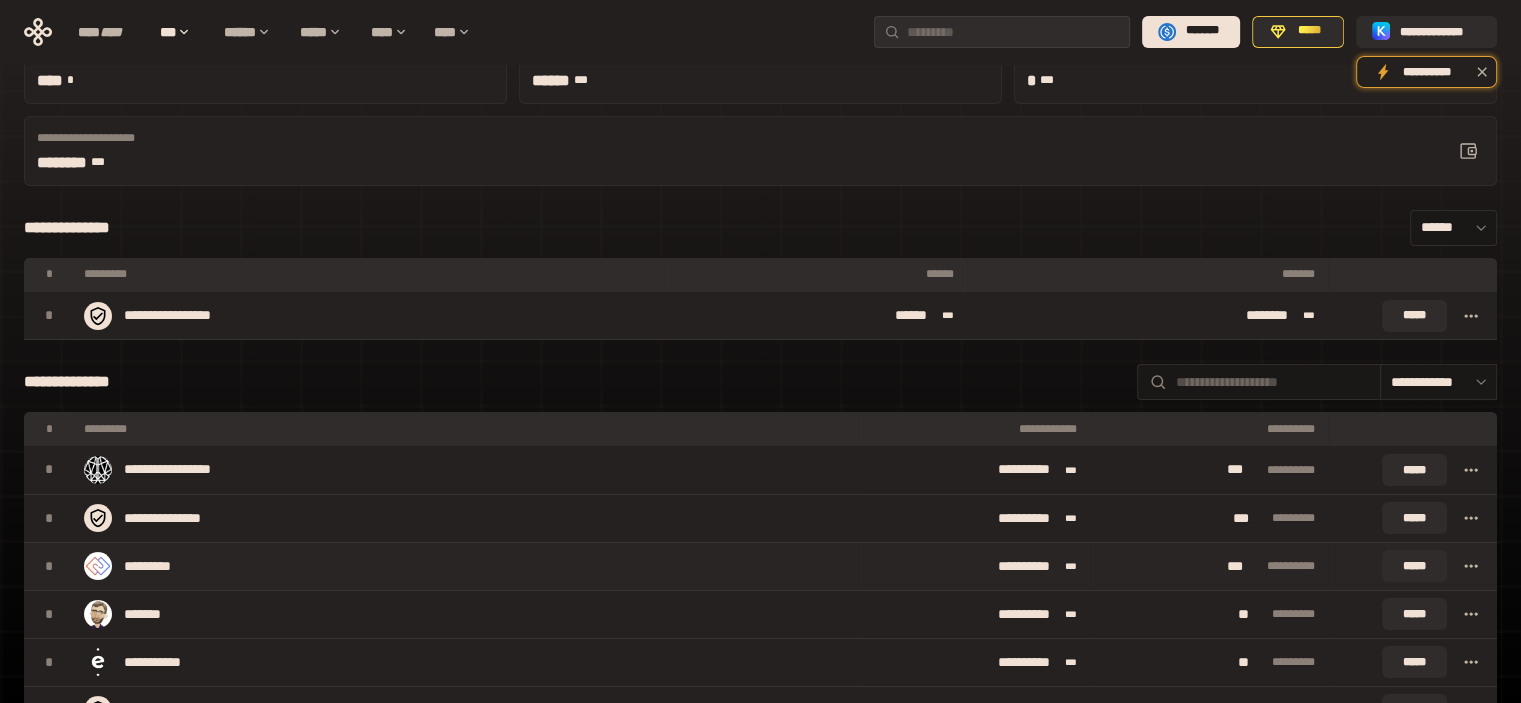 scroll, scrollTop: 0, scrollLeft: 0, axis: both 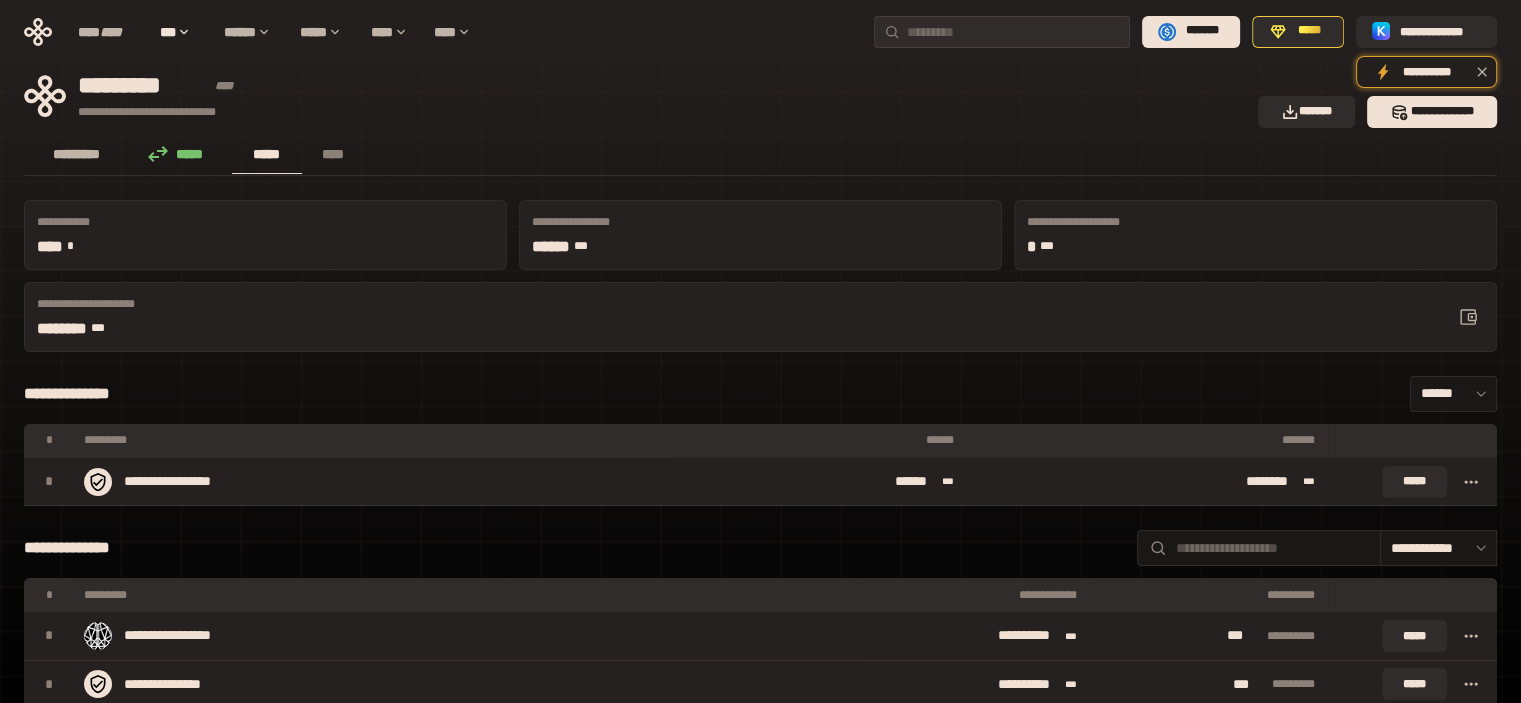 click on "*********" at bounding box center (77, 154) 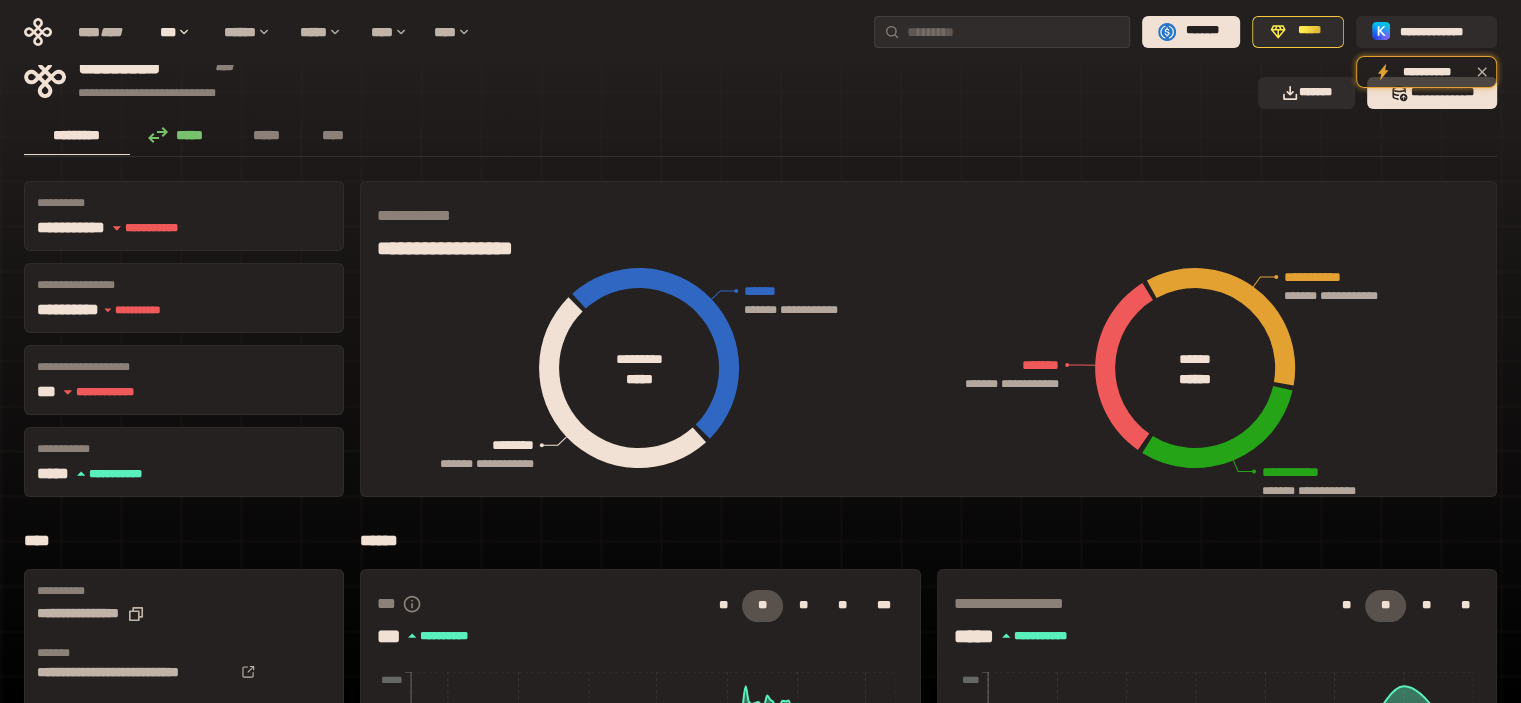 scroll, scrollTop: 0, scrollLeft: 0, axis: both 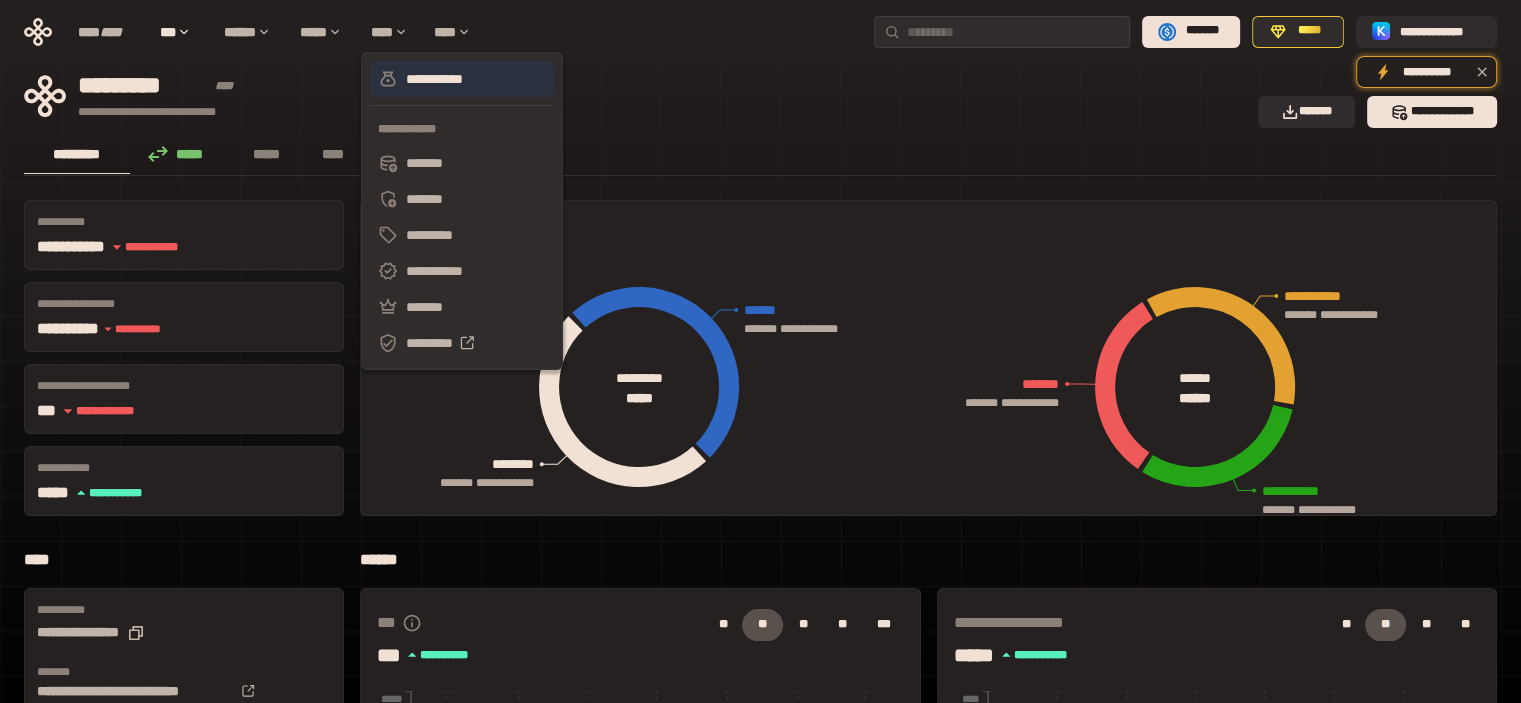 click on "**********" at bounding box center (462, 79) 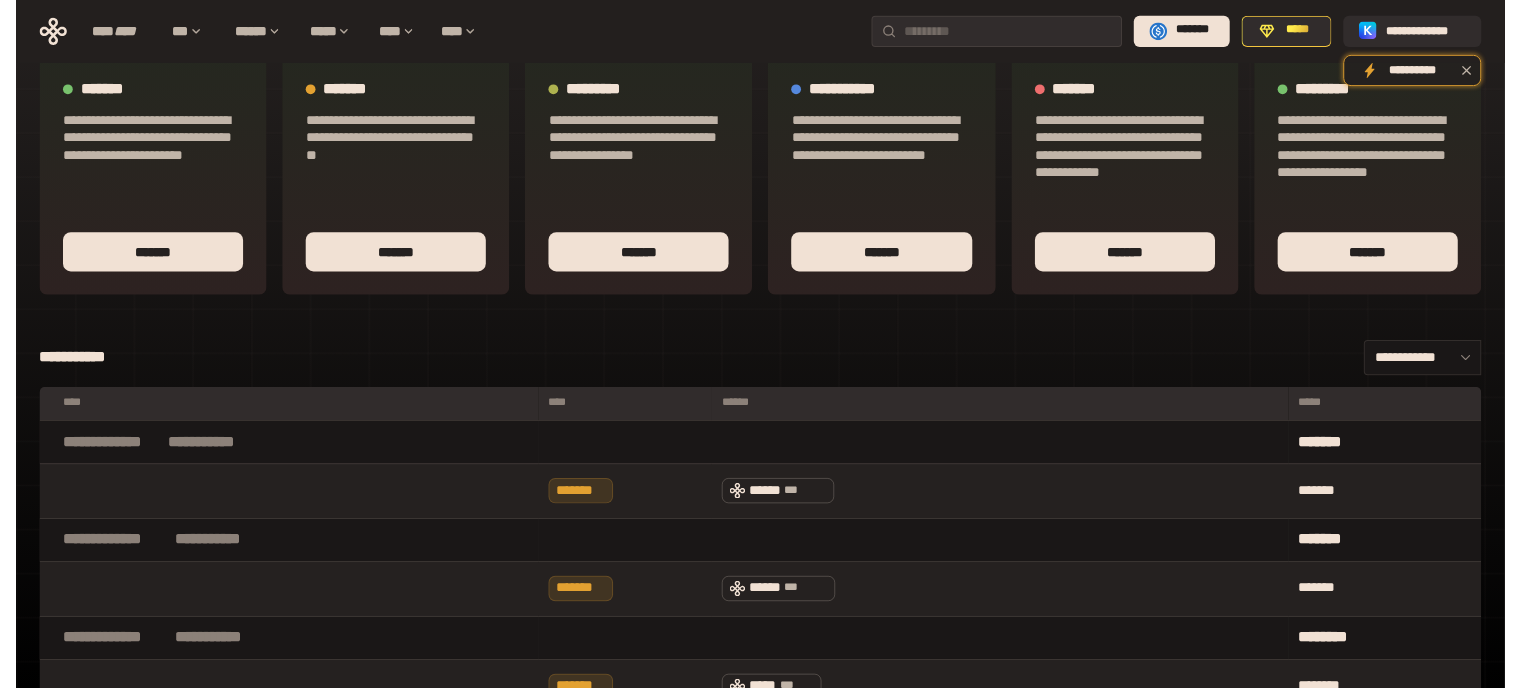 scroll, scrollTop: 0, scrollLeft: 0, axis: both 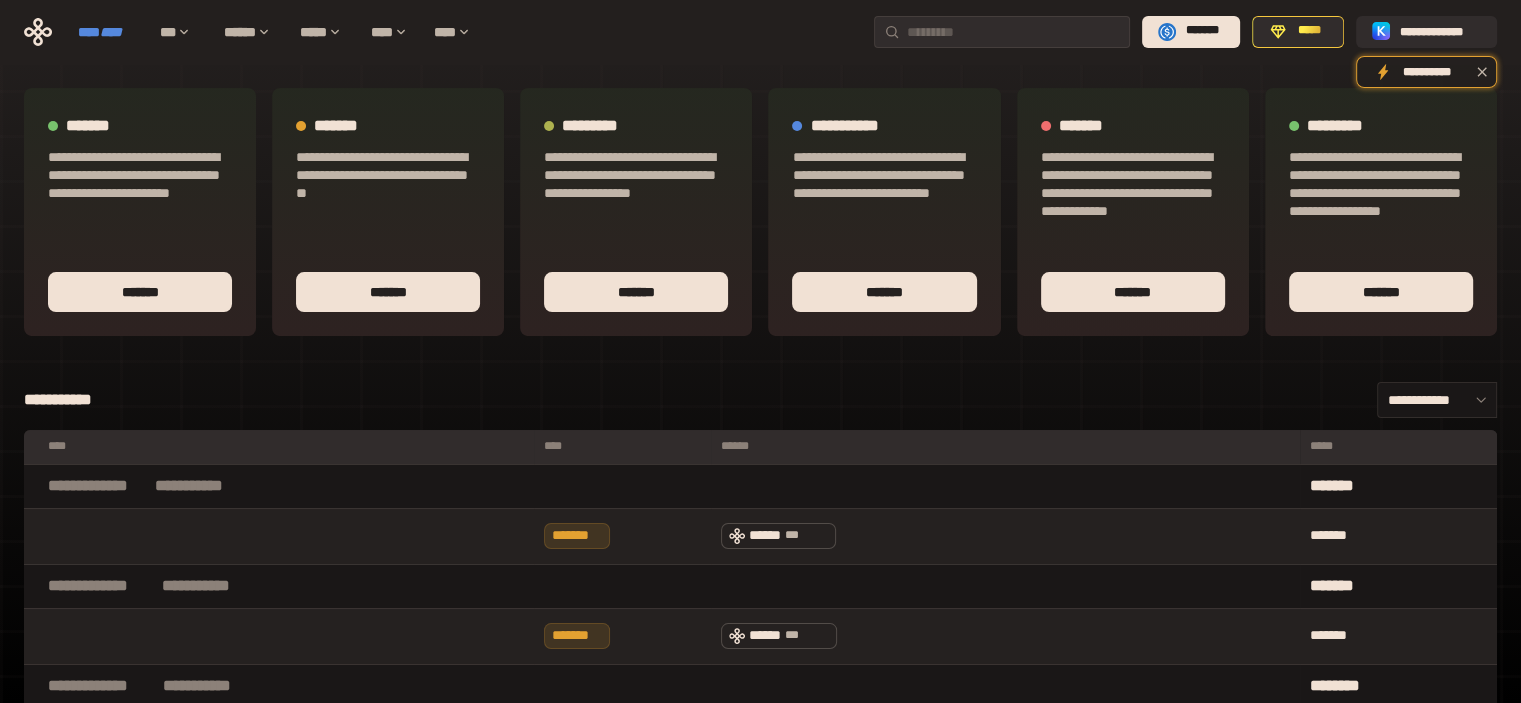 click on "****" at bounding box center [111, 32] 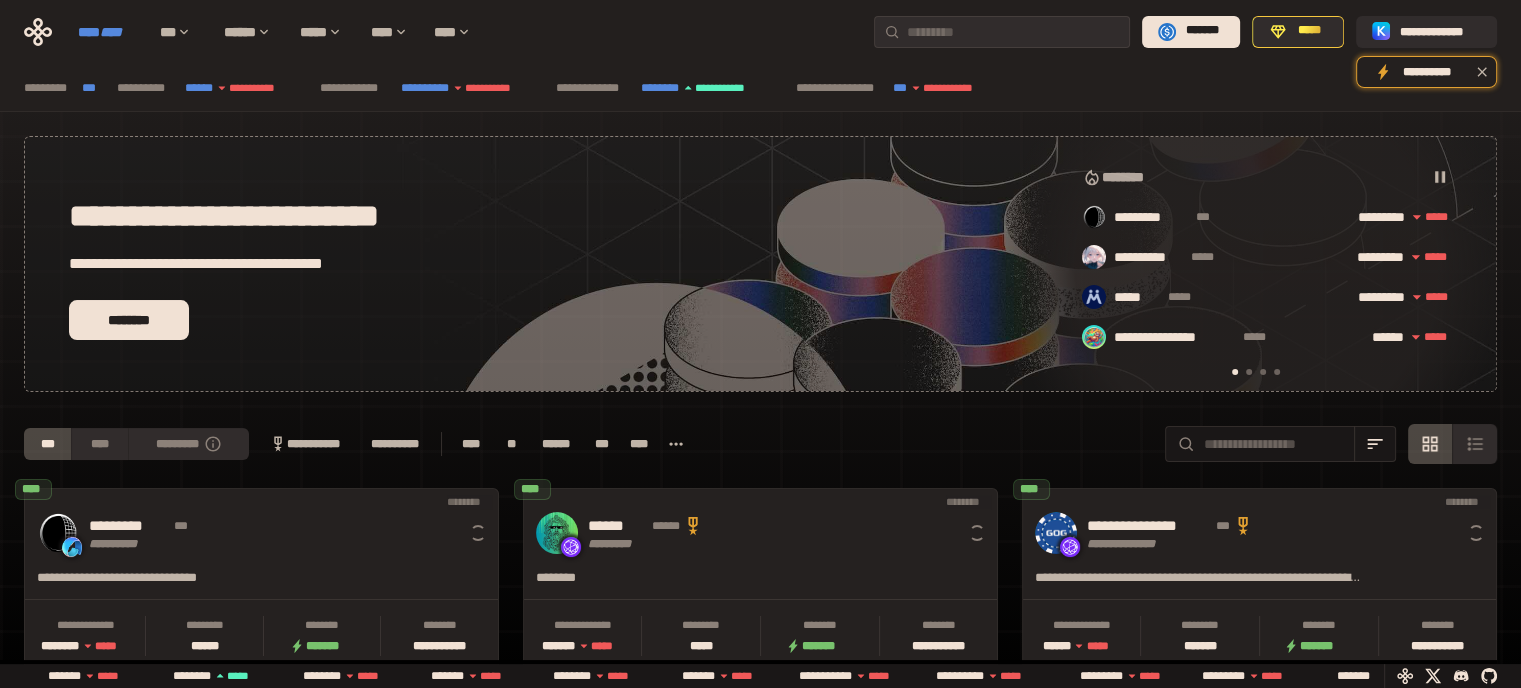 scroll, scrollTop: 0, scrollLeft: 16, axis: horizontal 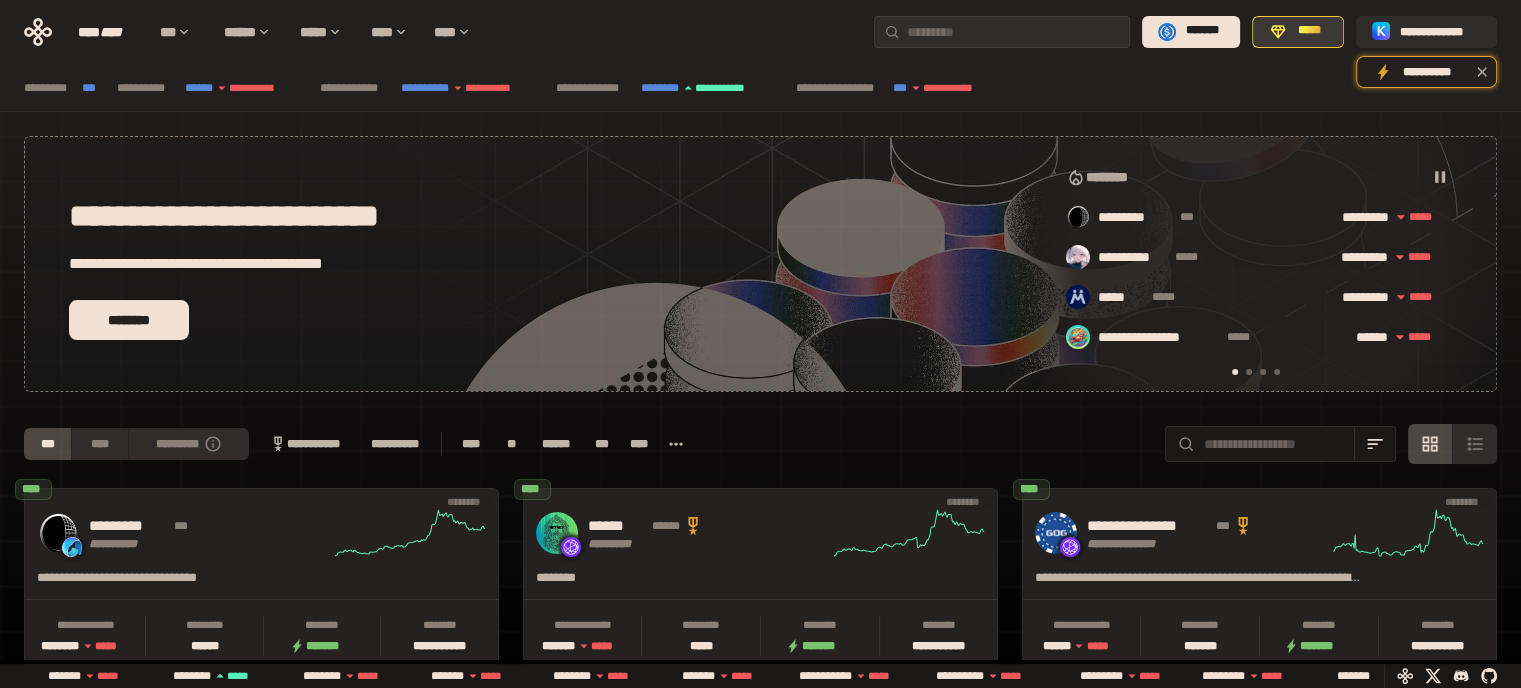 click on "*****" at bounding box center [1308, 31] 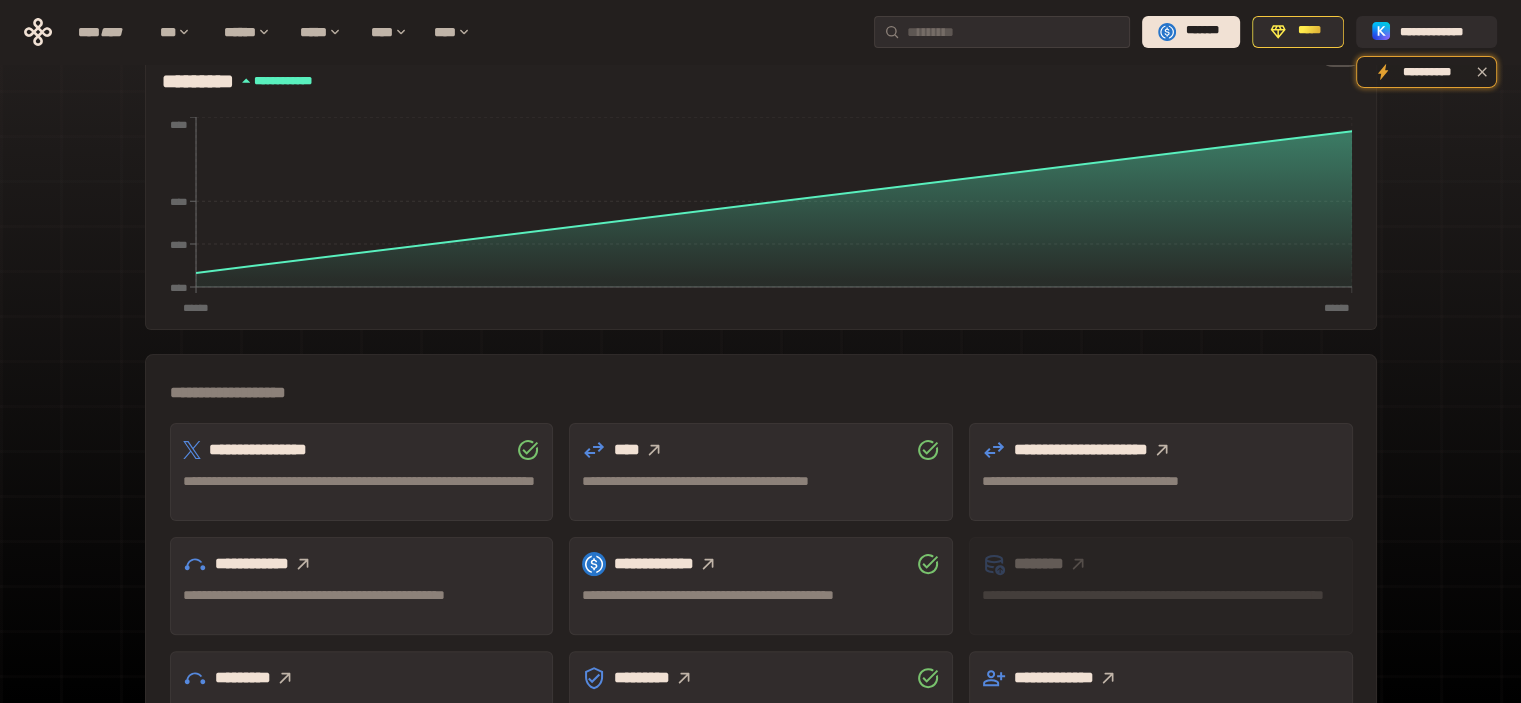 scroll, scrollTop: 248, scrollLeft: 0, axis: vertical 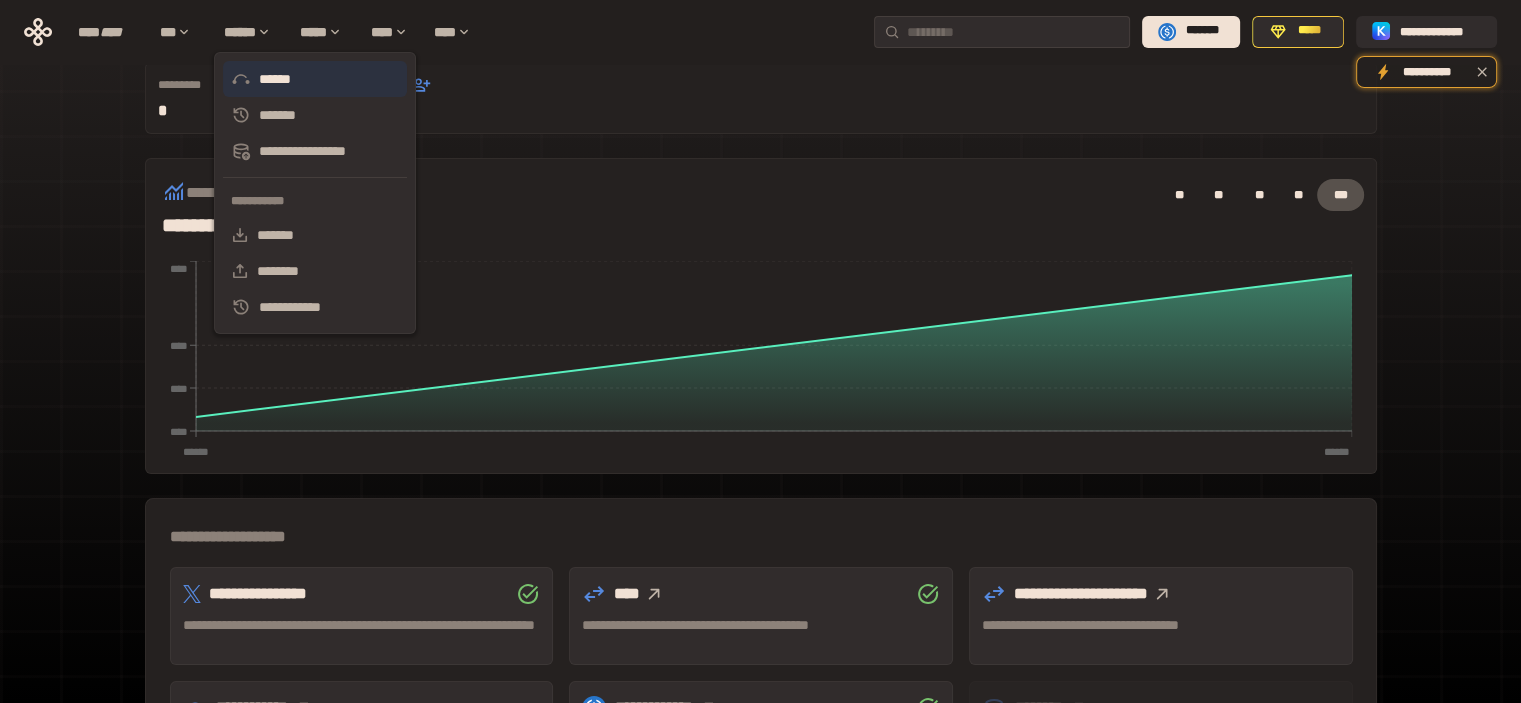click on "******" at bounding box center [315, 79] 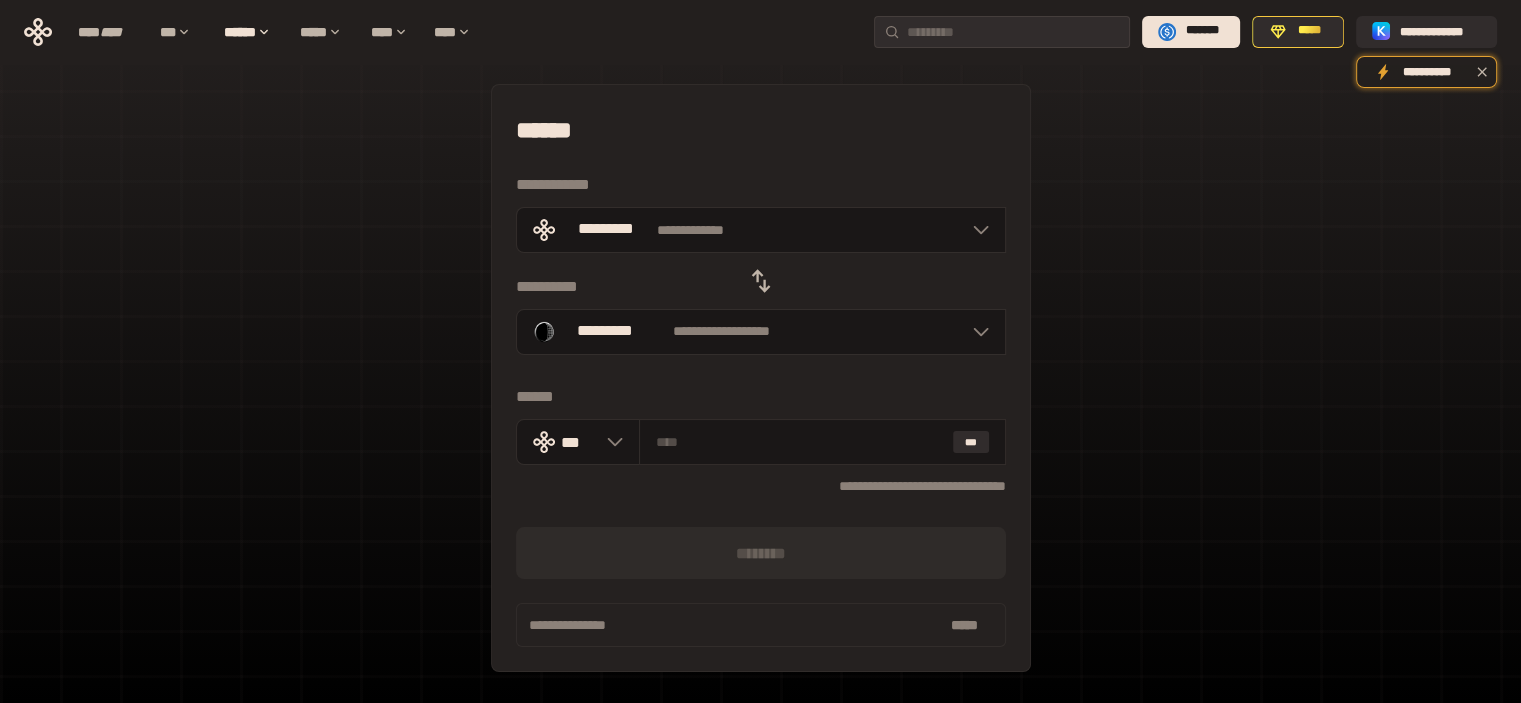 scroll, scrollTop: 0, scrollLeft: 0, axis: both 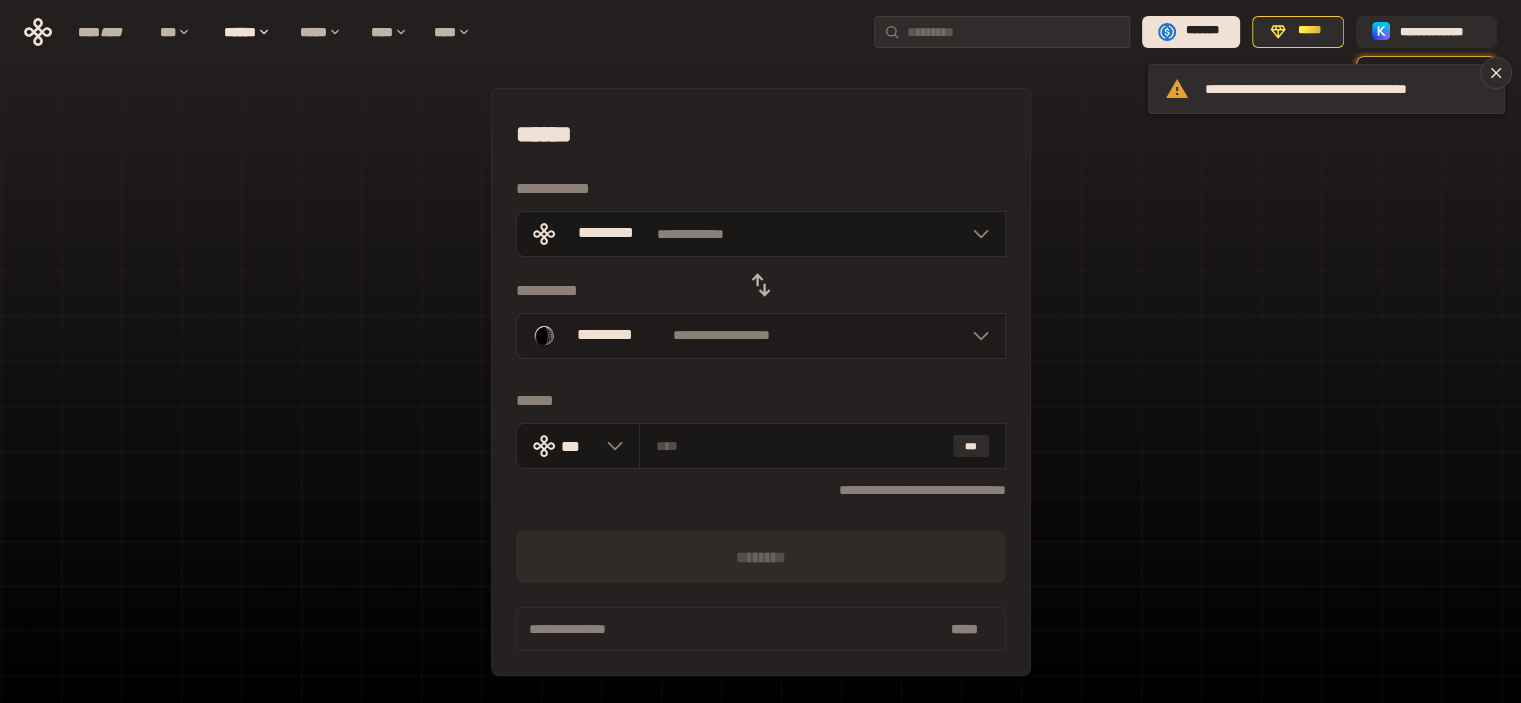 click on "*********" at bounding box center (605, 335) 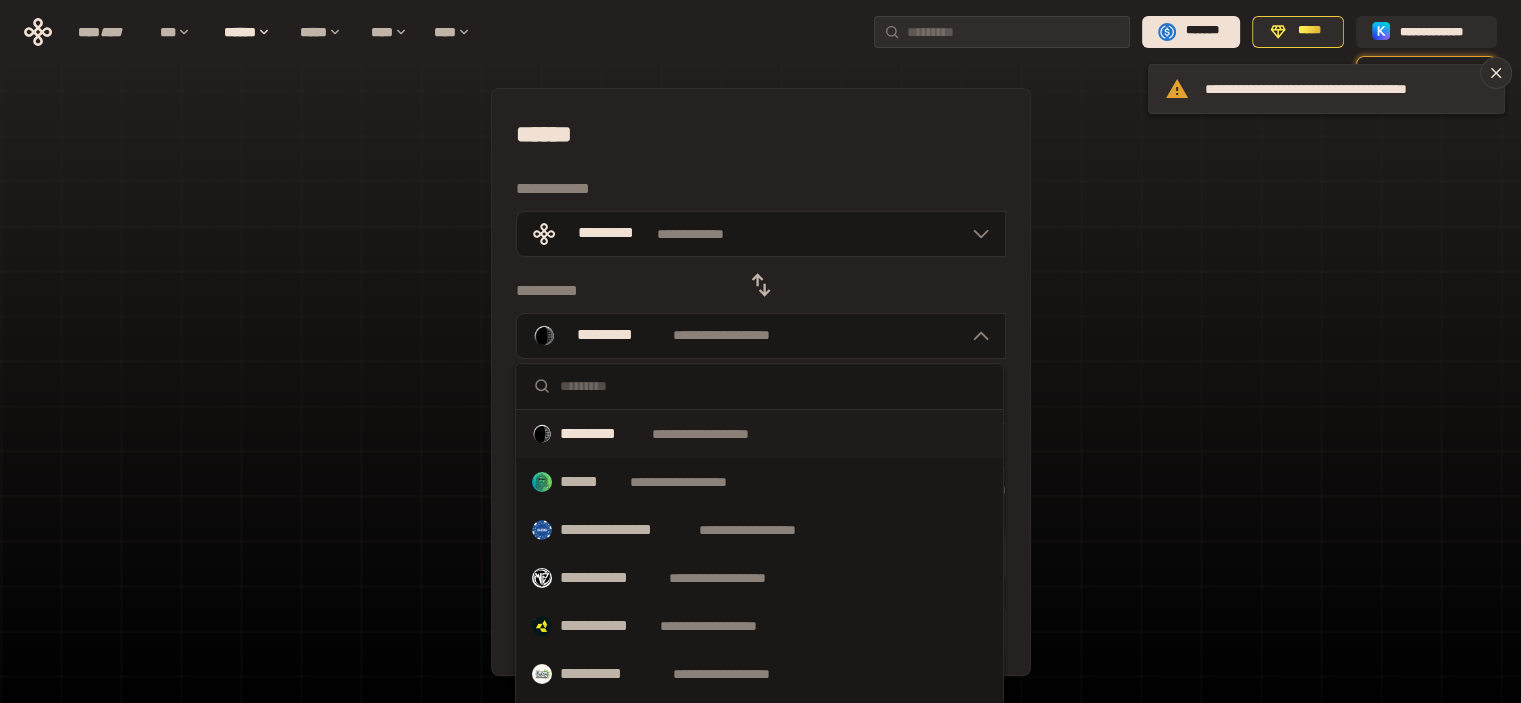 click at bounding box center [773, 386] 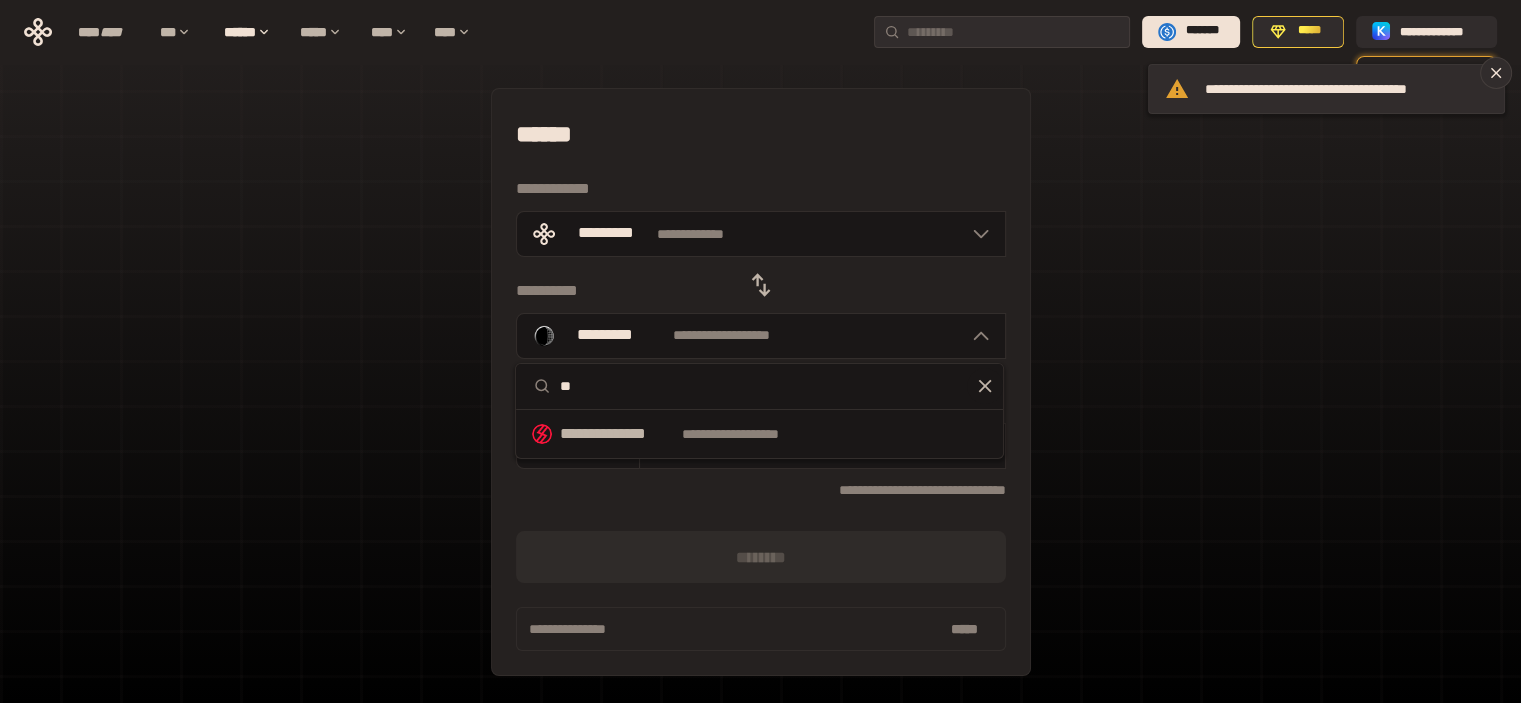 type on "*" 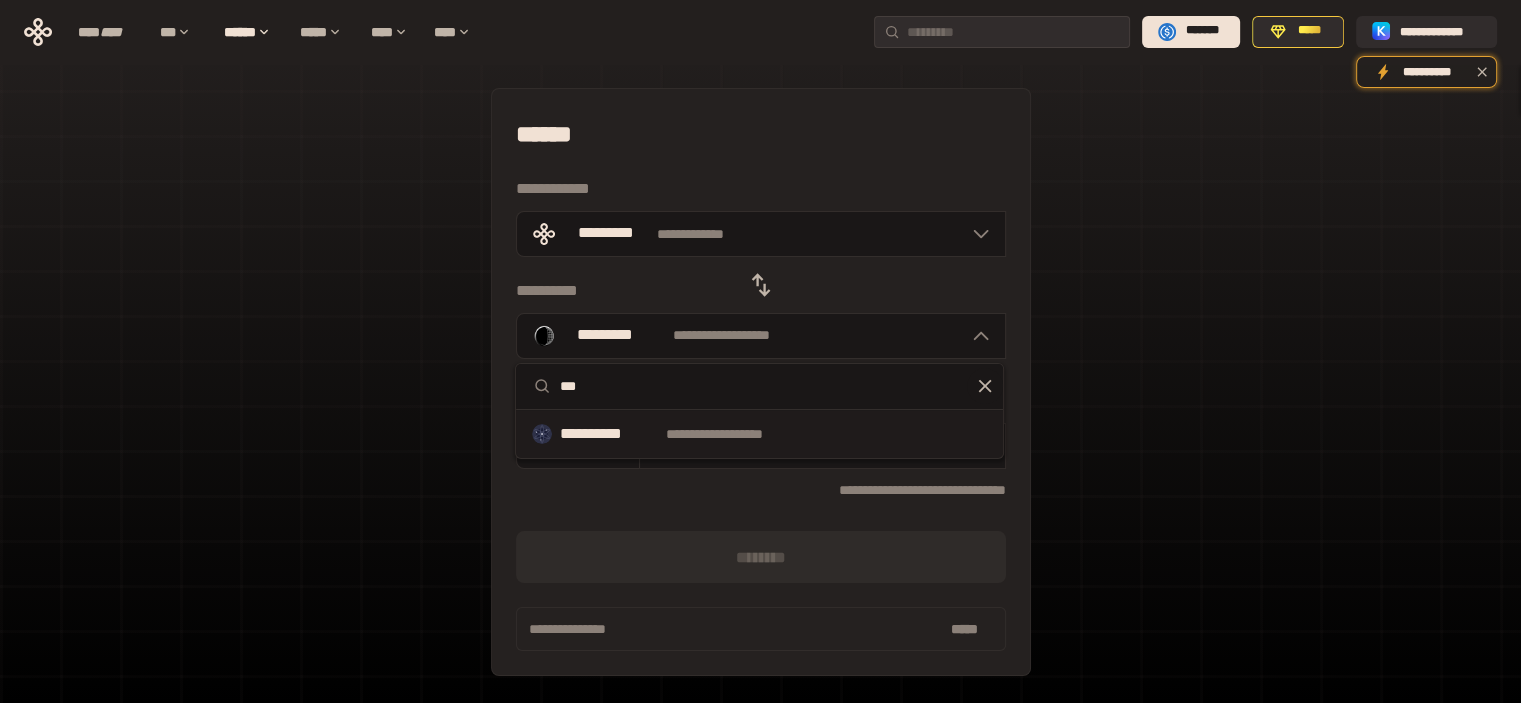 type on "***" 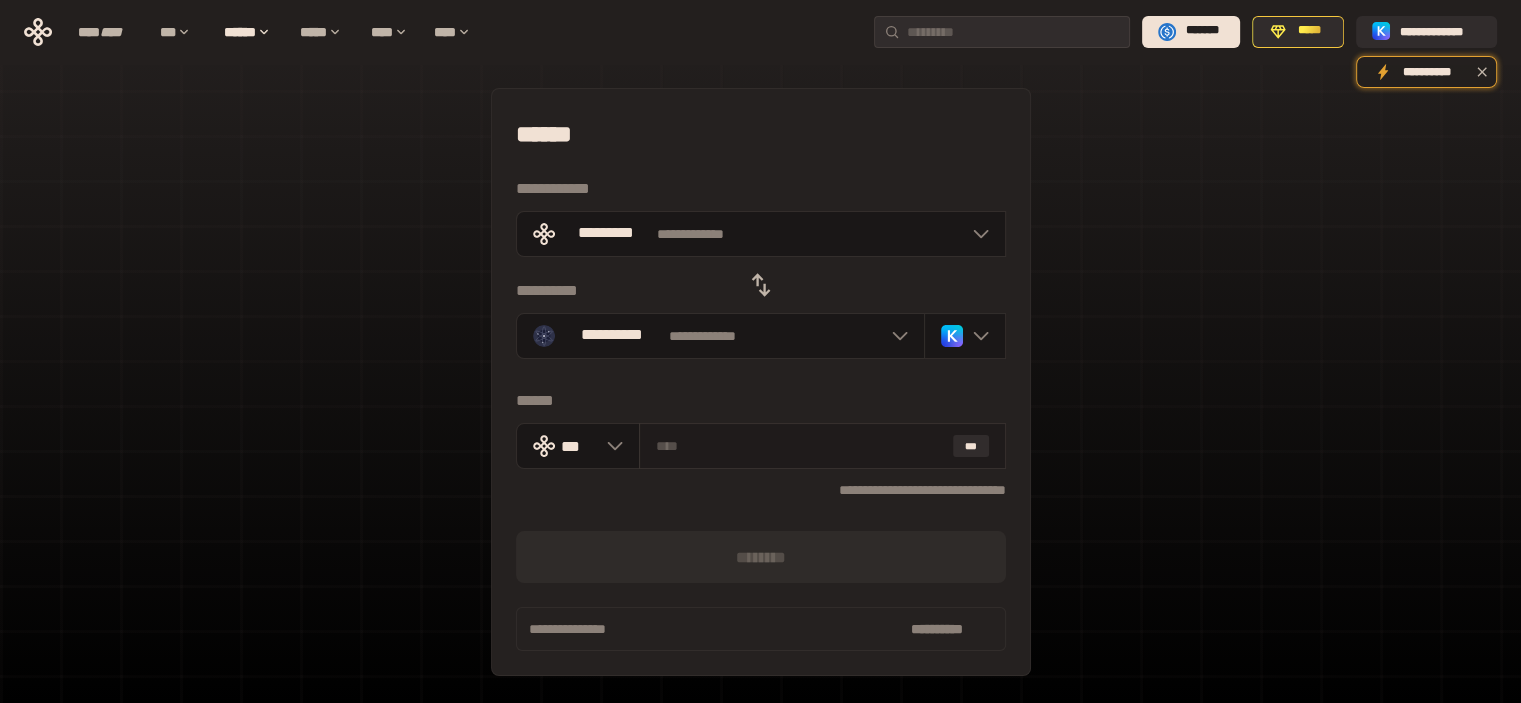 click at bounding box center [800, 446] 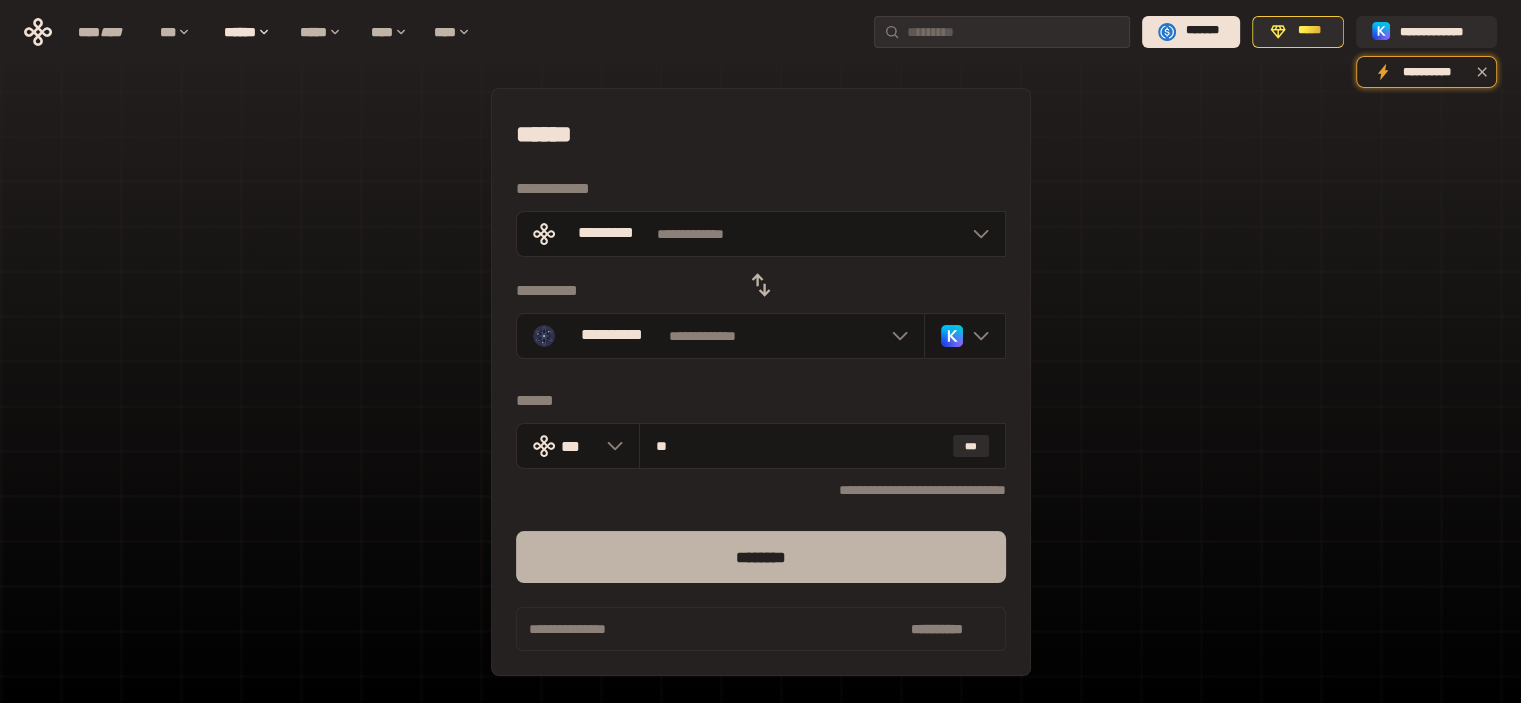 type on "**" 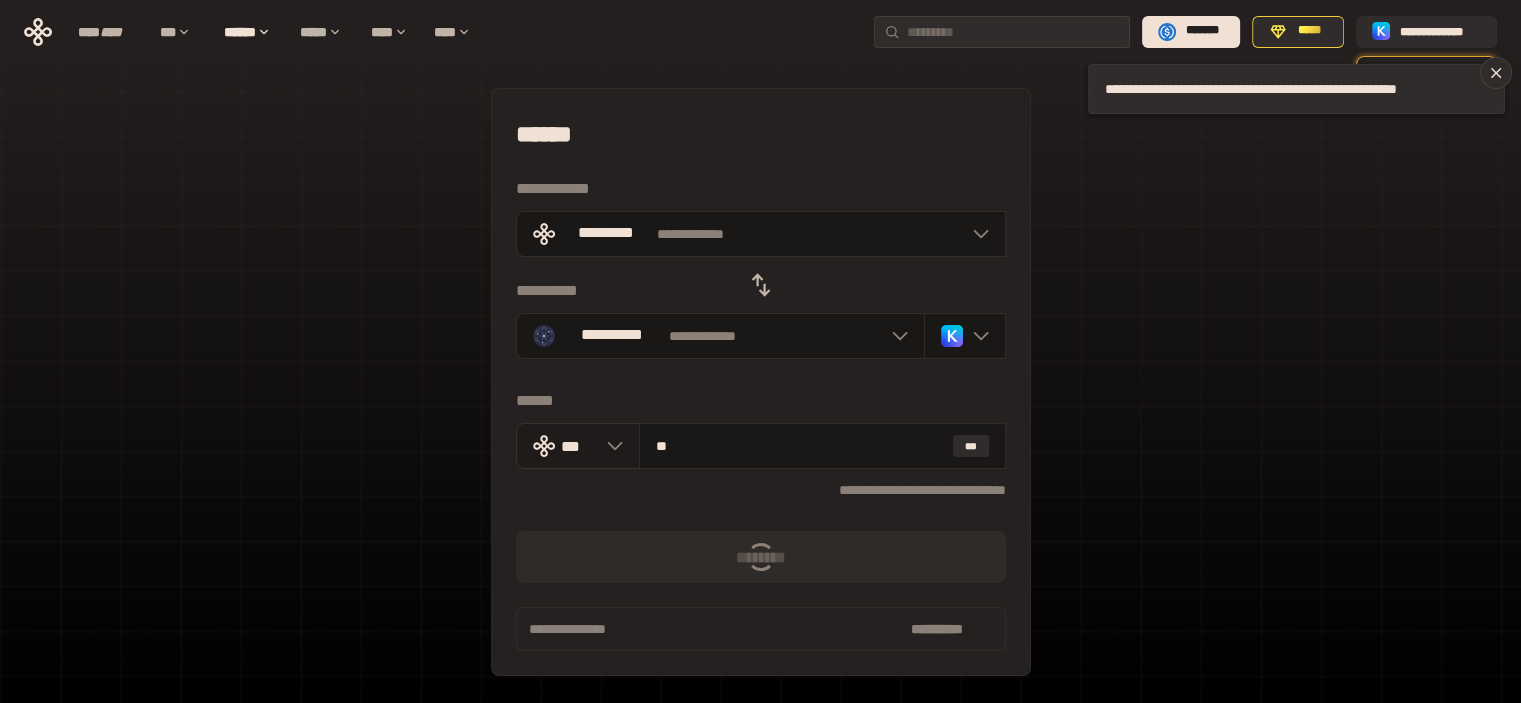 click at bounding box center (610, 446) 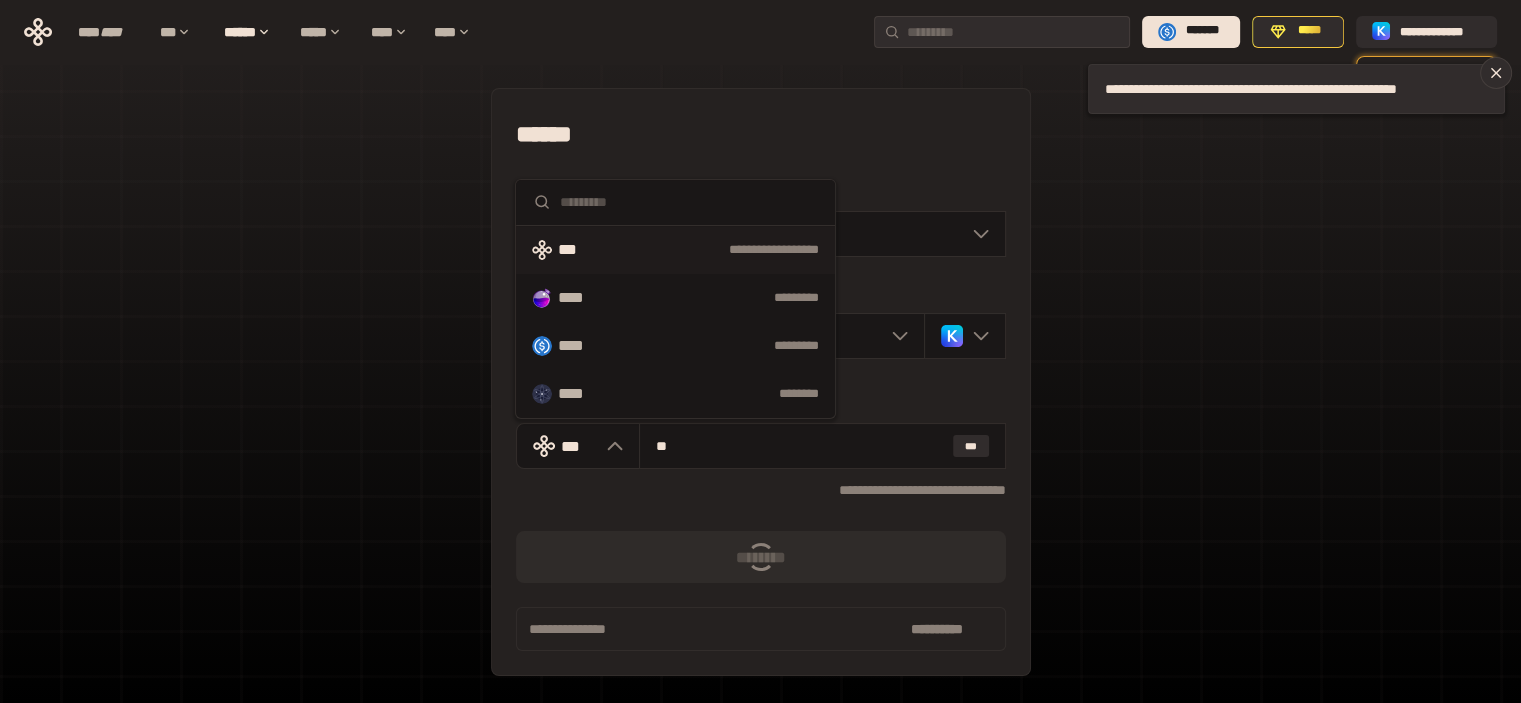 click on "[NAME] [LAST] [ADDRESS] [CITY] [STATE] [ZIP] [COUNTRY] [PHONE] [EMAIL]" at bounding box center (760, 445) 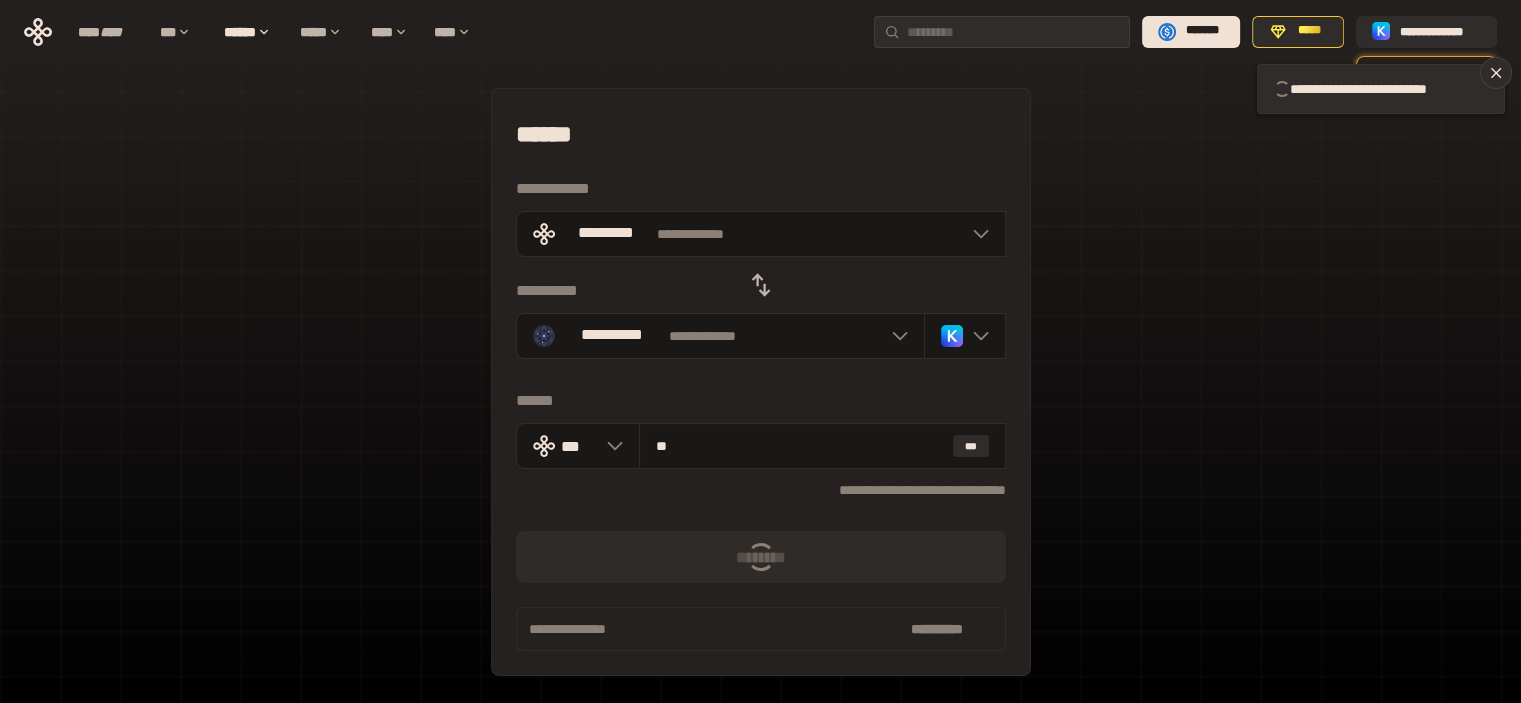 type 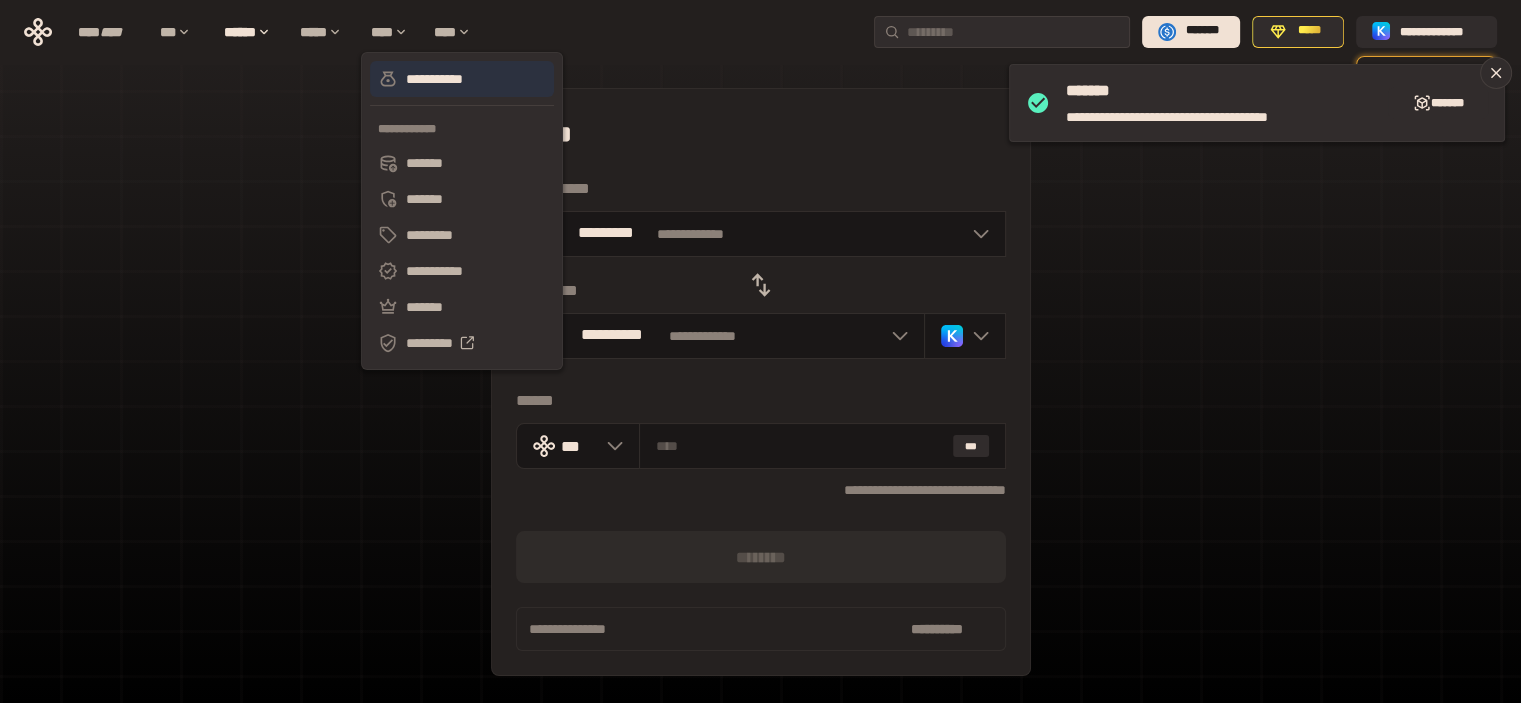 click on "**********" at bounding box center (462, 79) 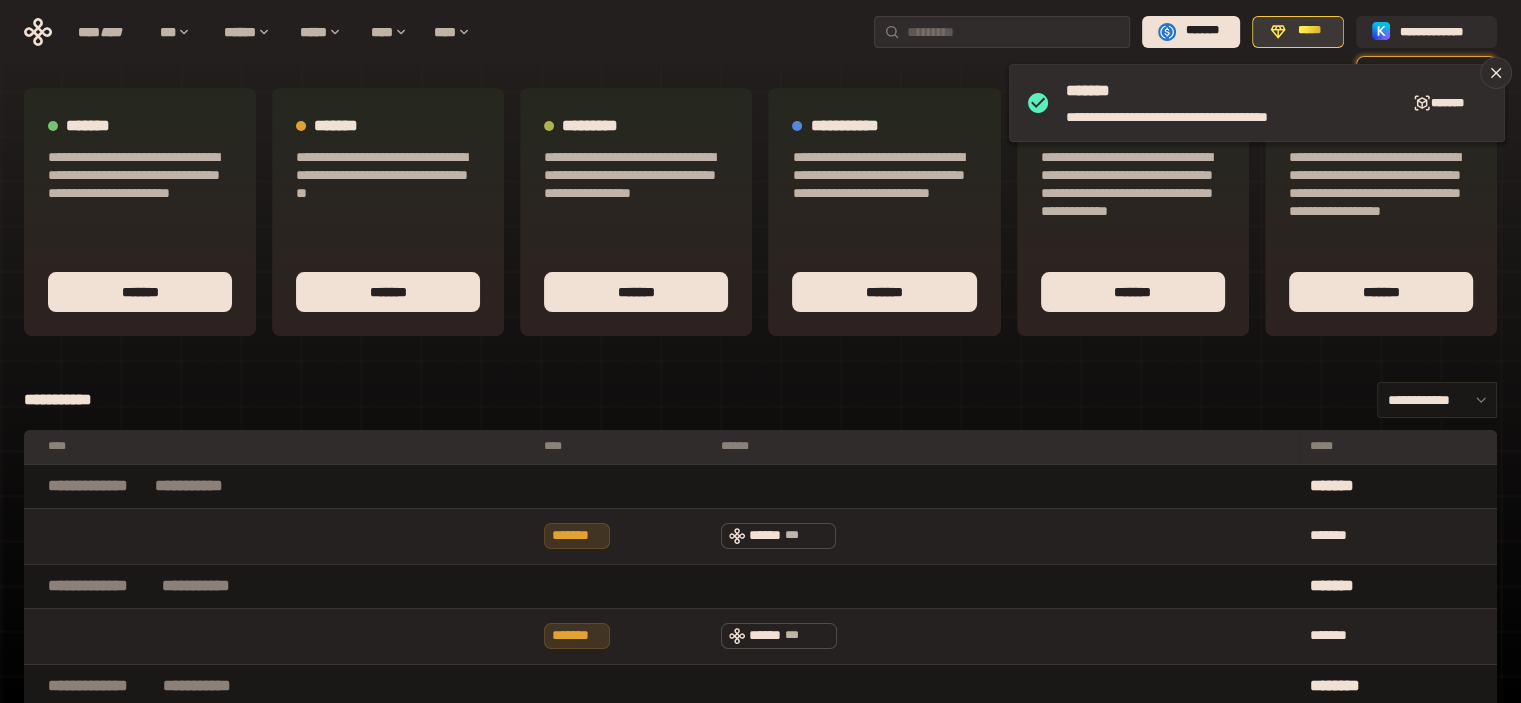 click on "*****" at bounding box center [1297, 32] 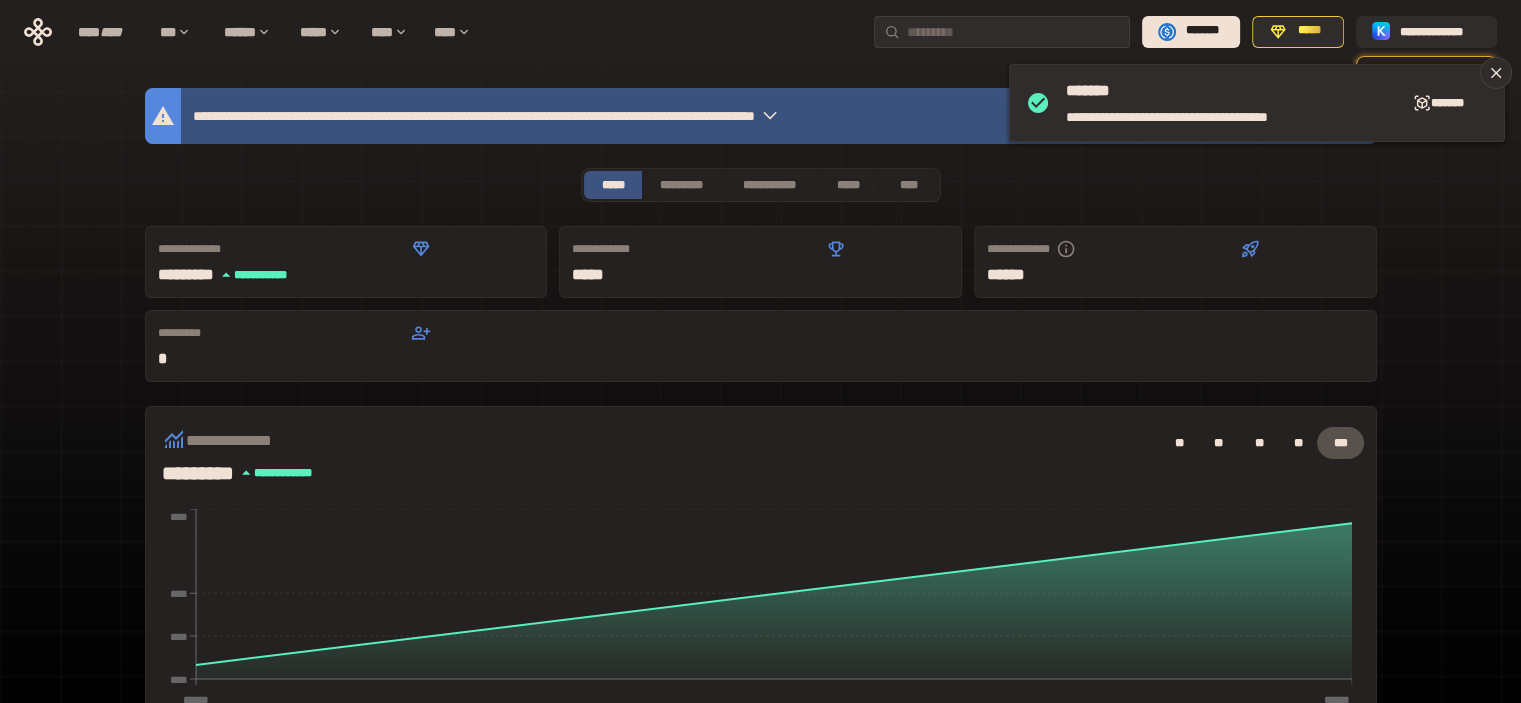 scroll, scrollTop: 500, scrollLeft: 0, axis: vertical 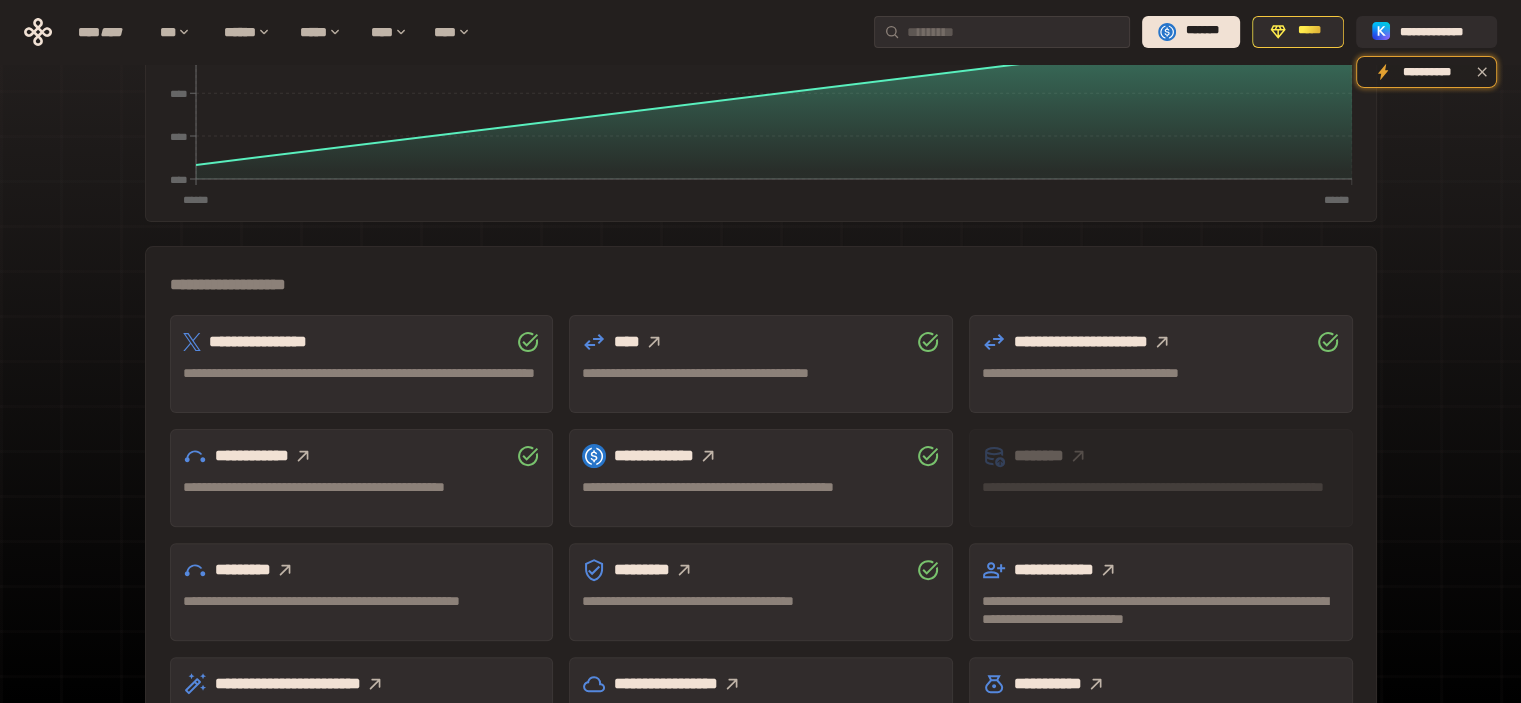 click 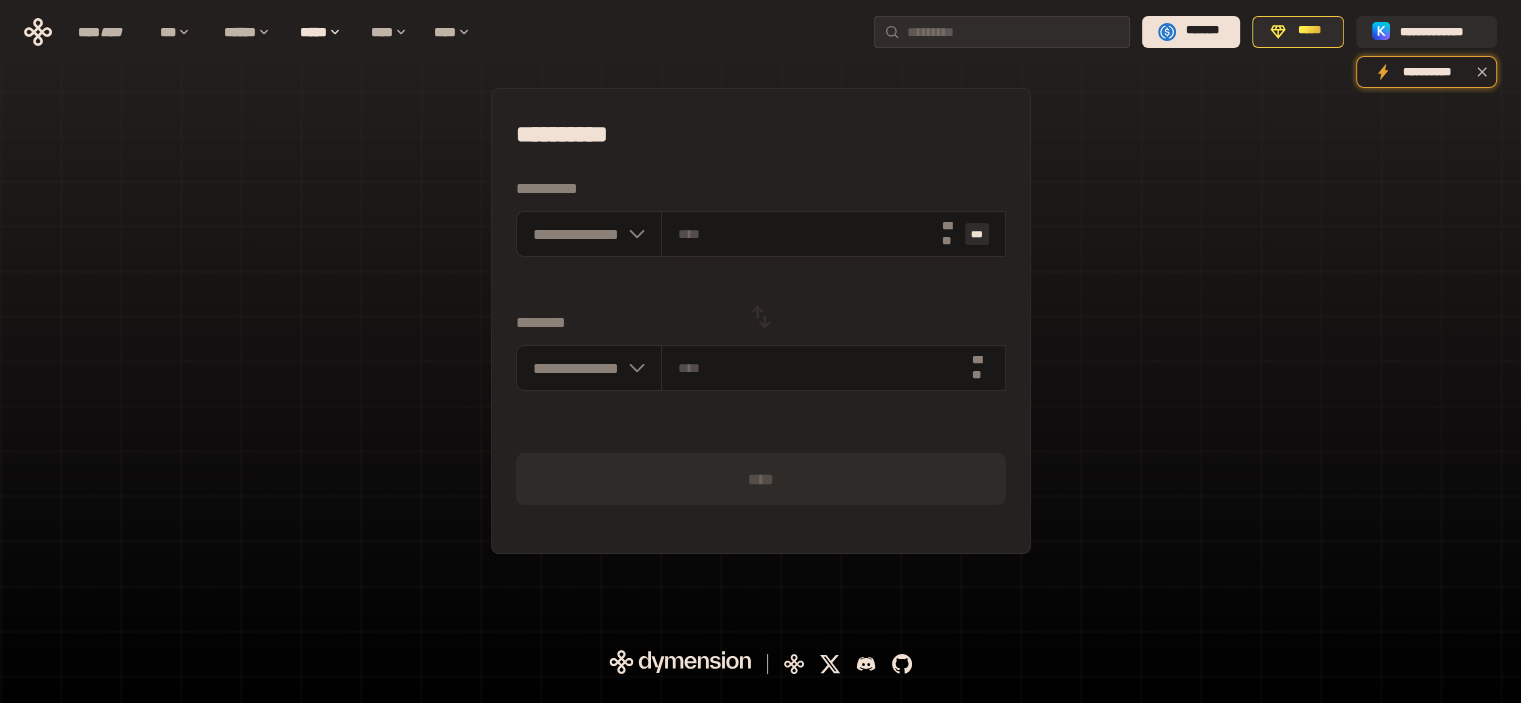 scroll, scrollTop: 0, scrollLeft: 0, axis: both 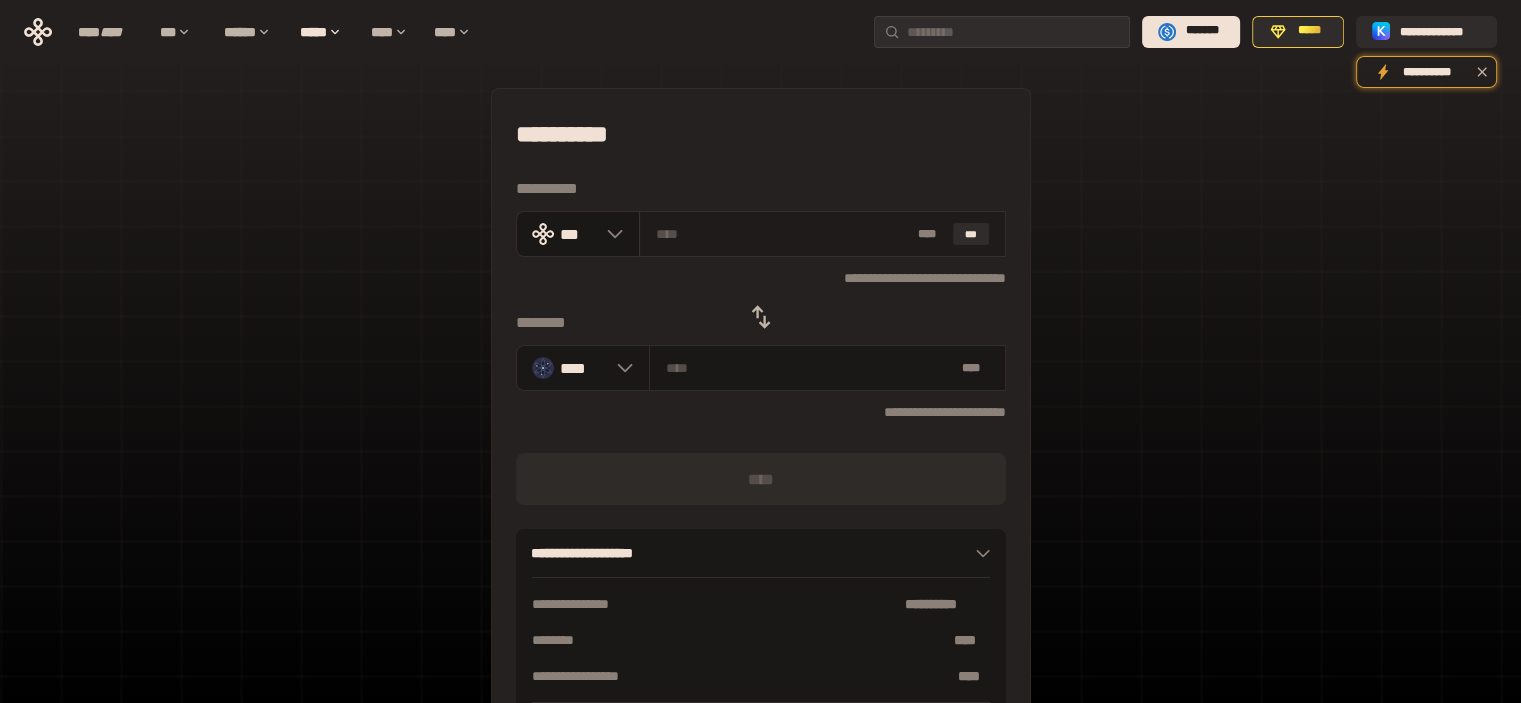click at bounding box center [783, 234] 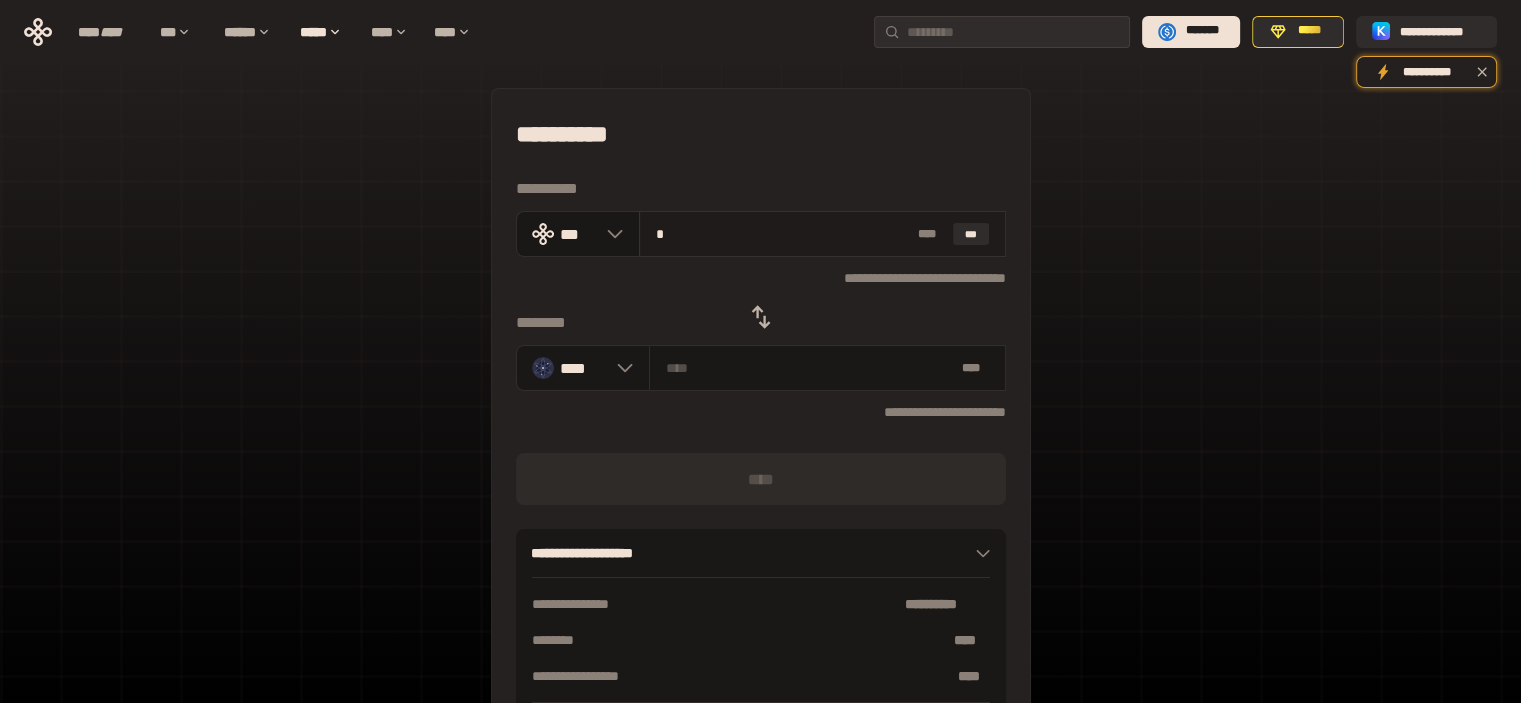 type on "********" 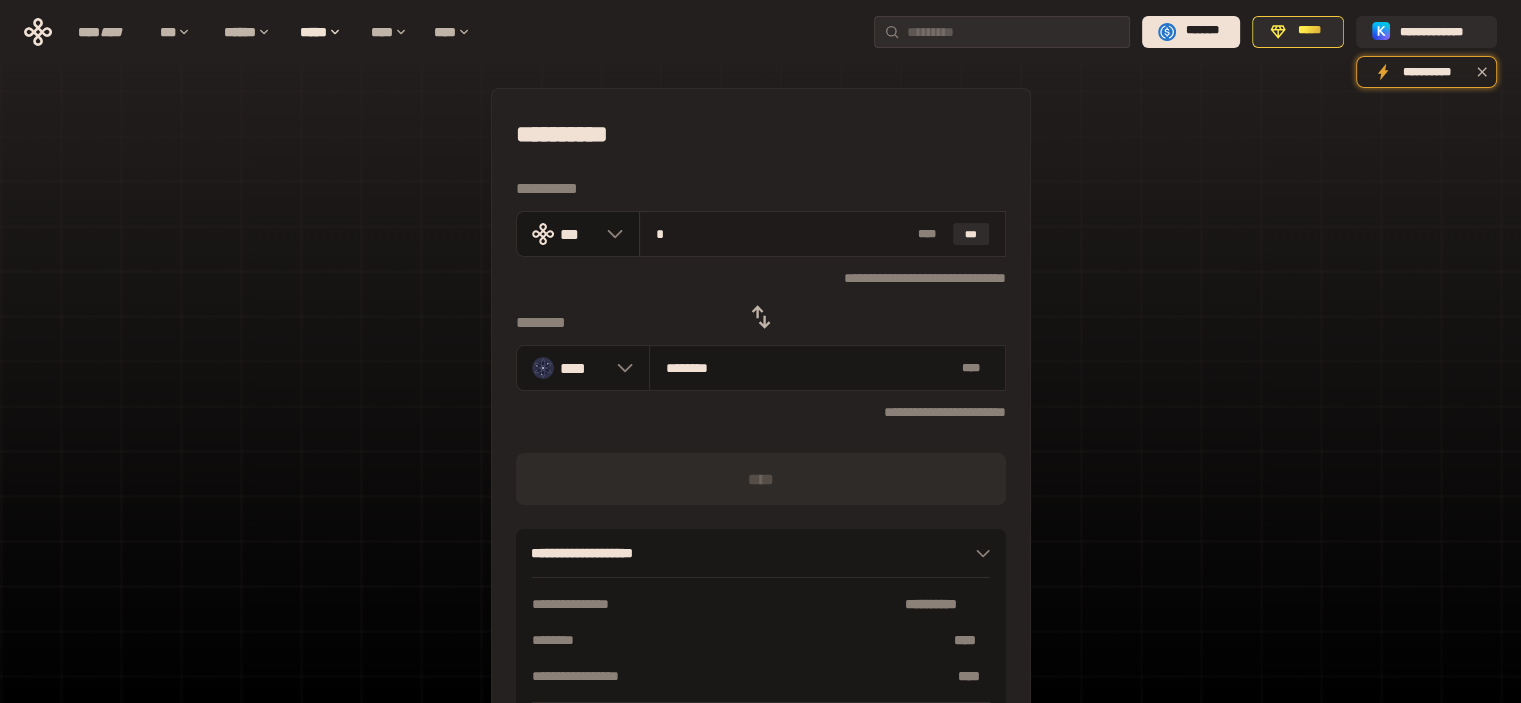 type on "**" 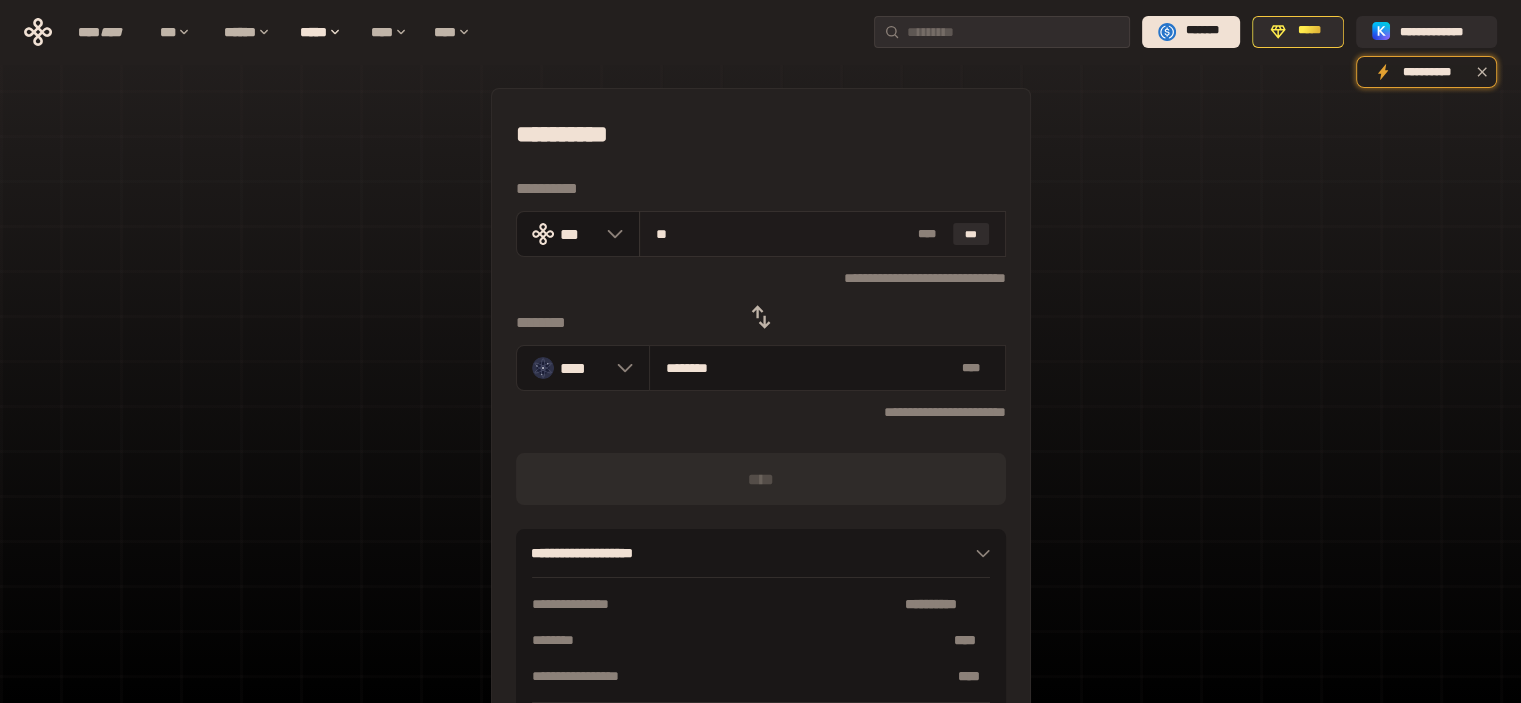 type on "********" 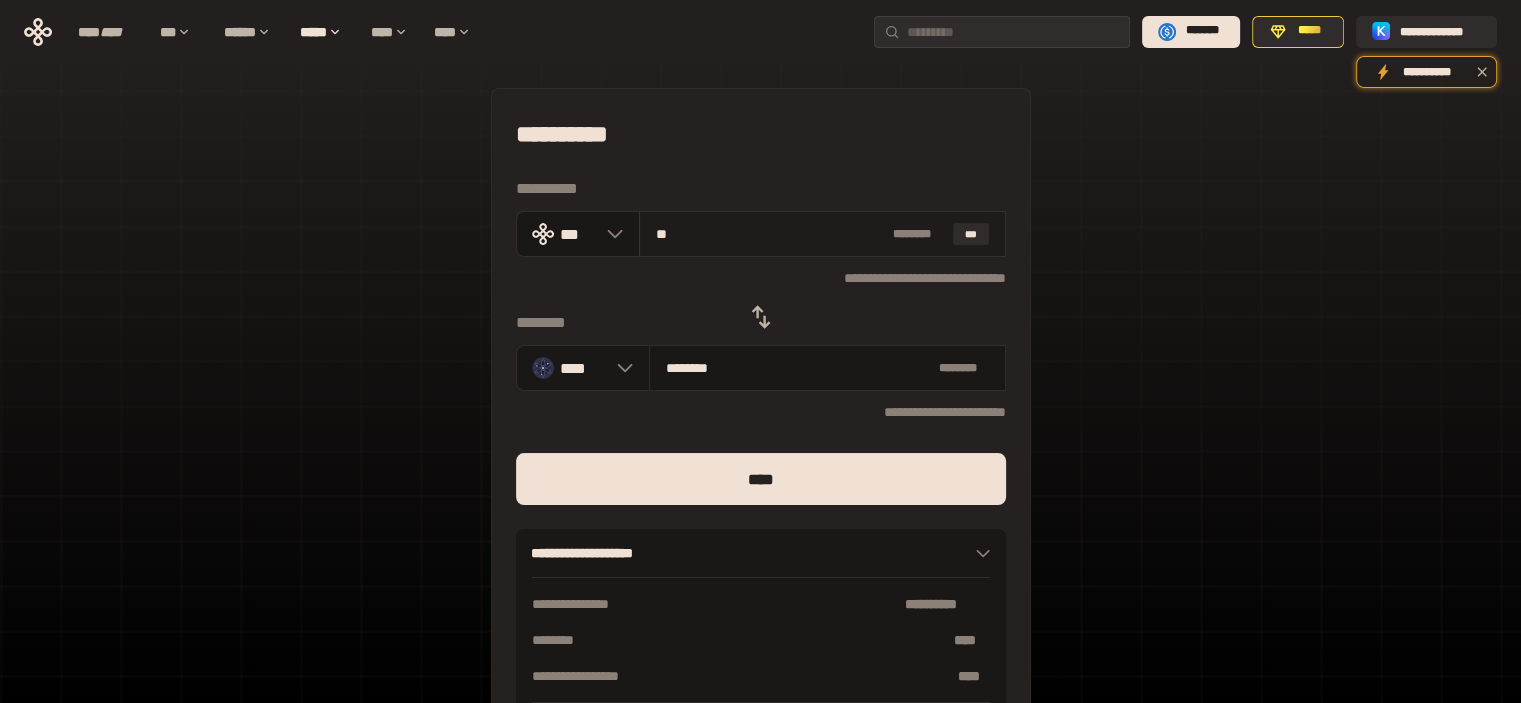 type on "*" 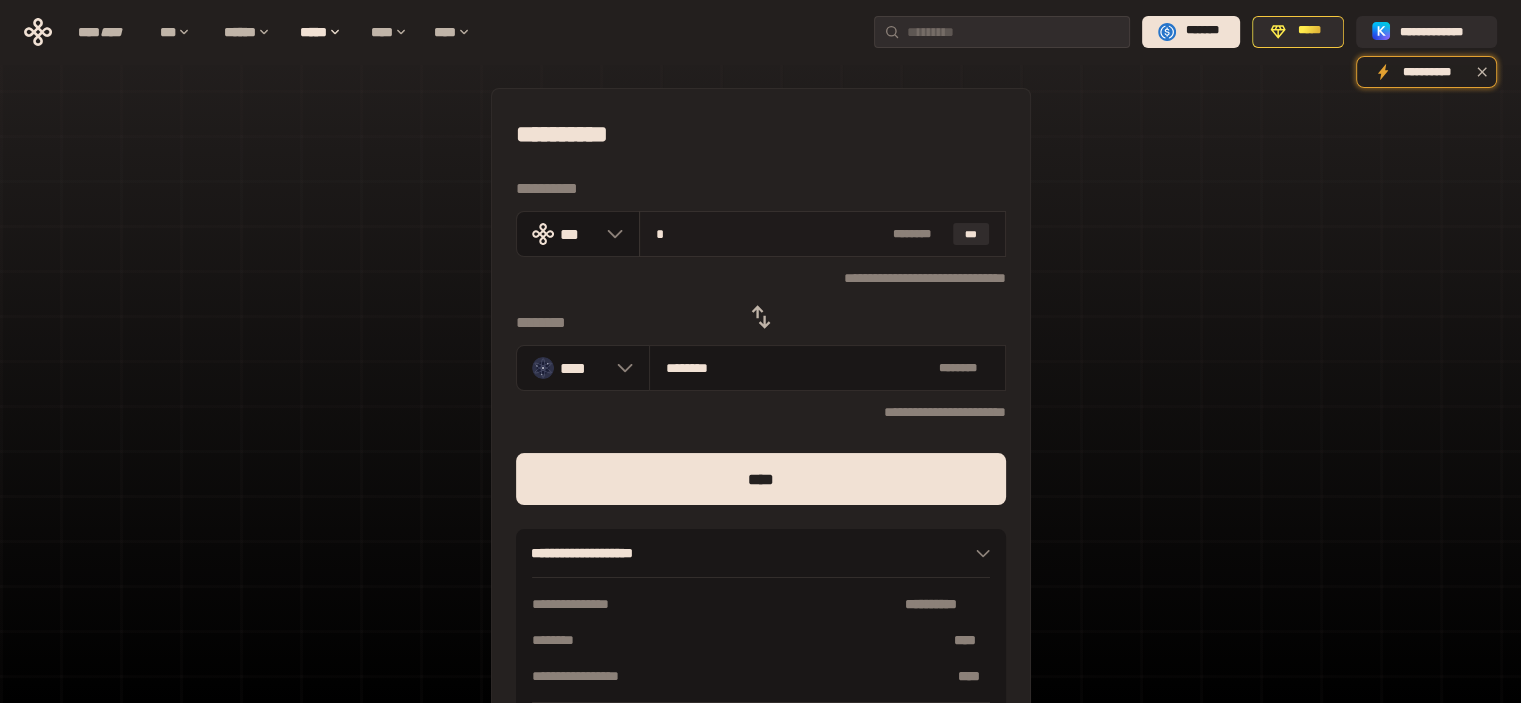 type on "********" 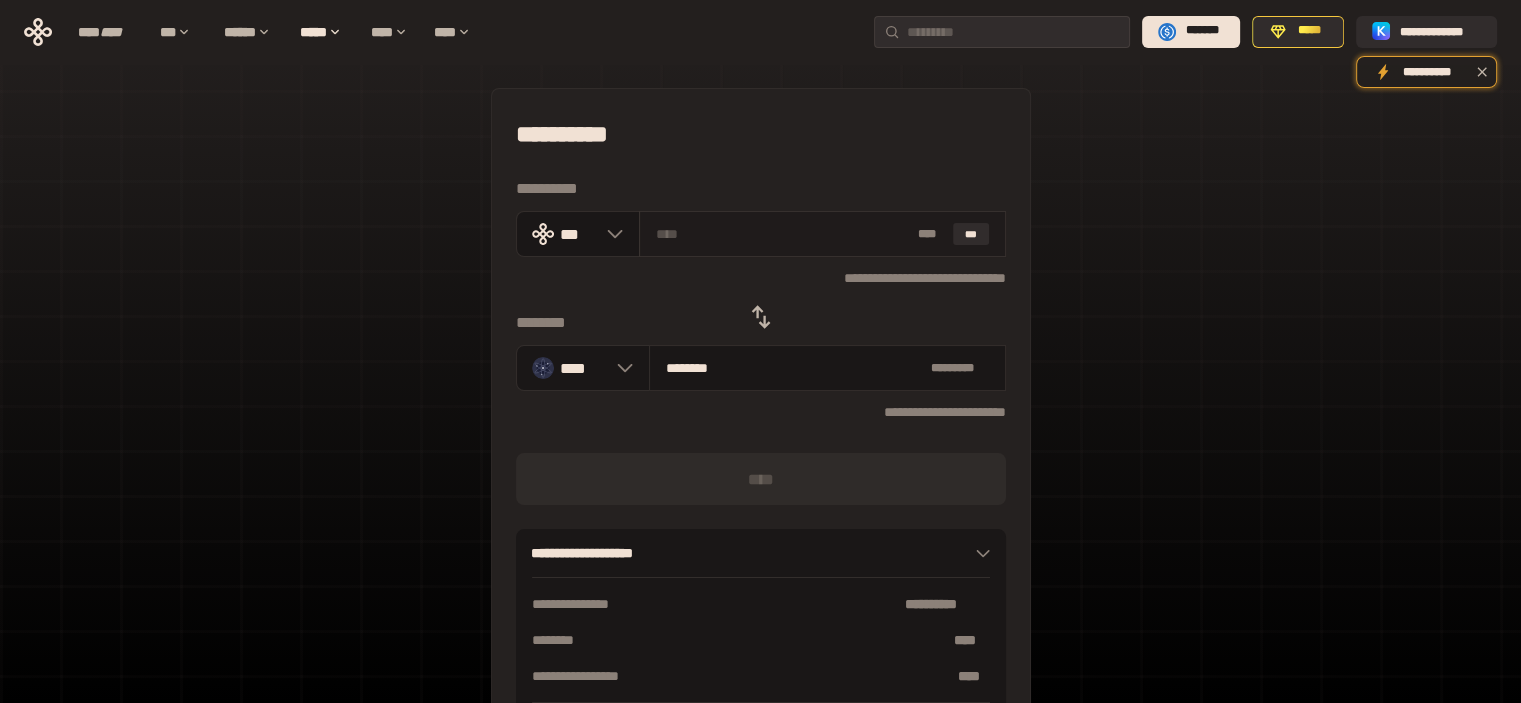 type on "*" 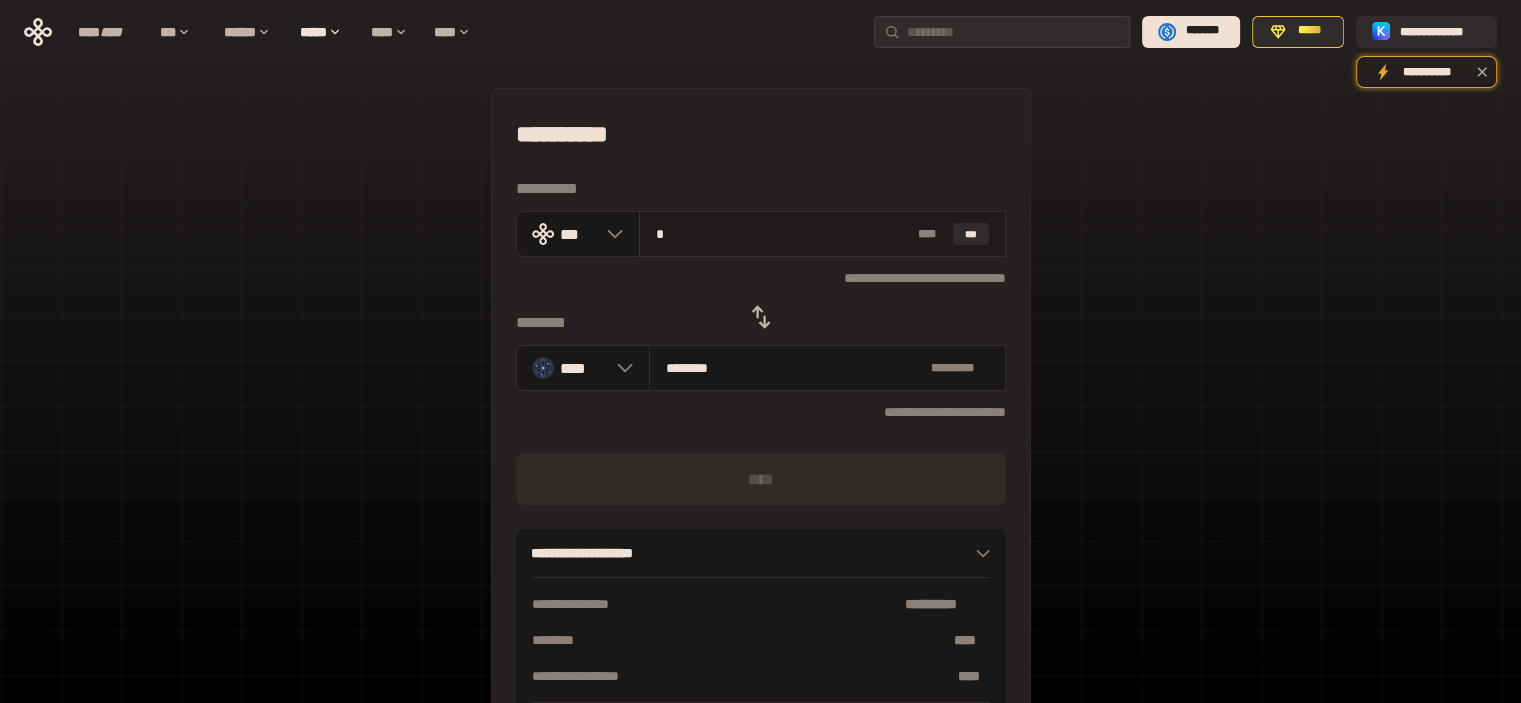 type on "********" 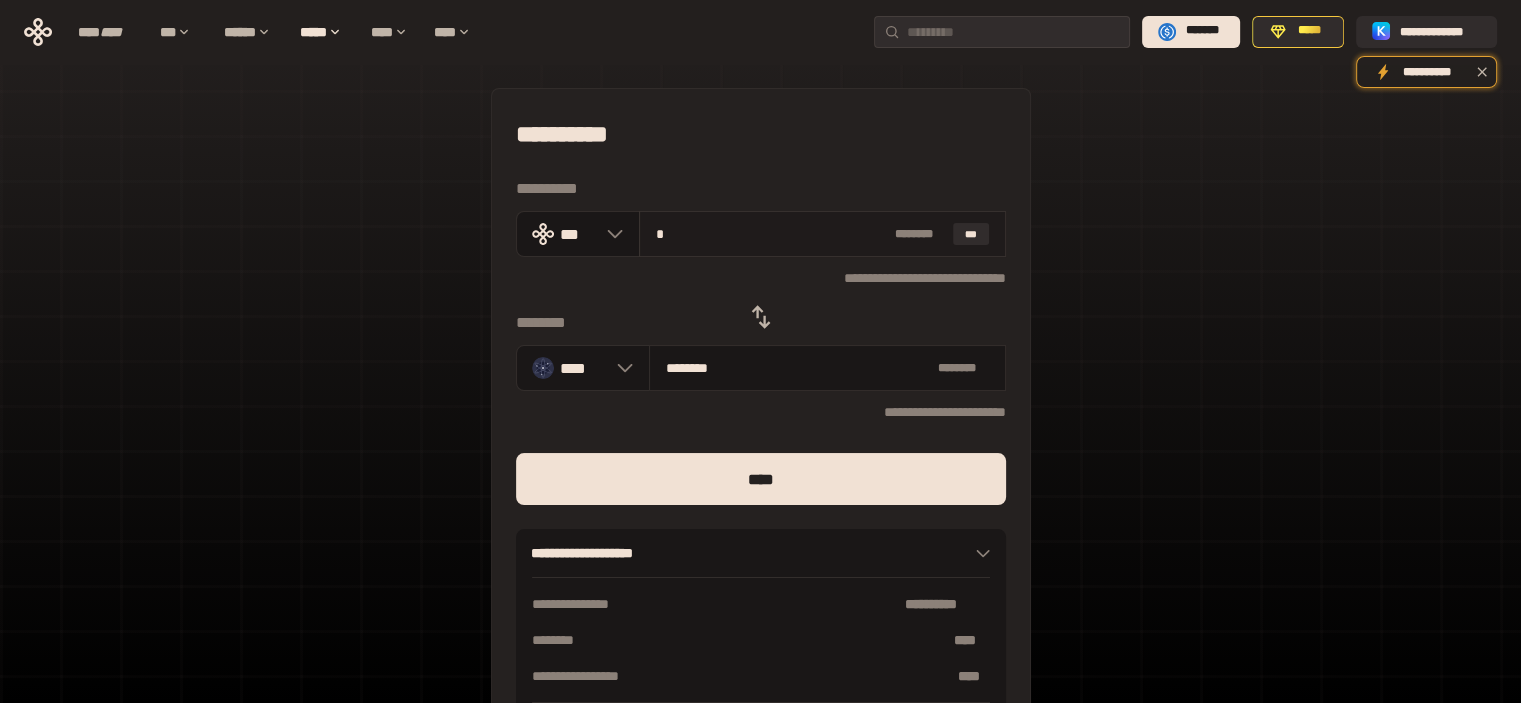 type on "**" 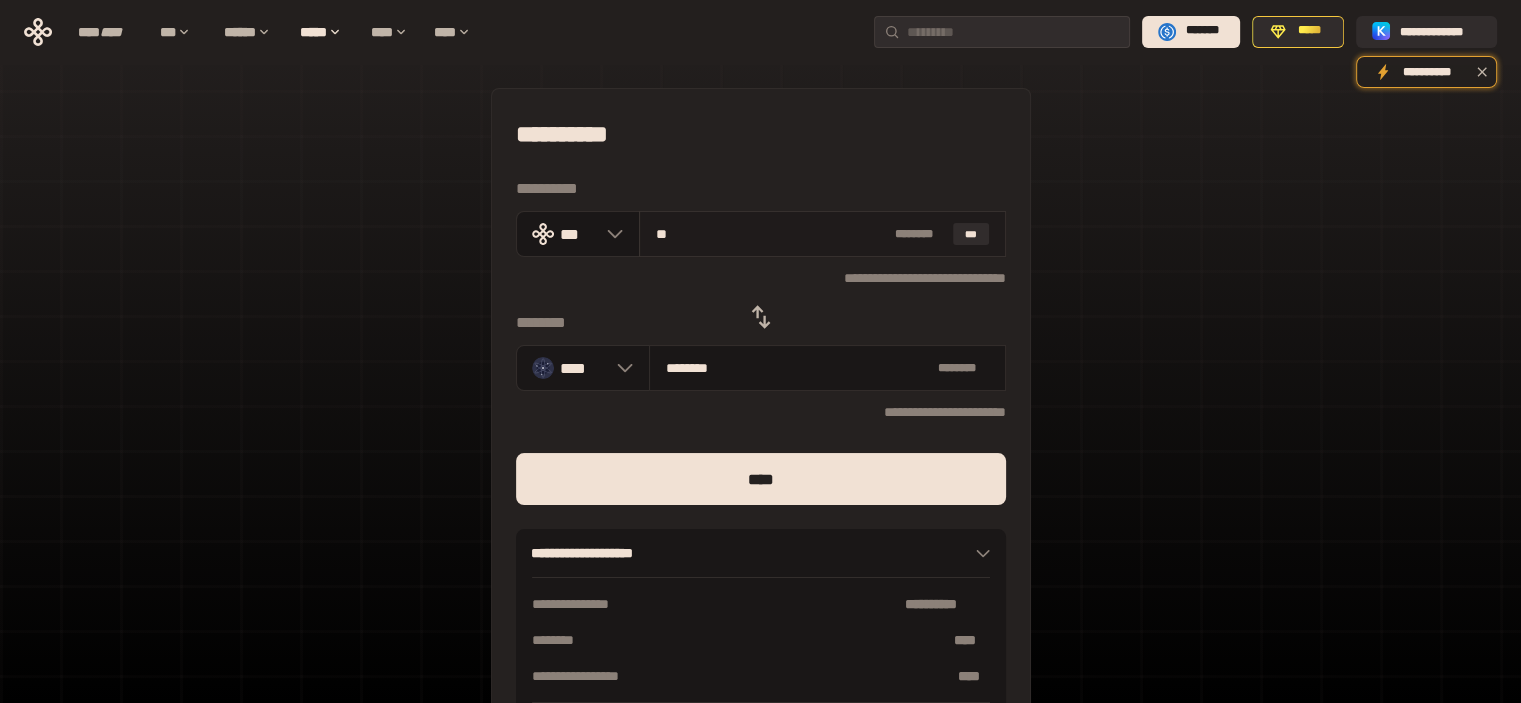 type on "********" 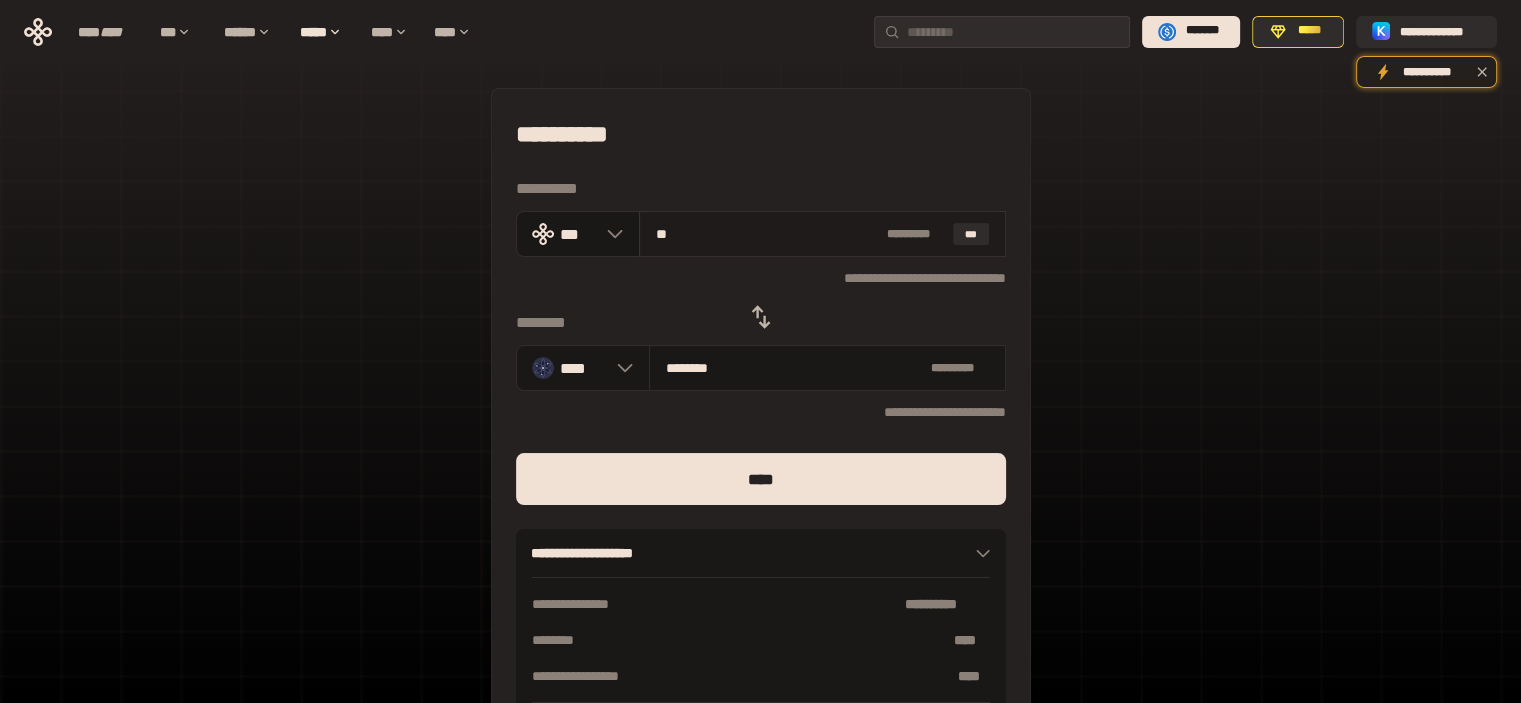type on "*" 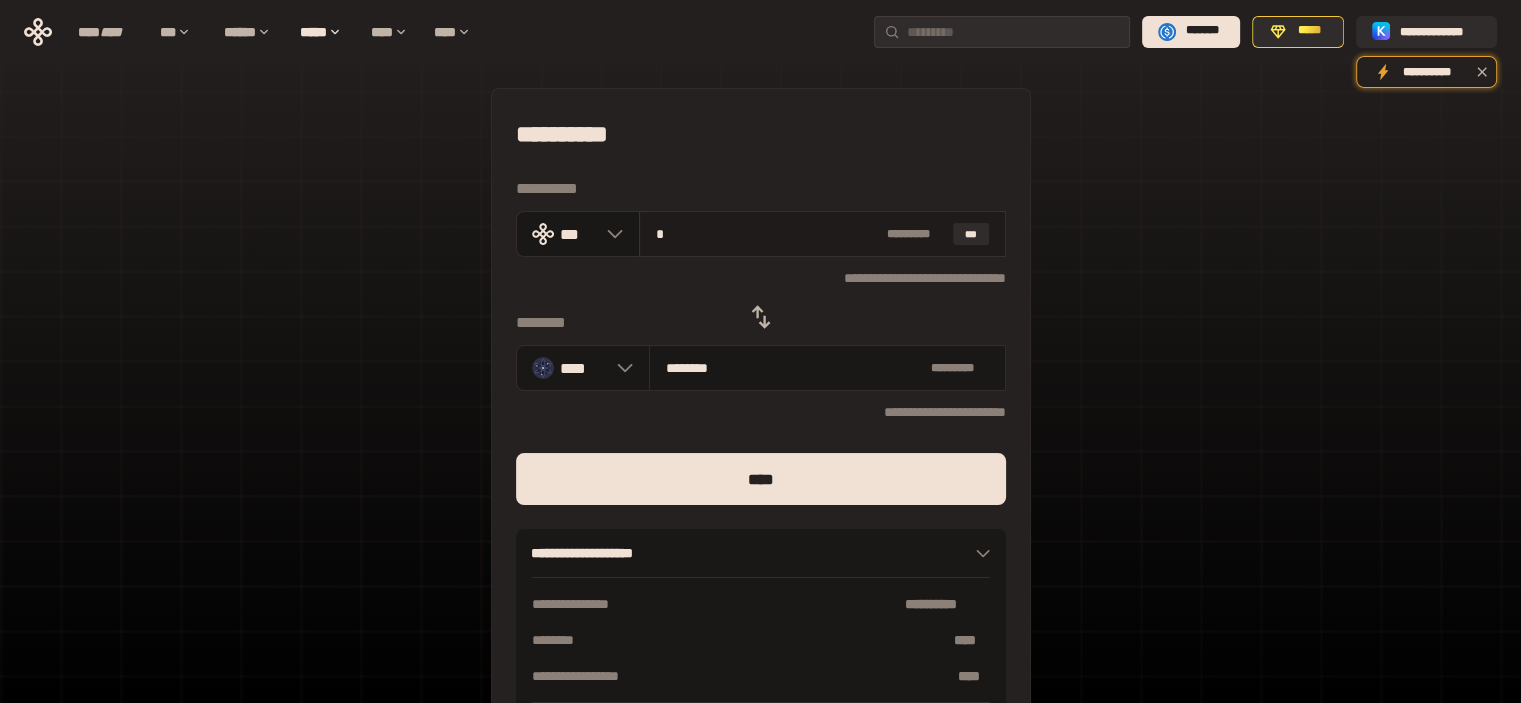 type on "********" 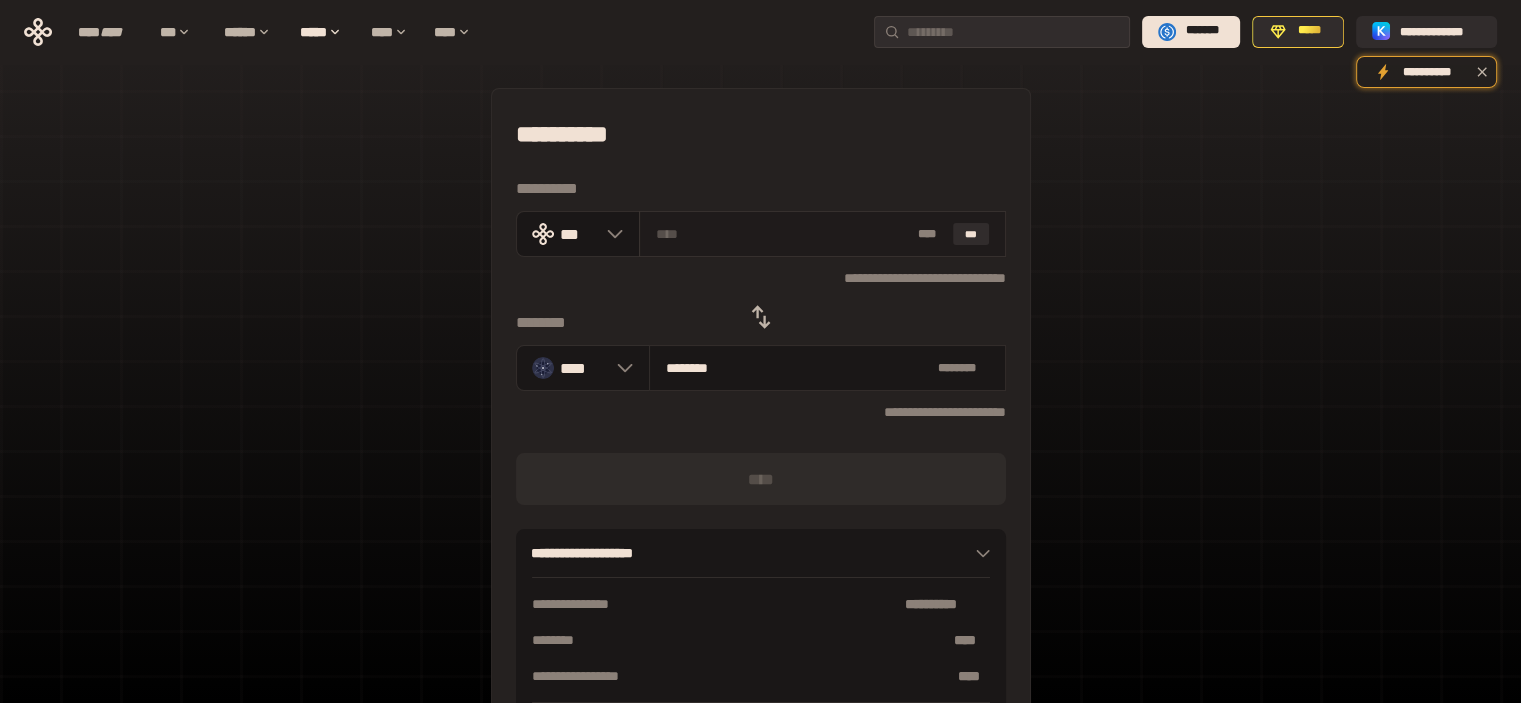 type on "*" 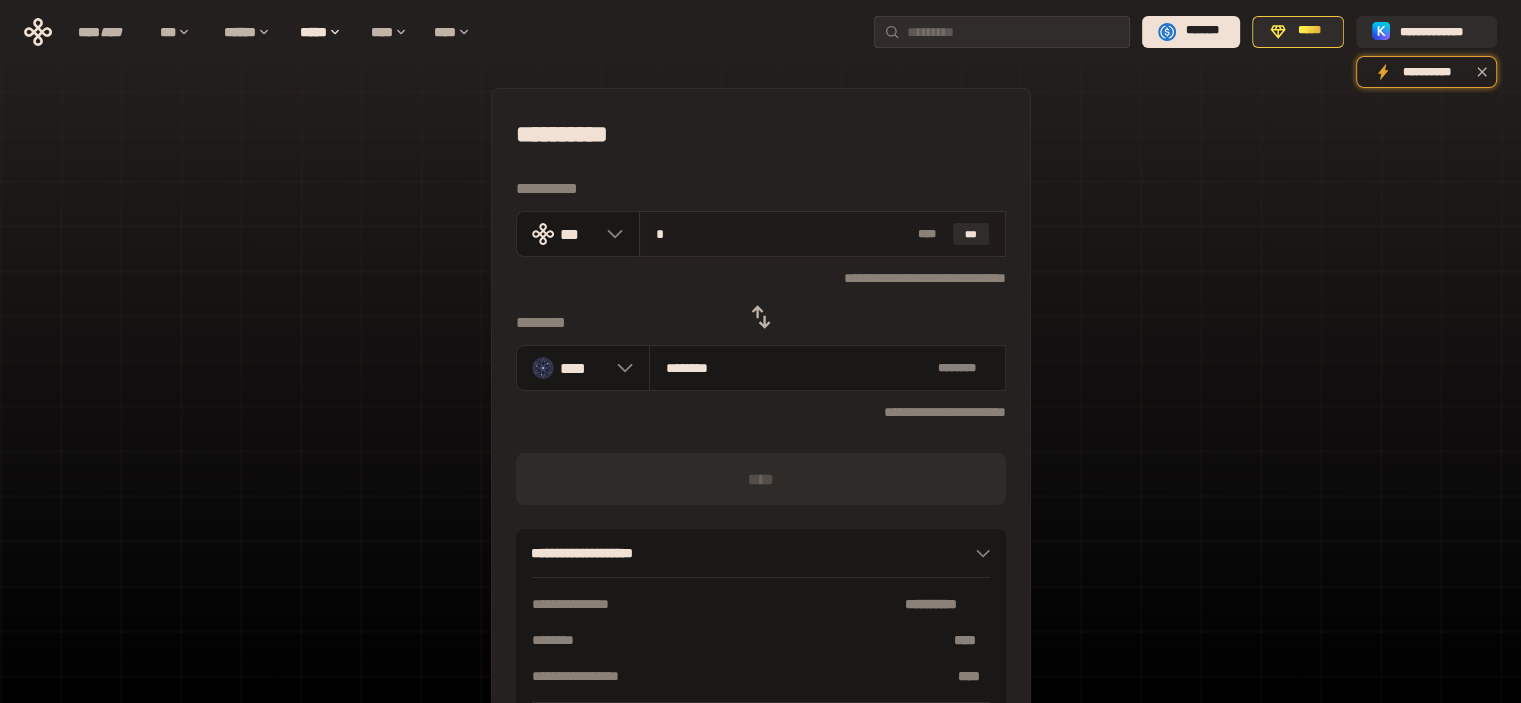 type on "********" 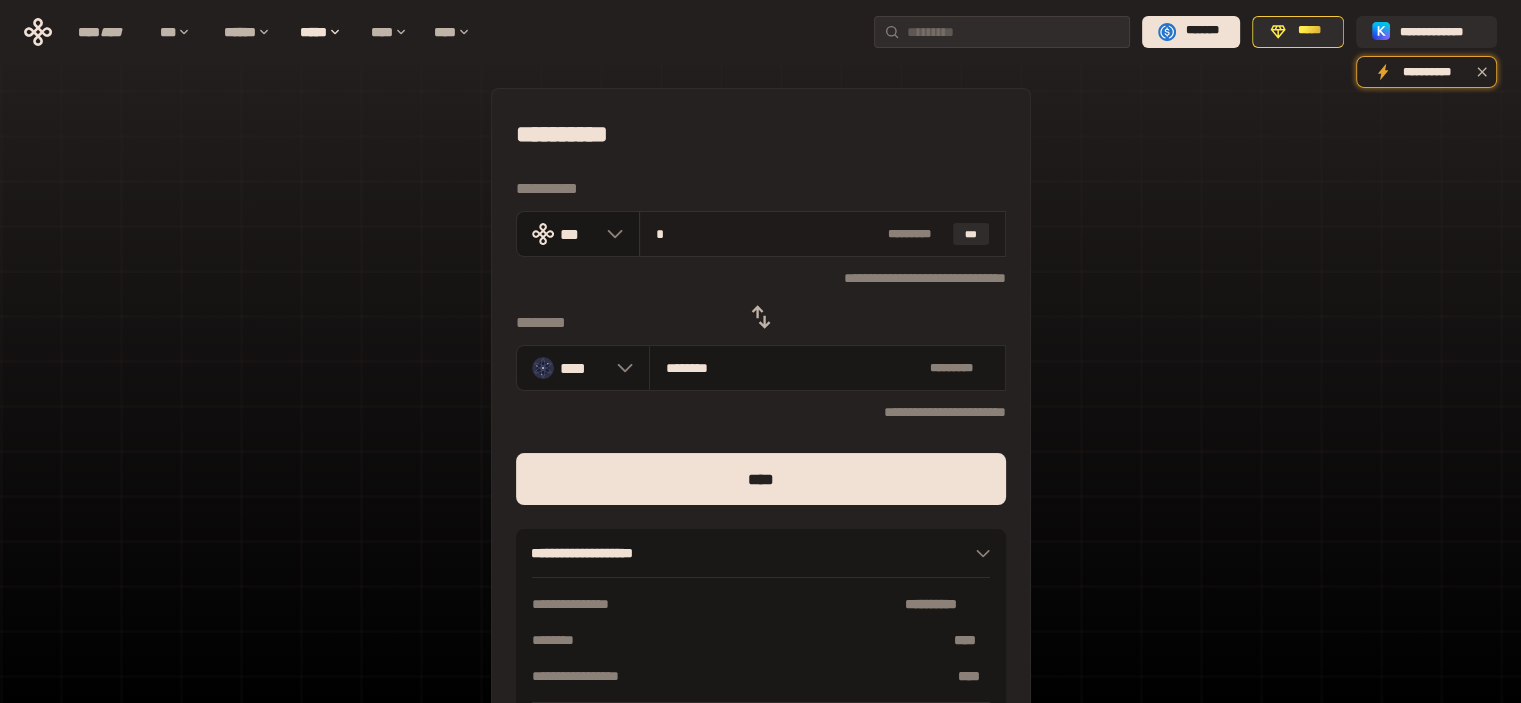 type on "**" 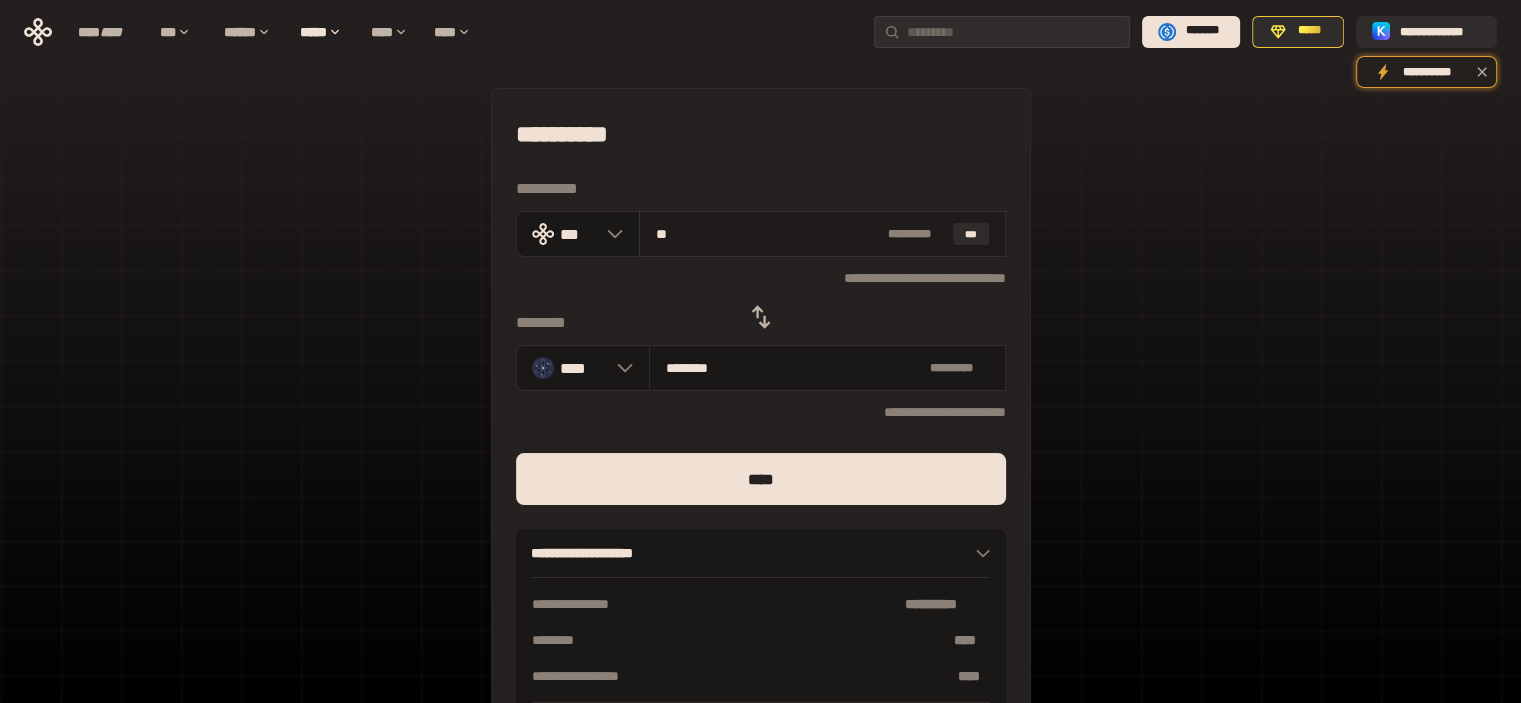 type on "********" 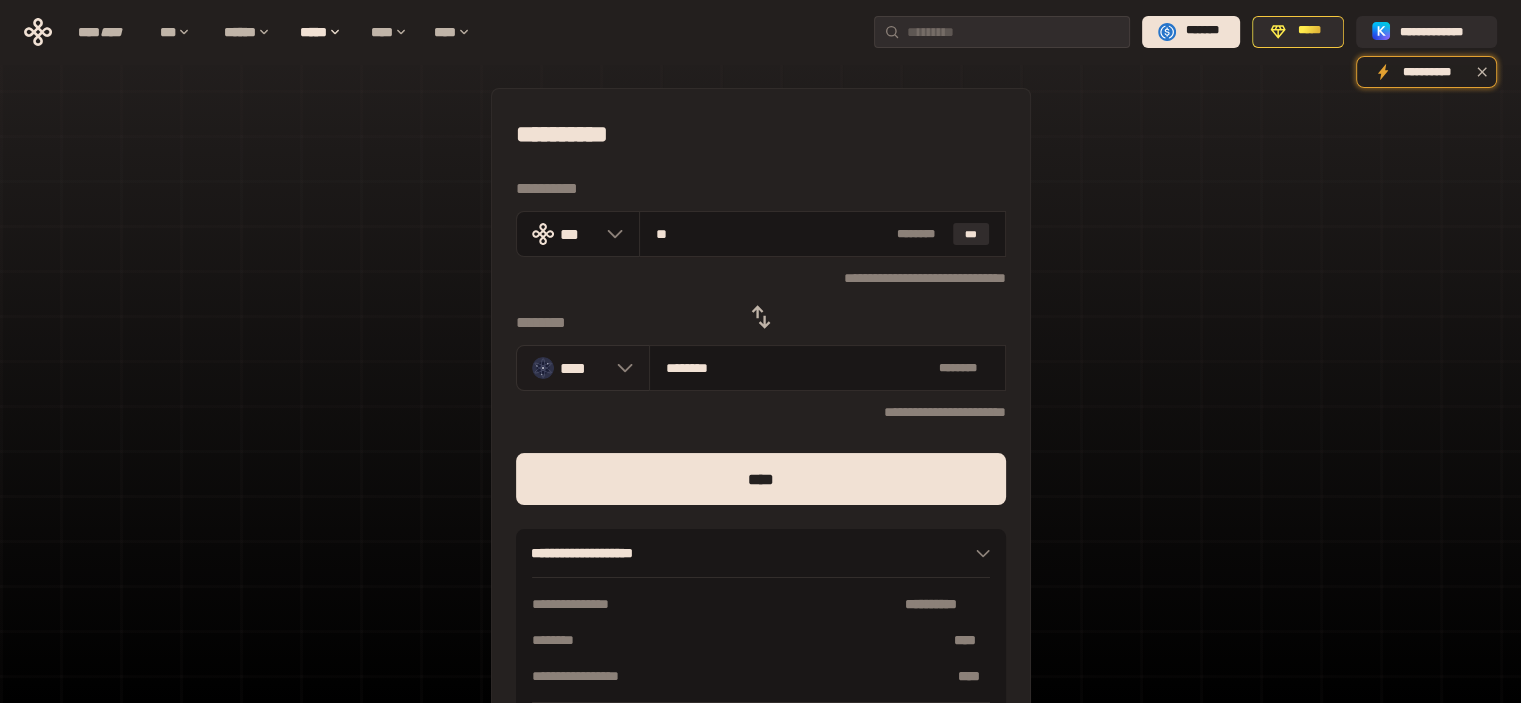 type on "**" 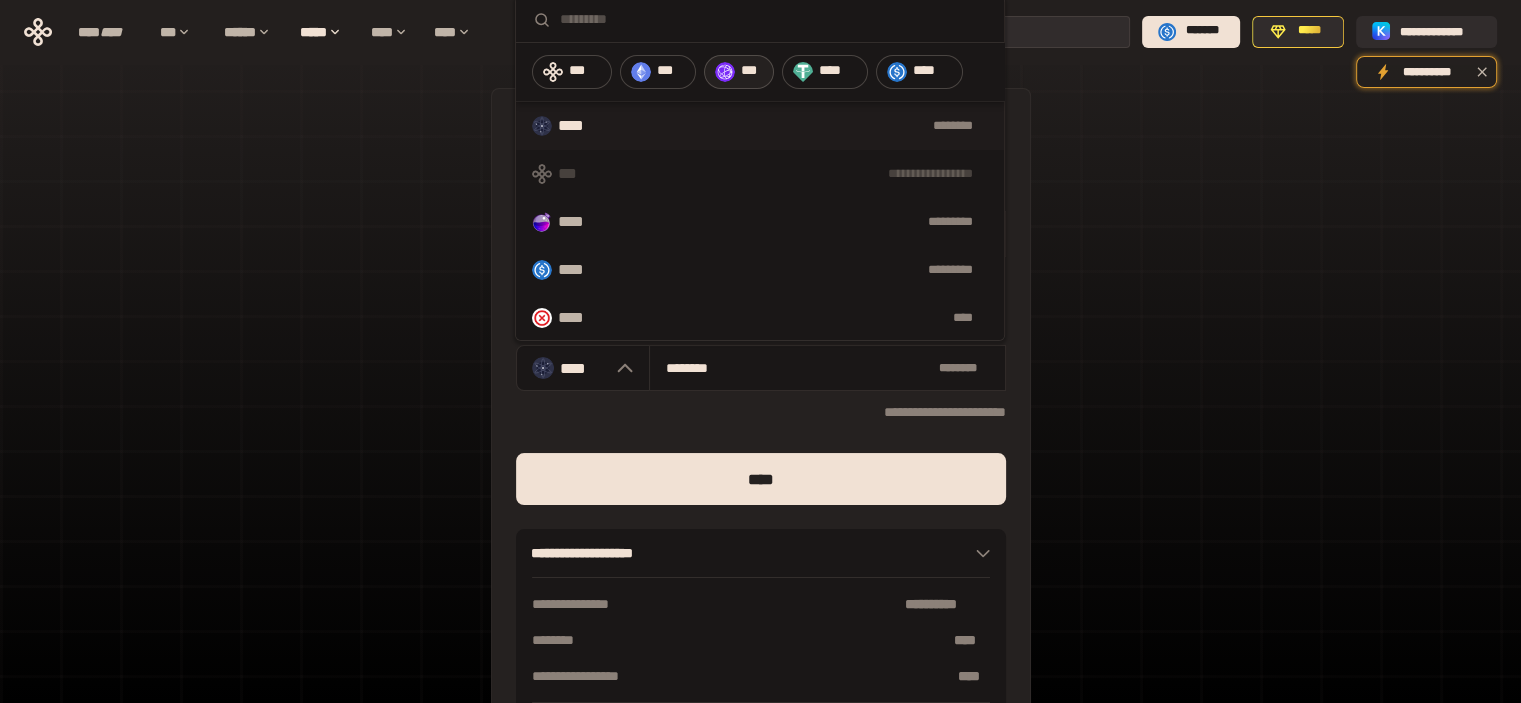 click at bounding box center (725, 72) 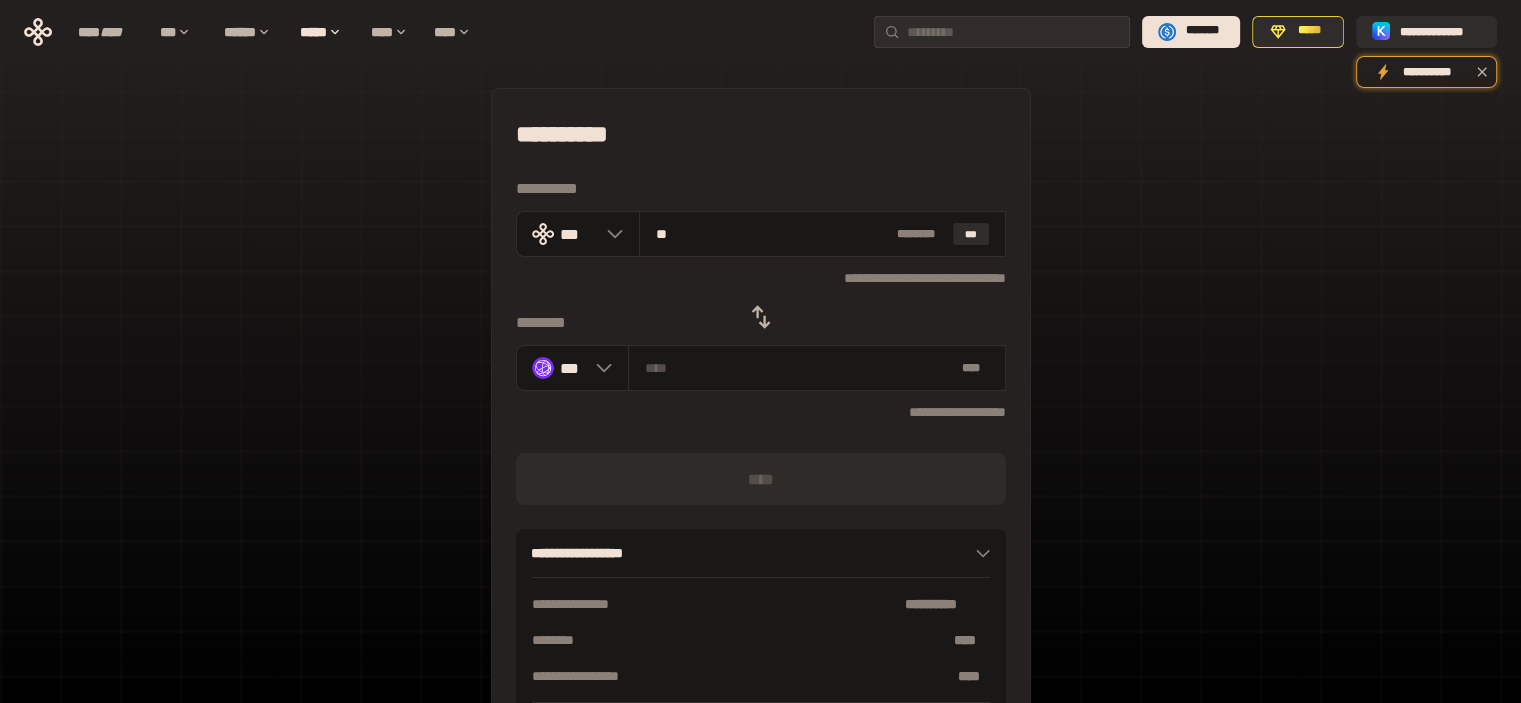 click on "[NAME] [LAST] [ADDRESS]" at bounding box center (761, 437) 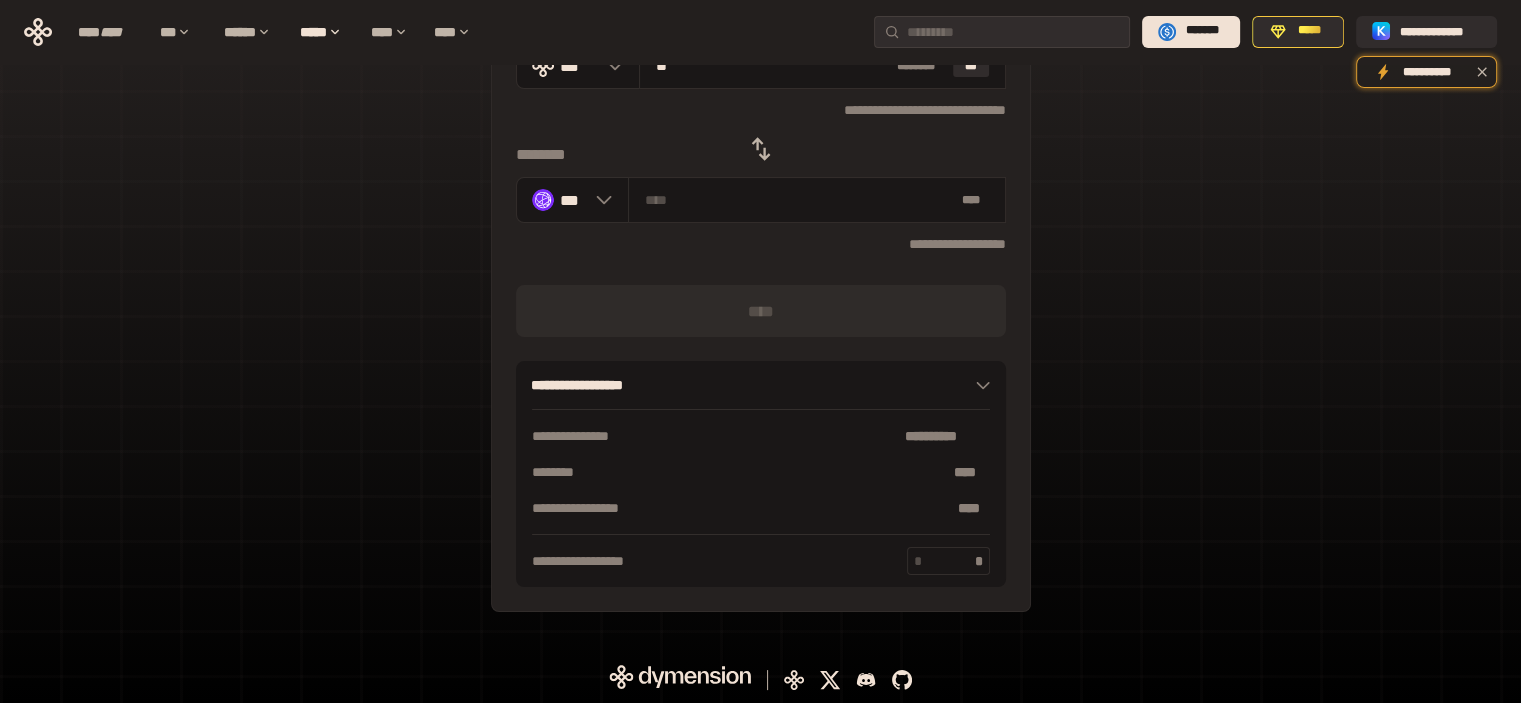 scroll, scrollTop: 1, scrollLeft: 0, axis: vertical 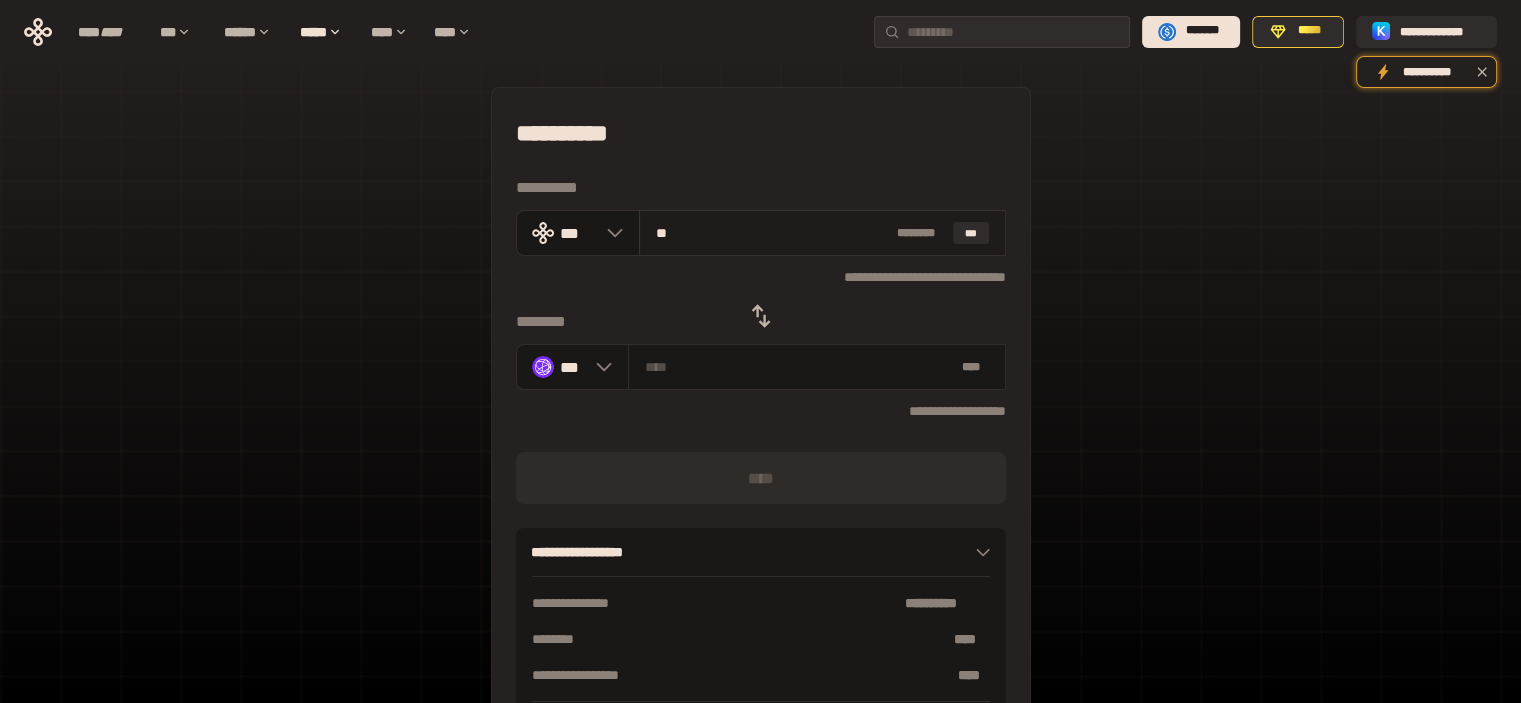 click on "**" at bounding box center (772, 233) 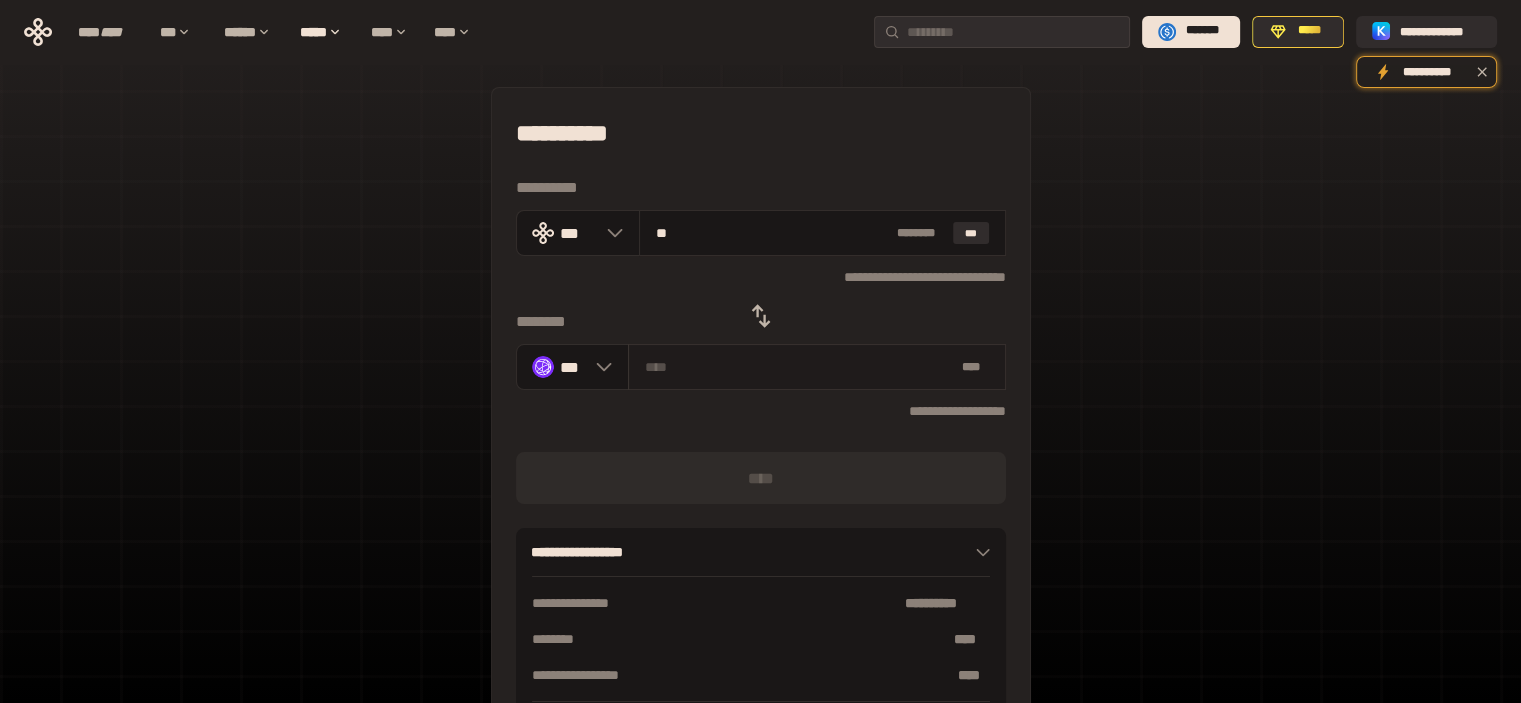 click on "* **" at bounding box center (816, 367) 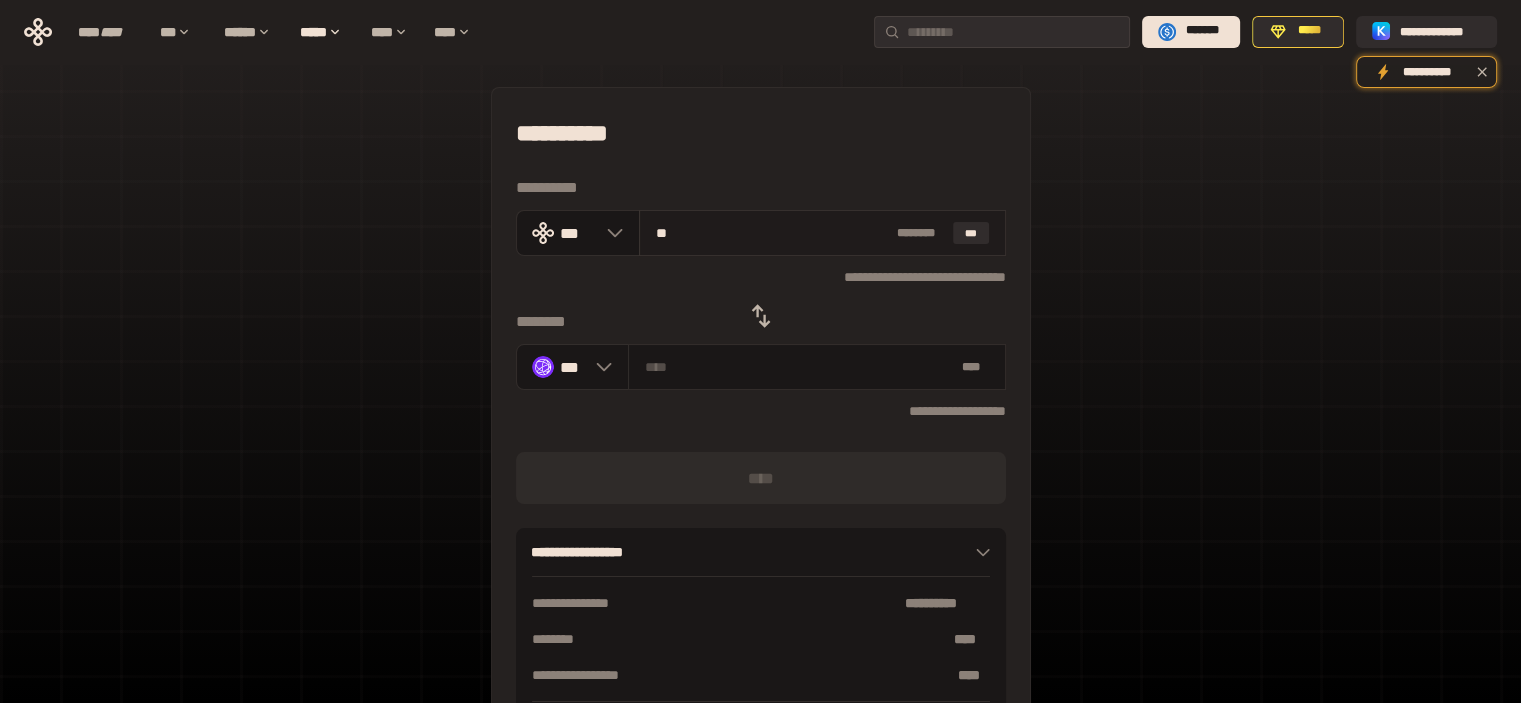 click on "** * ****** ***" at bounding box center (822, 233) 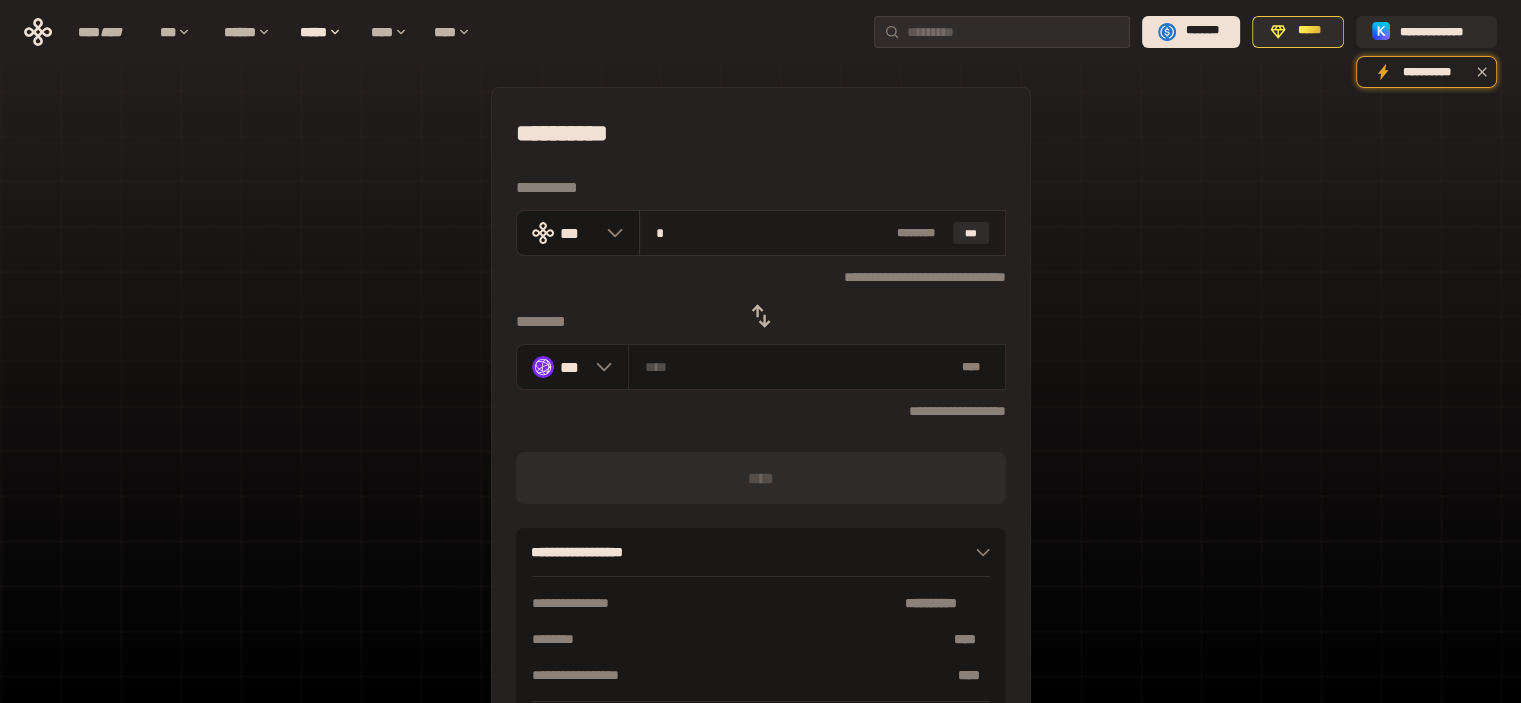 type on "********" 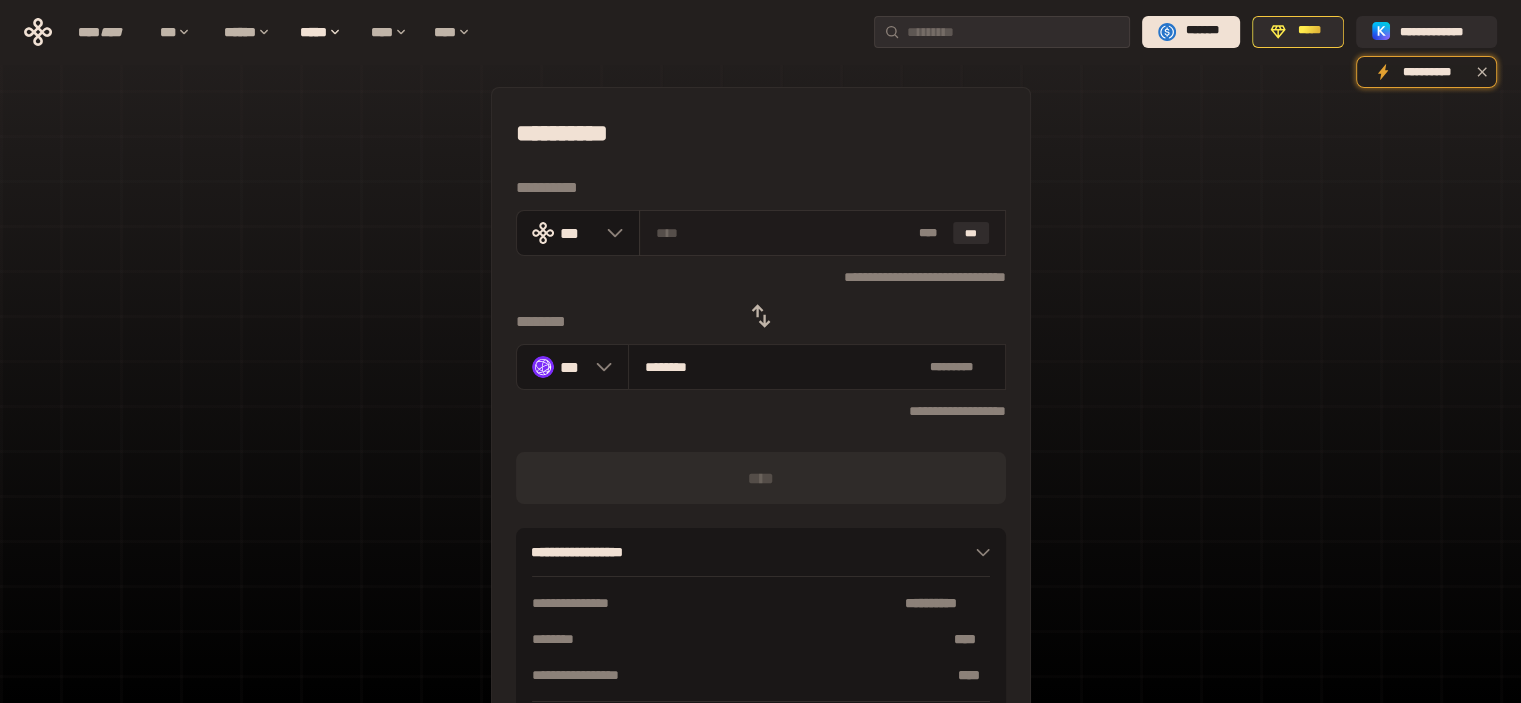 type on "*" 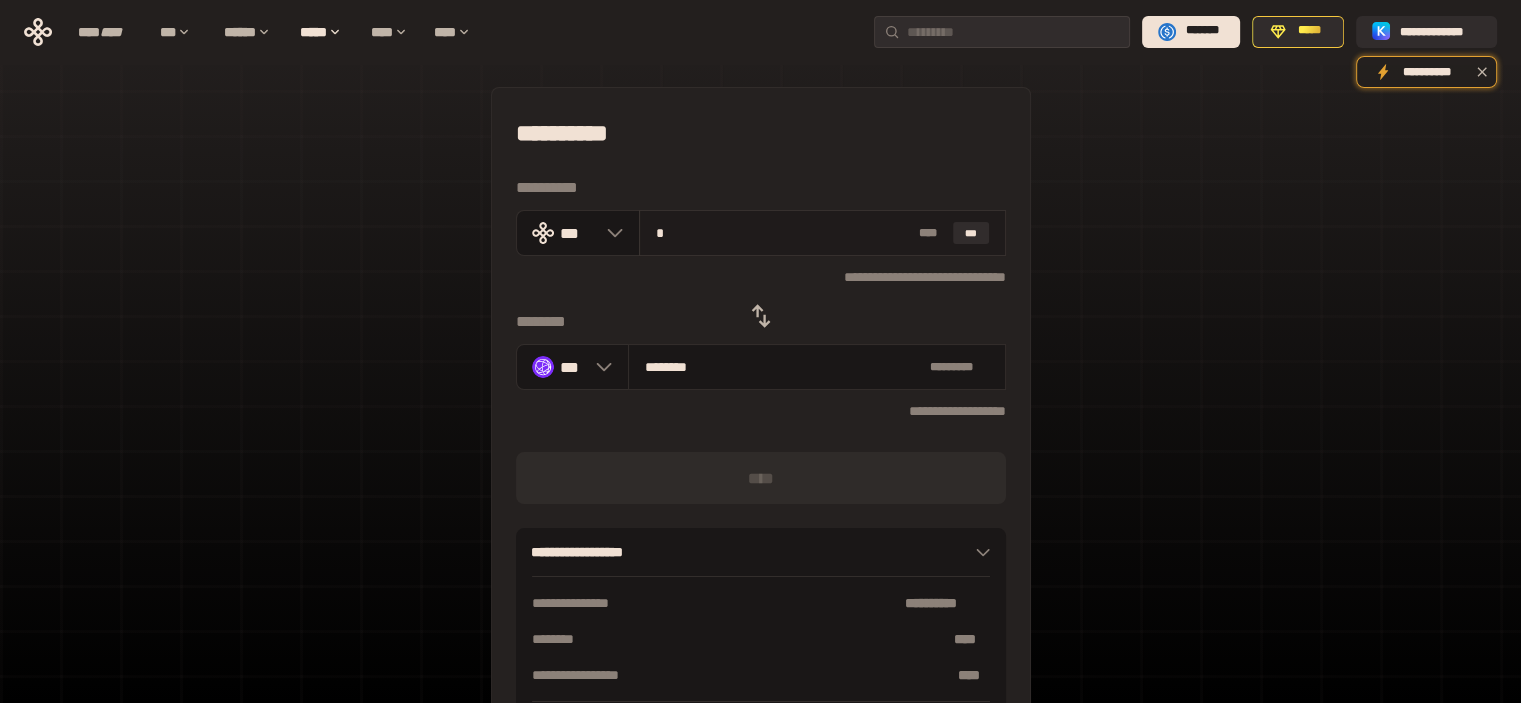 type on "*******" 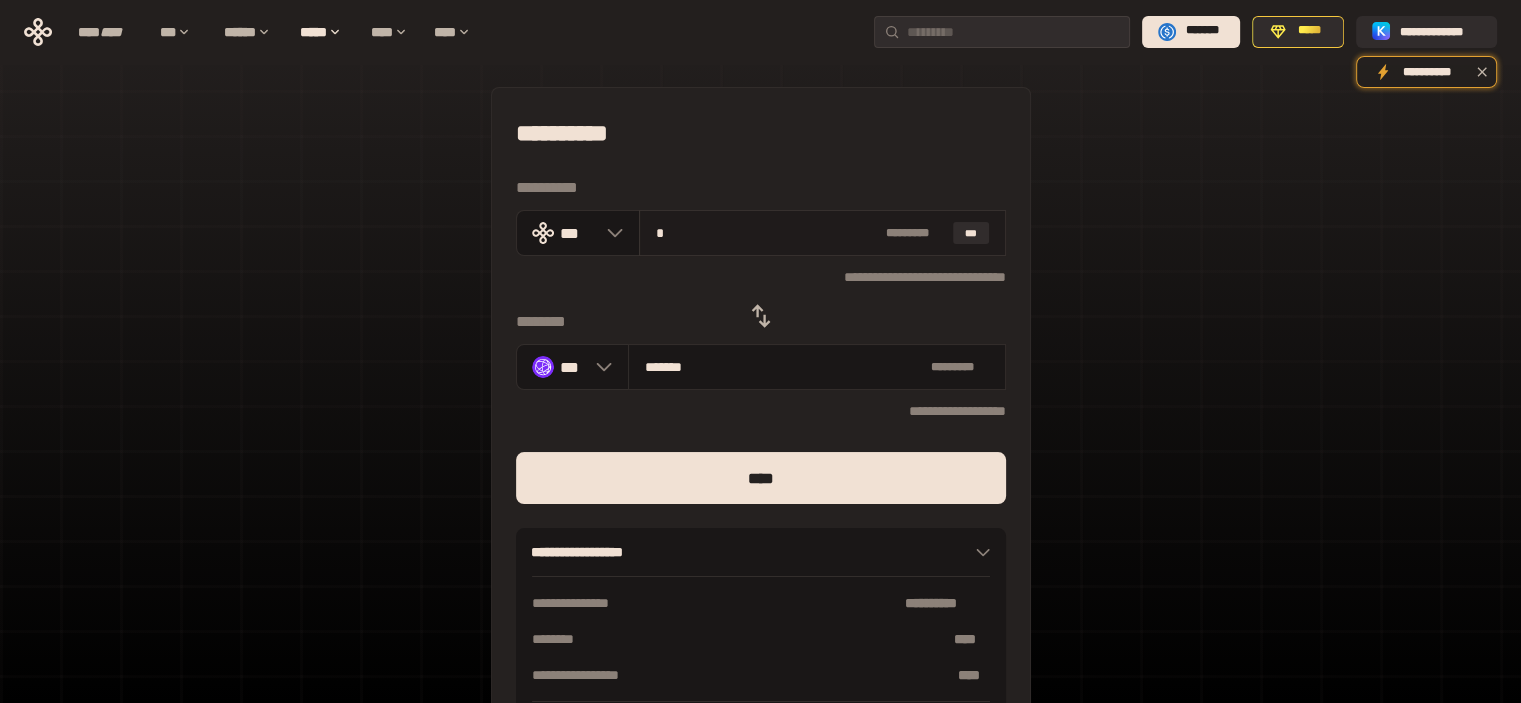 type on "**" 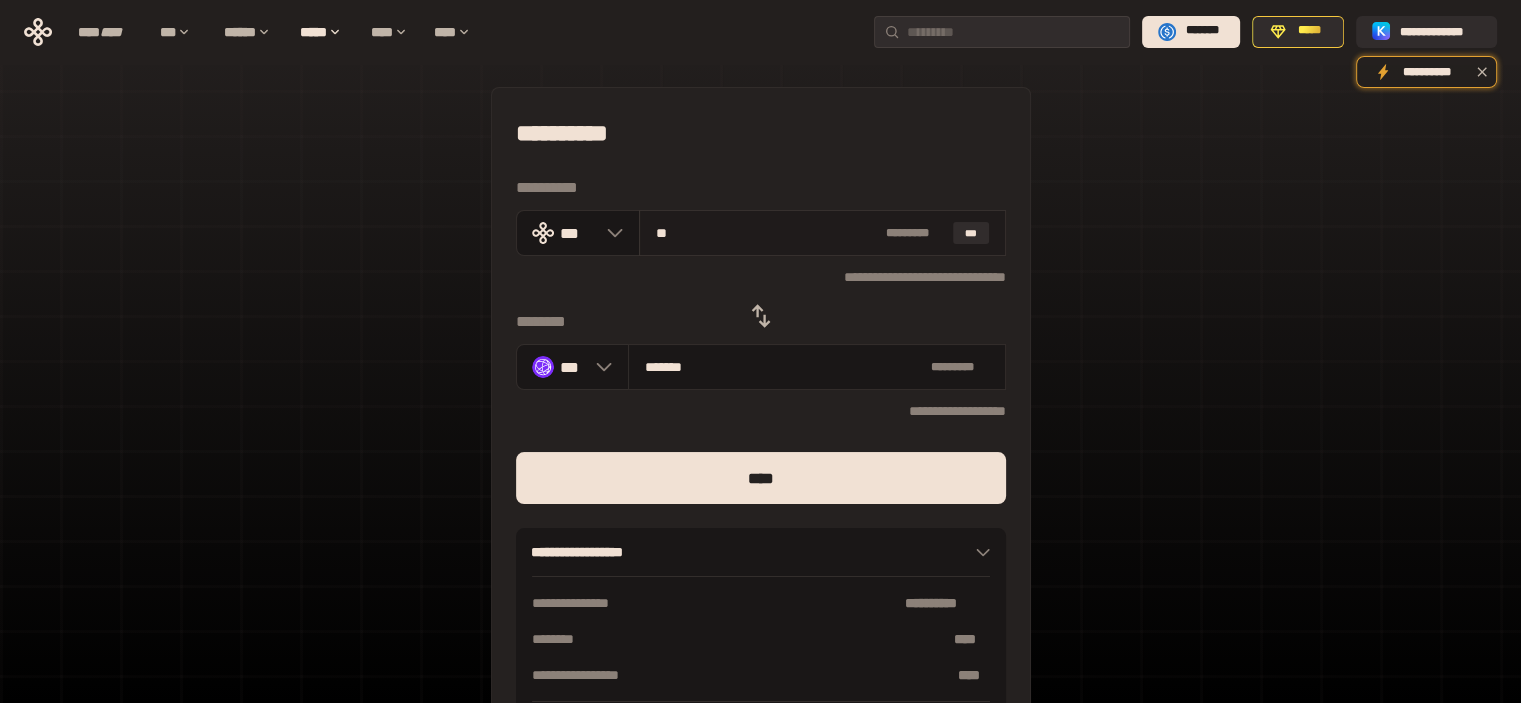 type on "********" 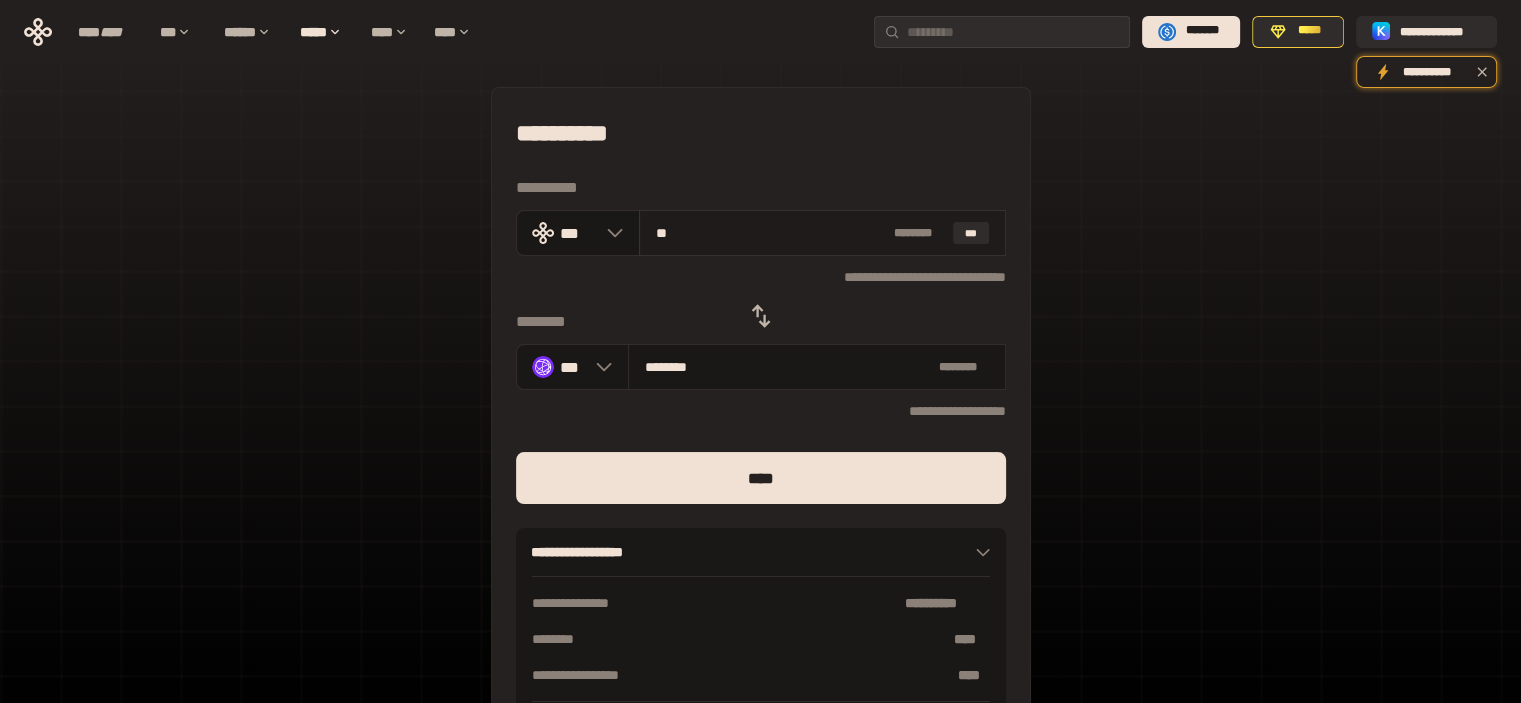 type on "*" 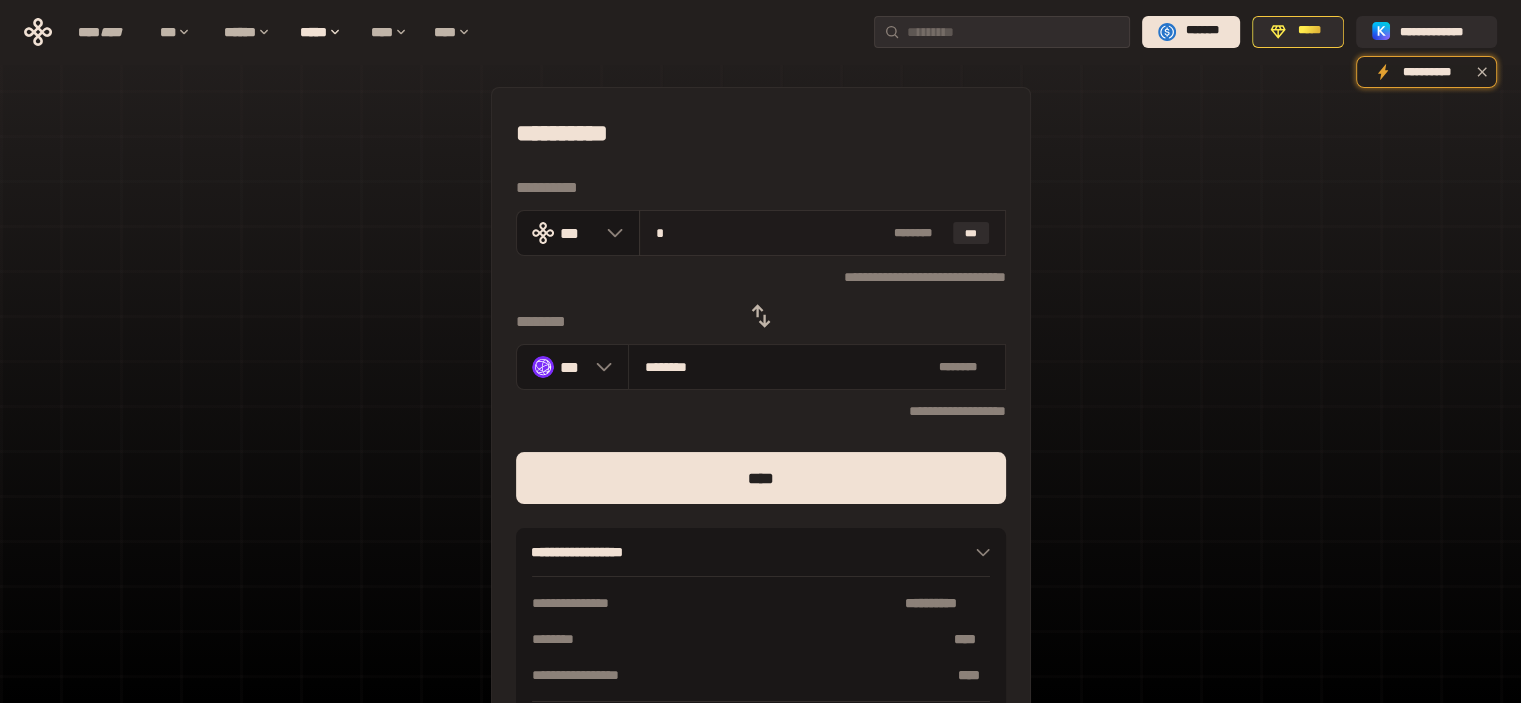 type on "*******" 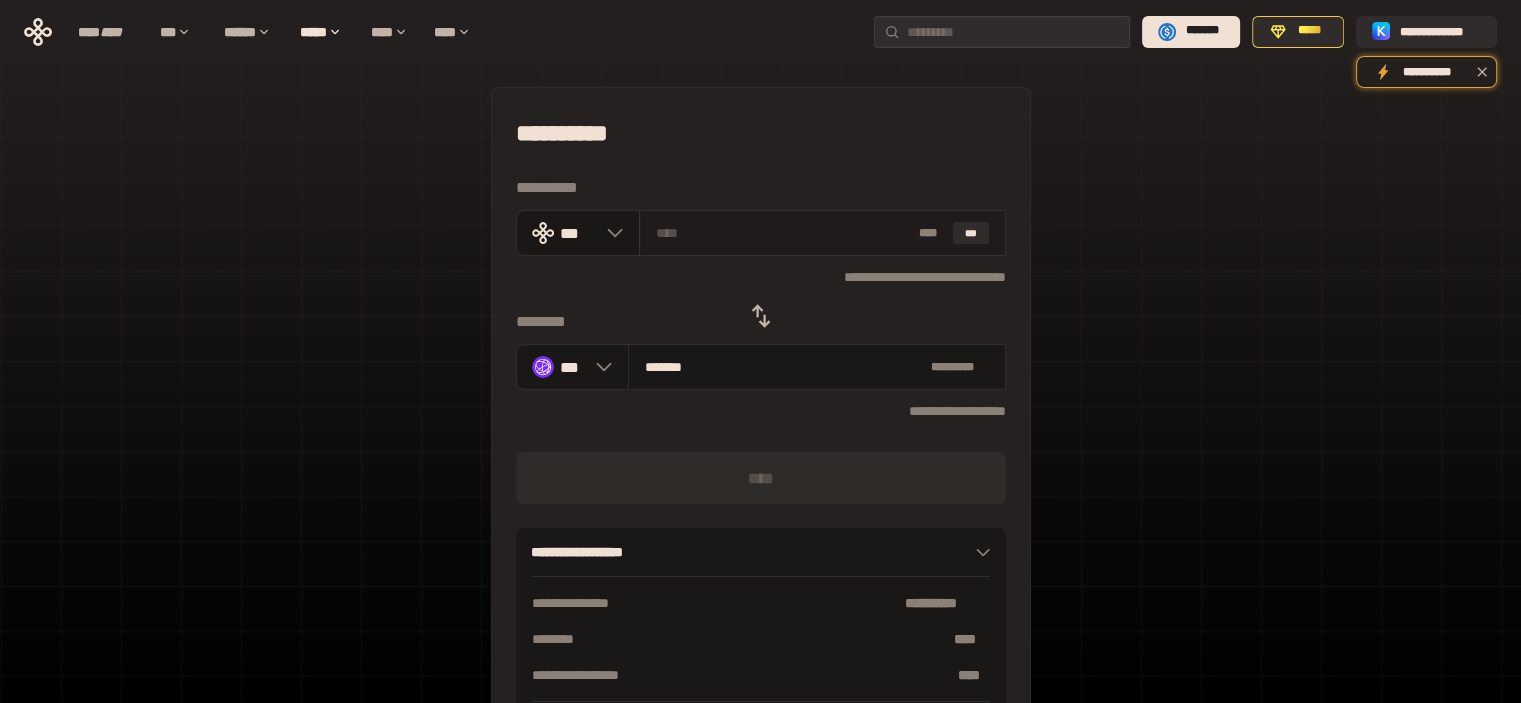 type on "*" 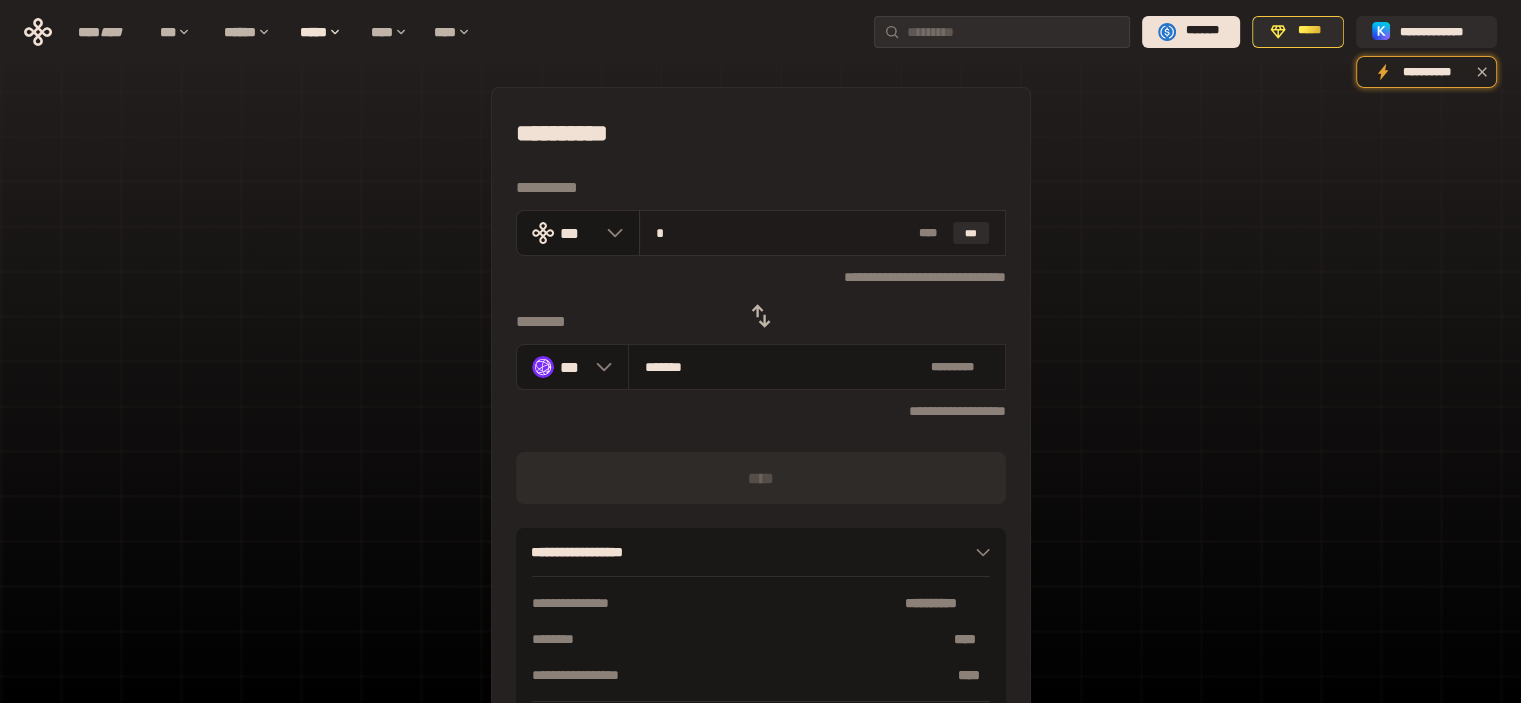 type on "********" 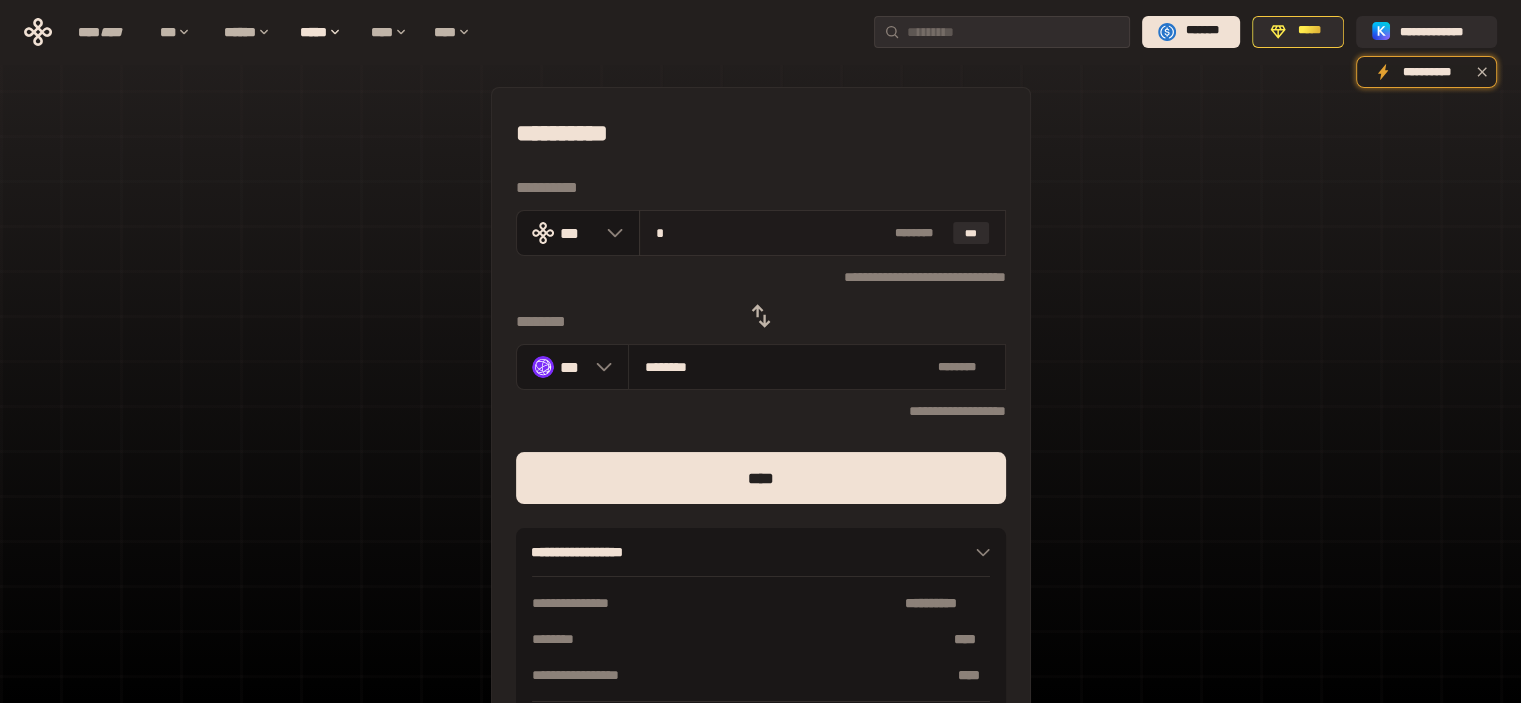 type on "**" 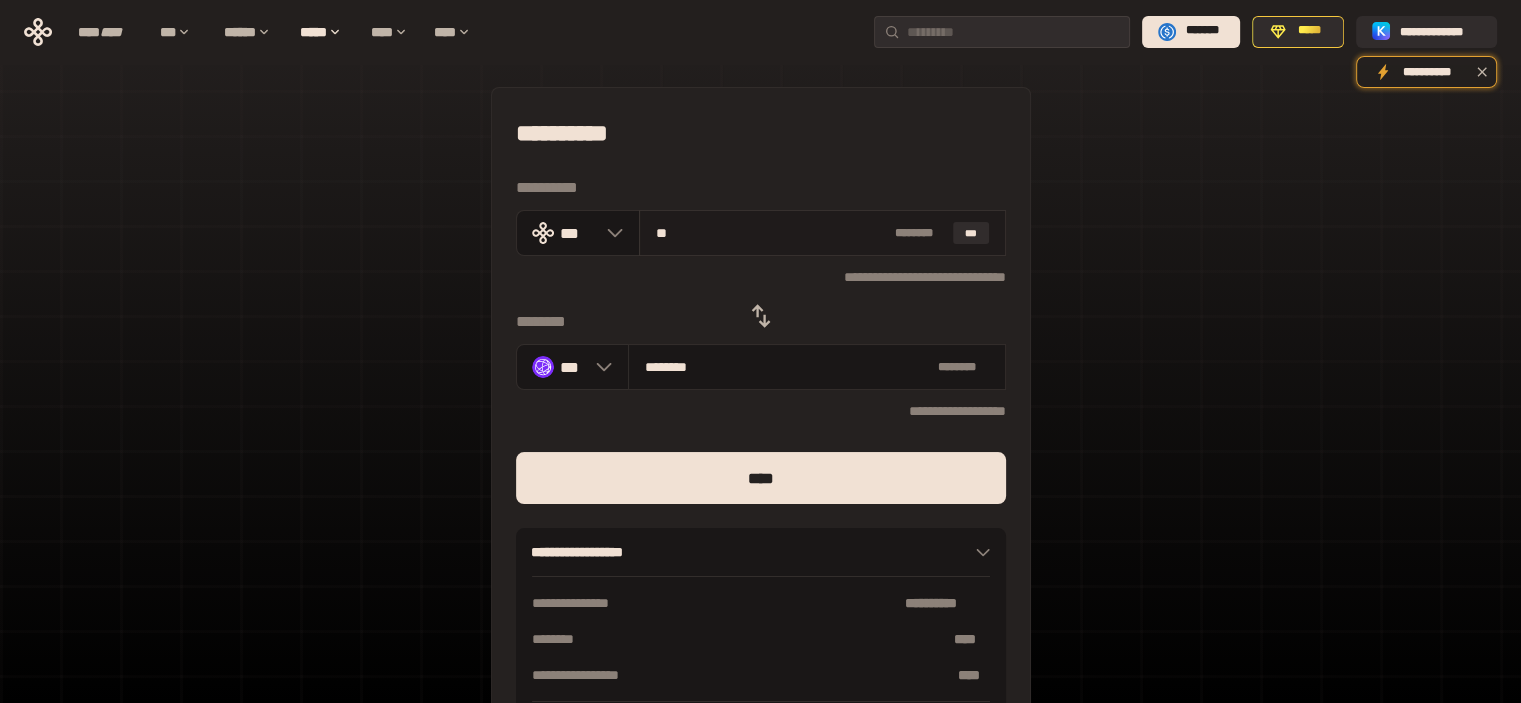 type on "********" 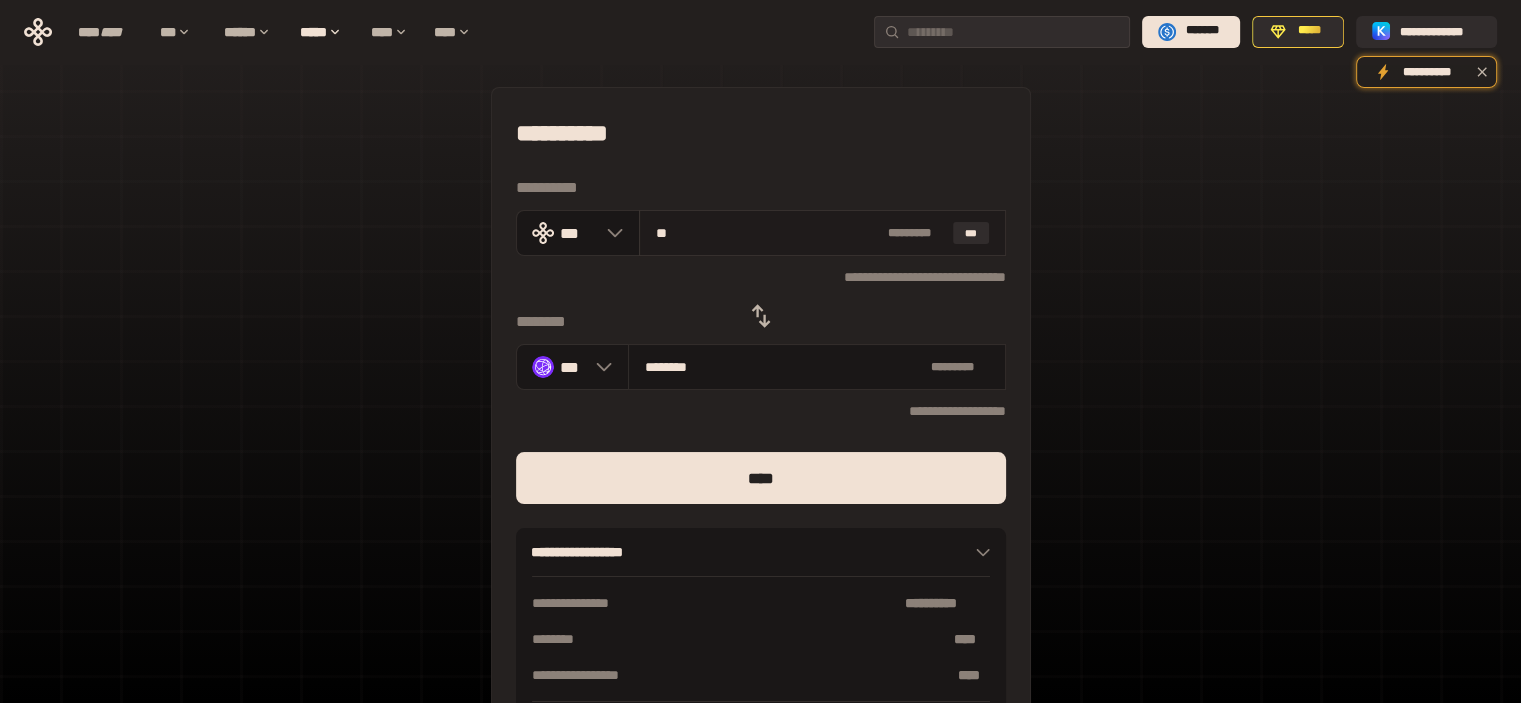 type on "*" 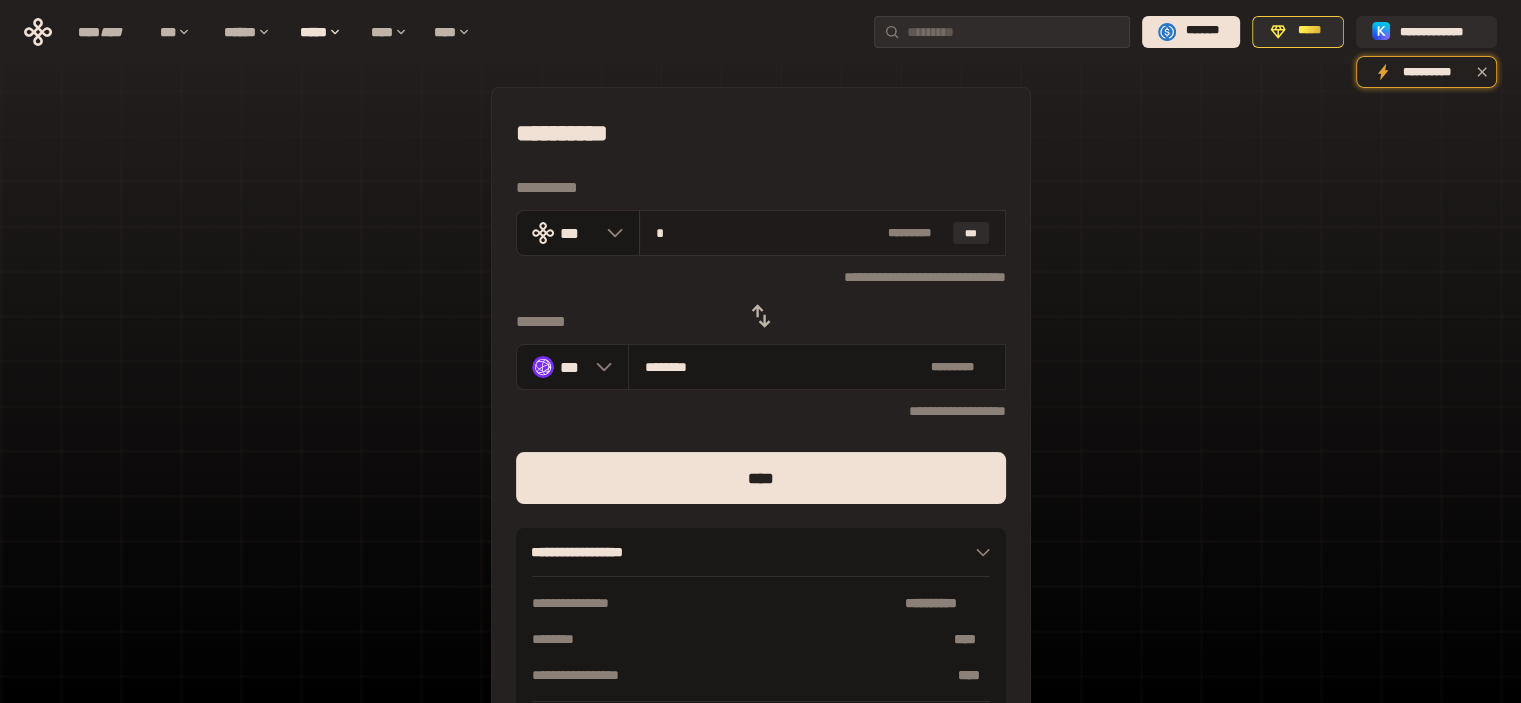 type on "********" 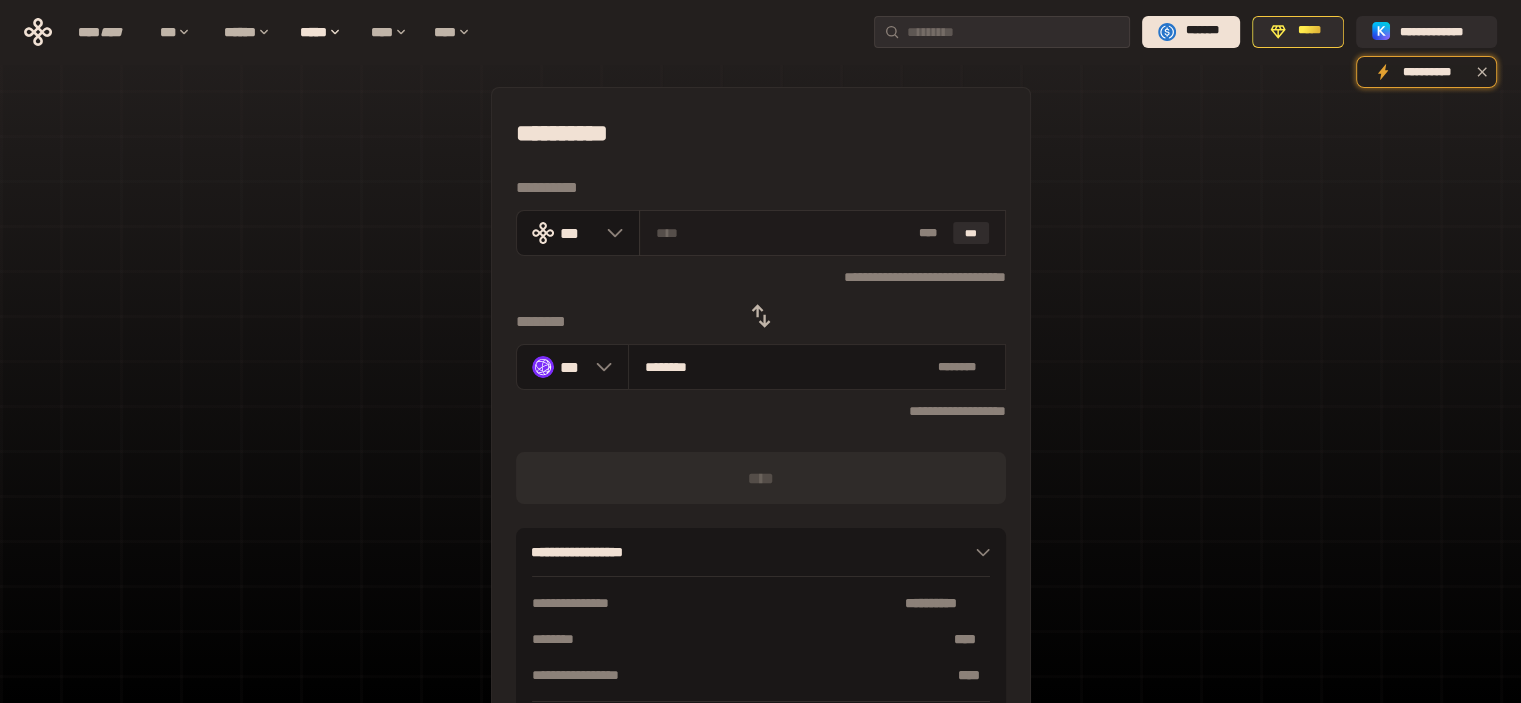type on "*" 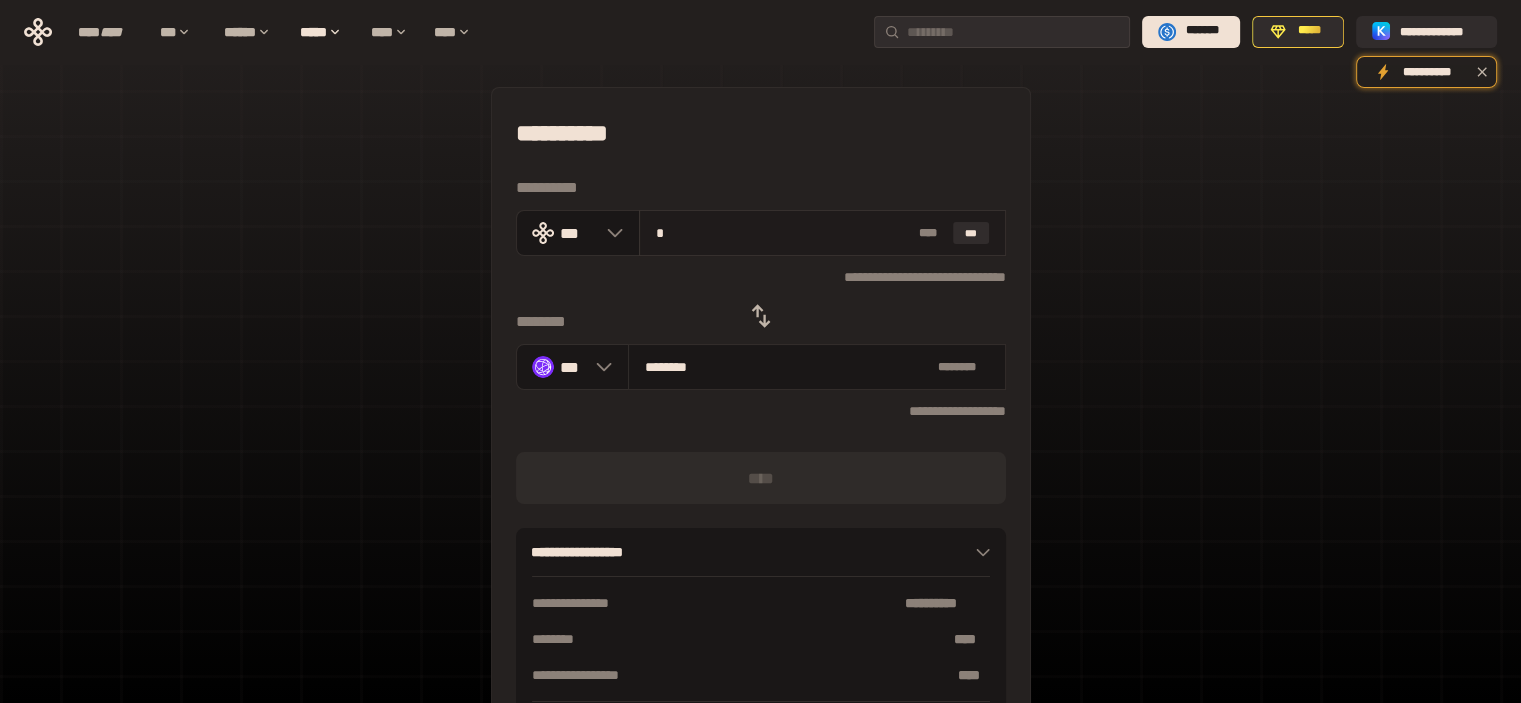 type on "********" 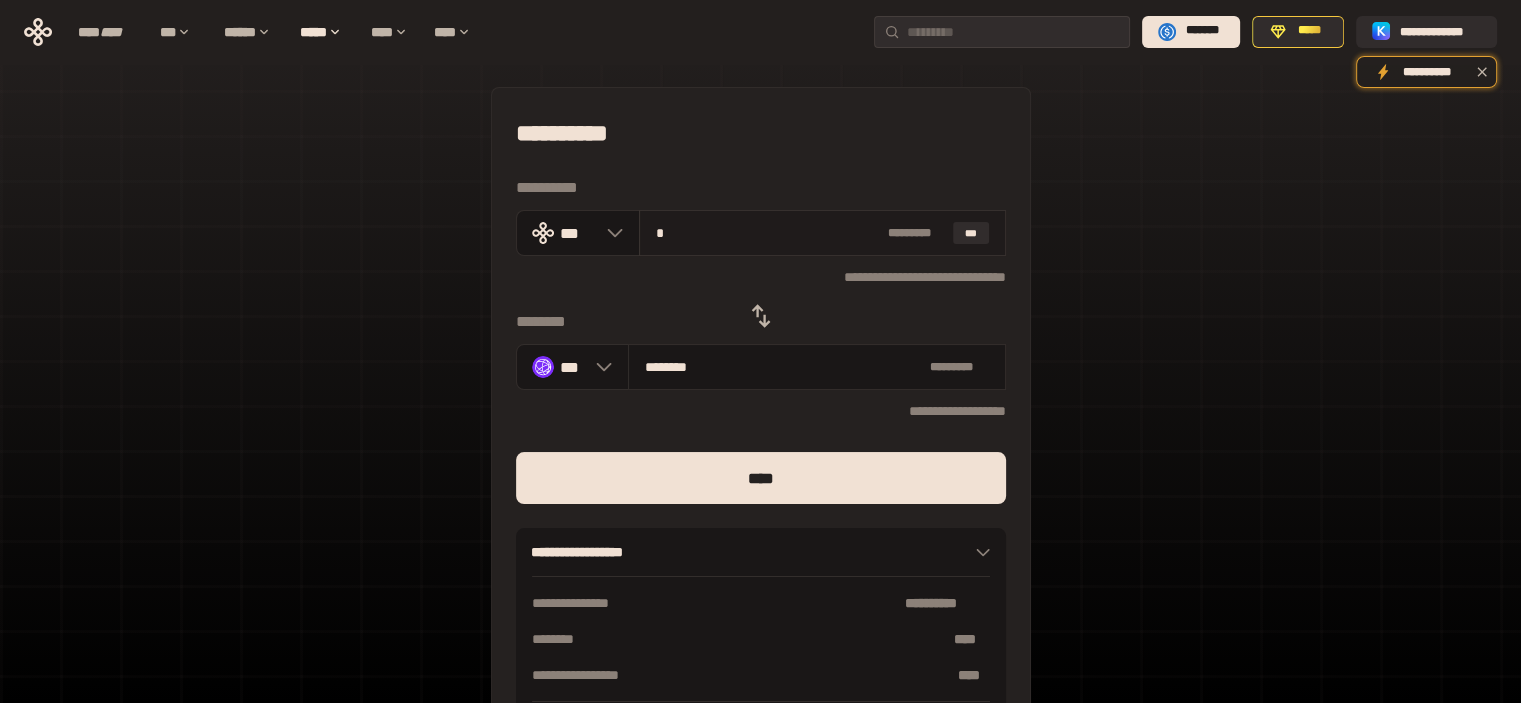 type on "**" 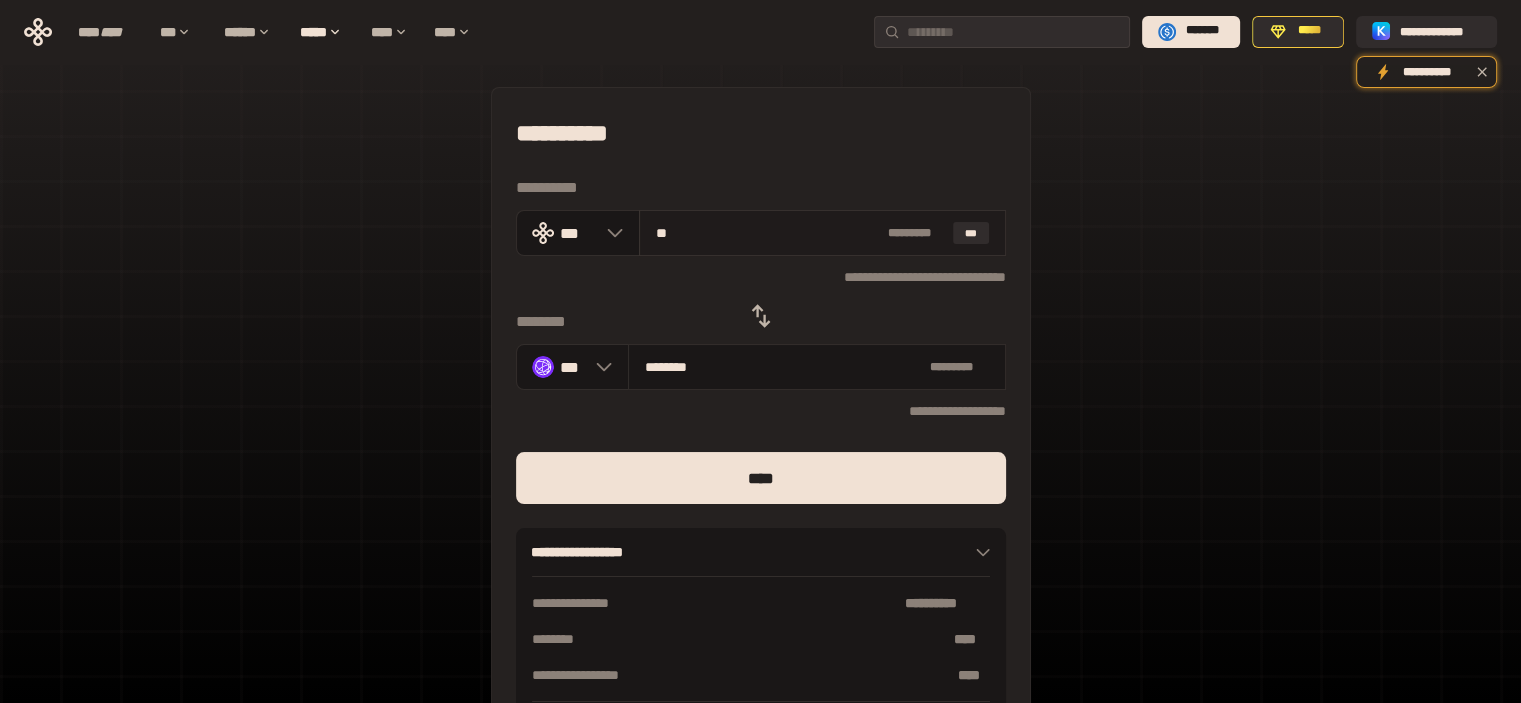 type on "********" 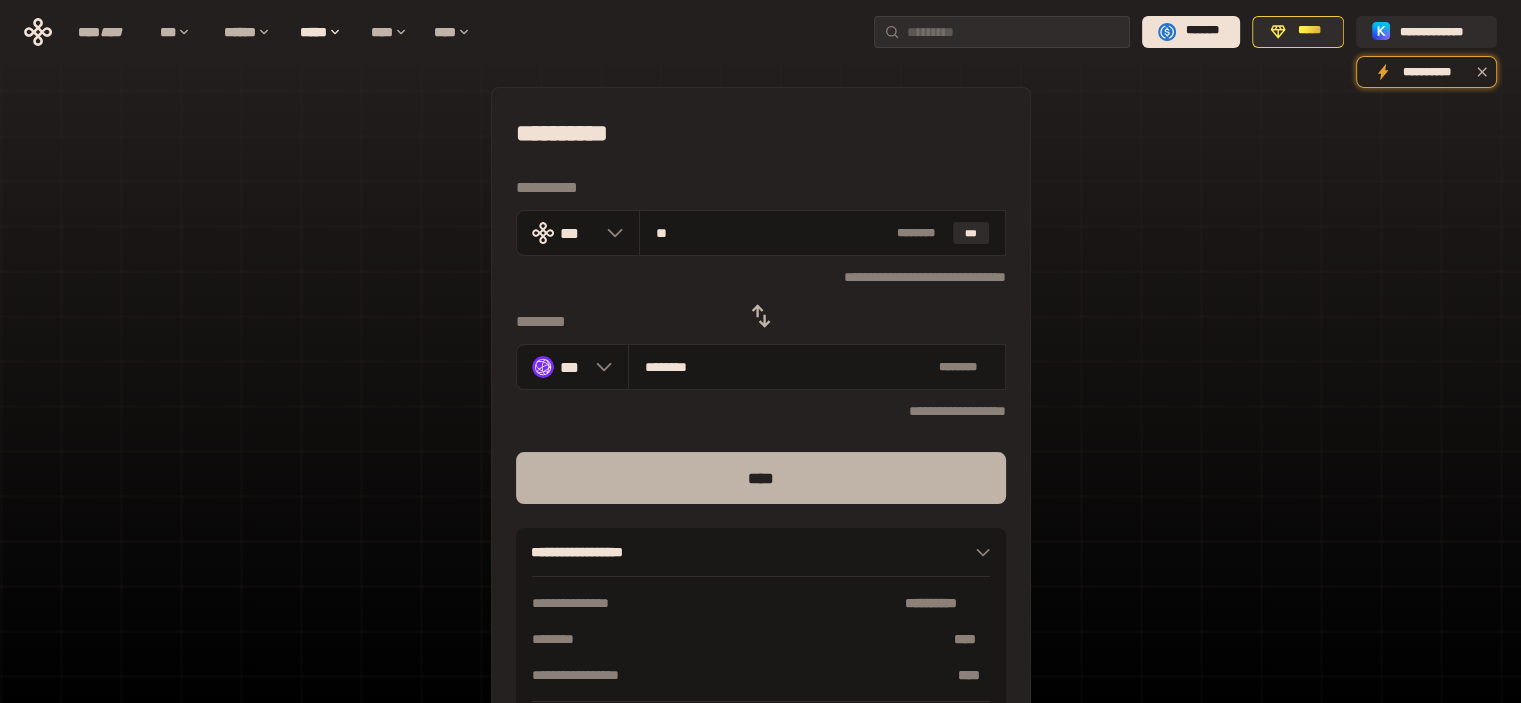 click on "****" at bounding box center [761, 478] 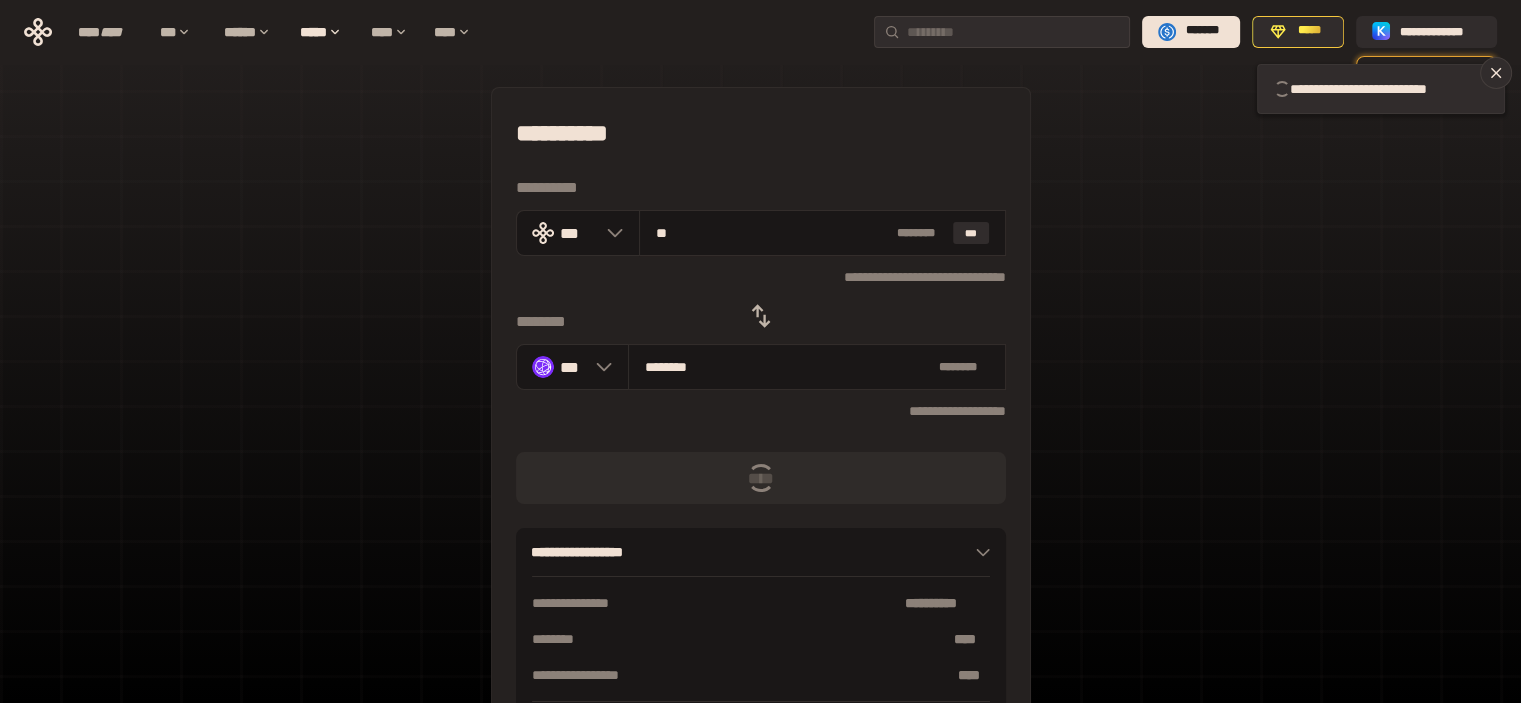 type 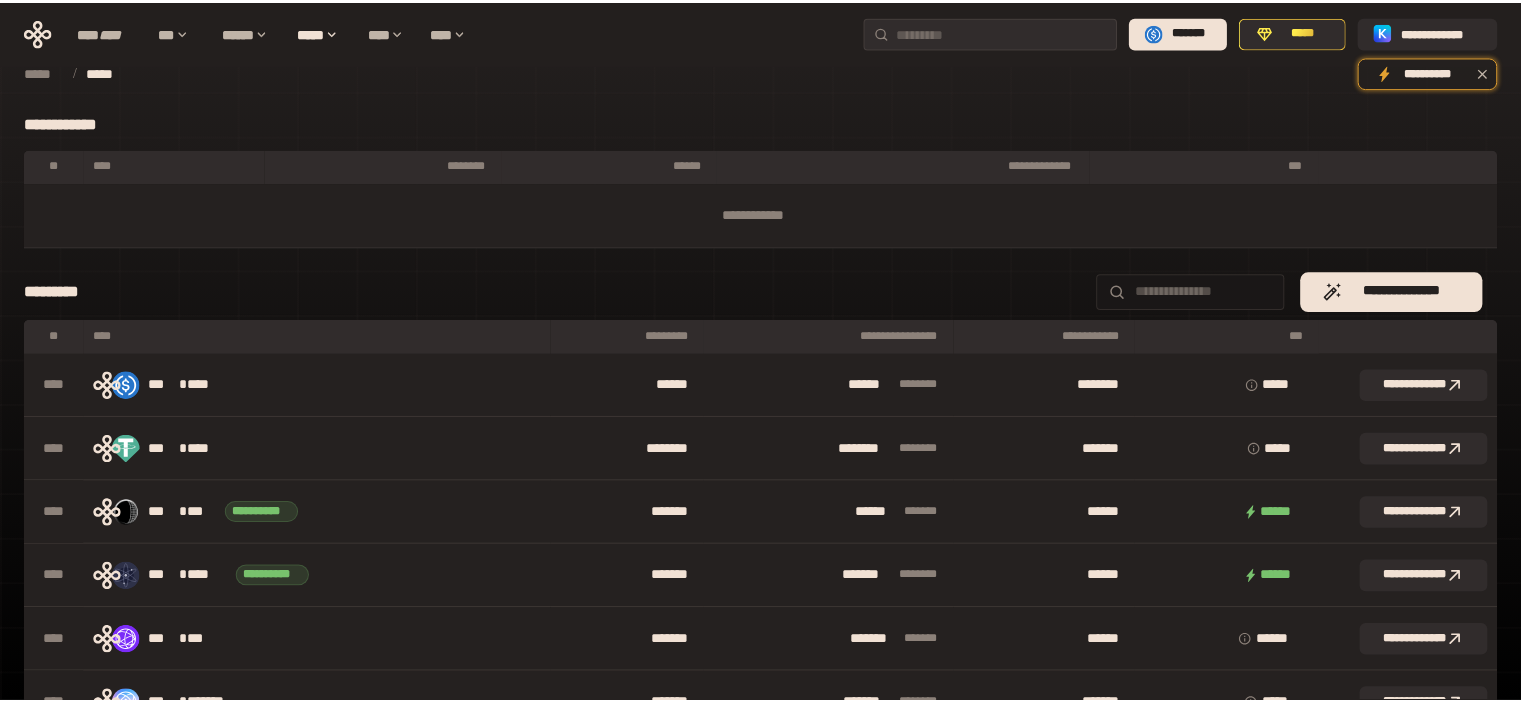 scroll, scrollTop: 0, scrollLeft: 0, axis: both 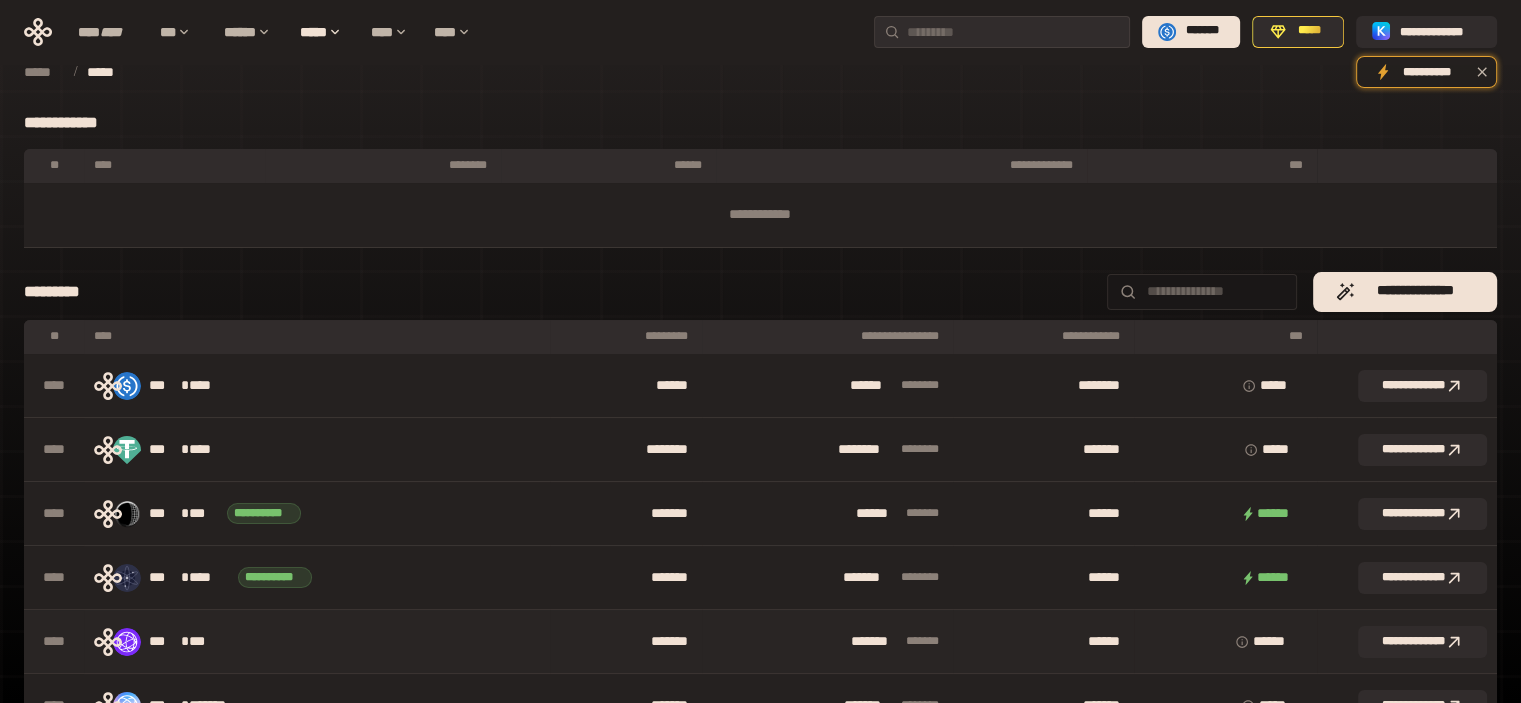 click on "*** * ***" at bounding box center [317, 642] 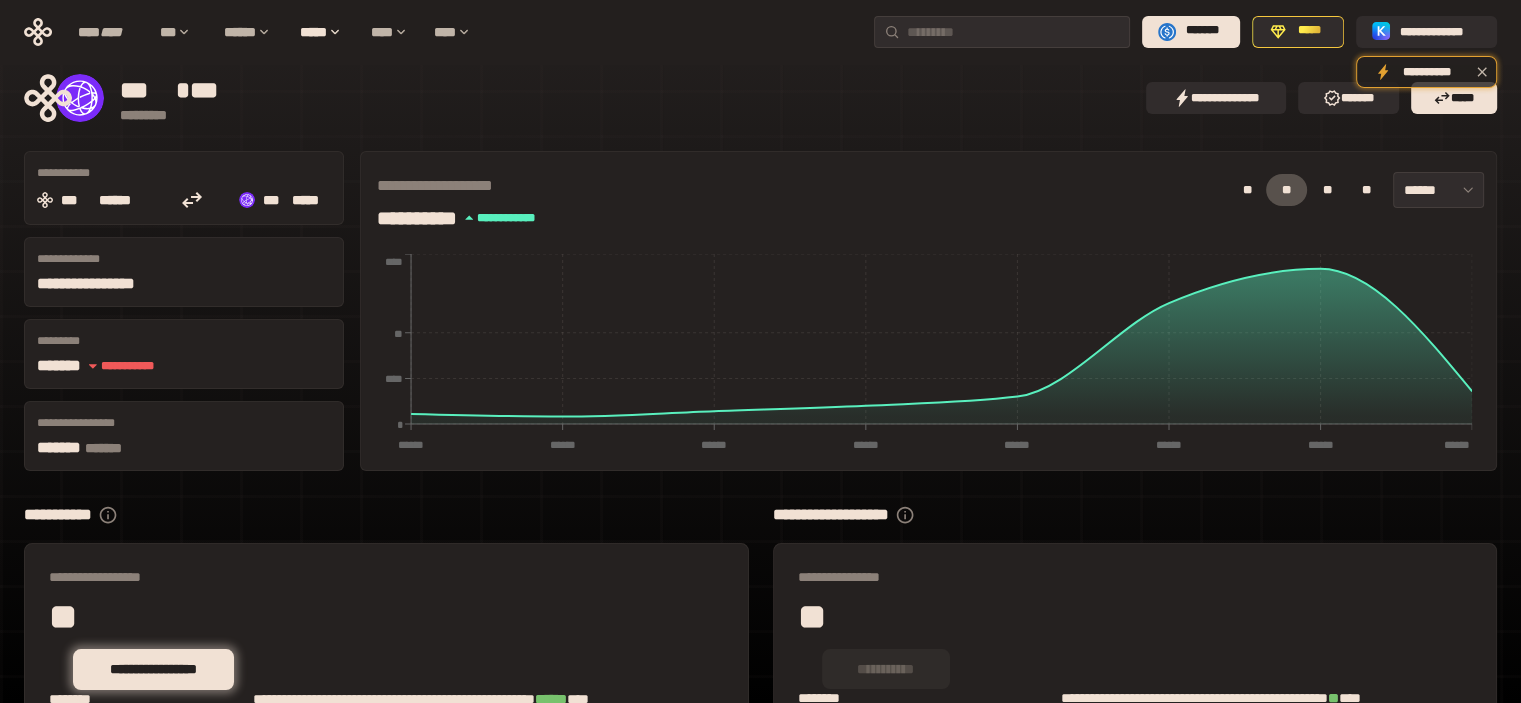 scroll, scrollTop: 0, scrollLeft: 0, axis: both 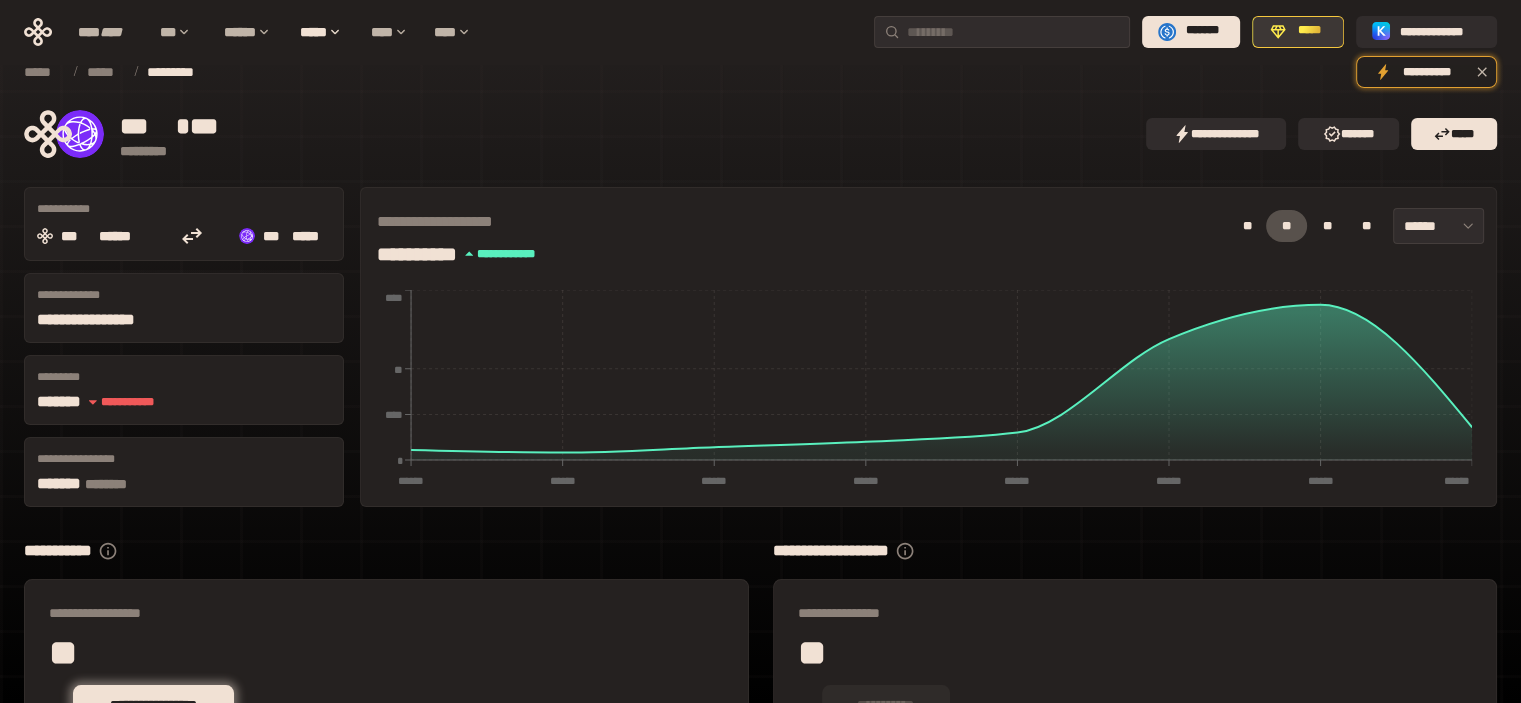 click 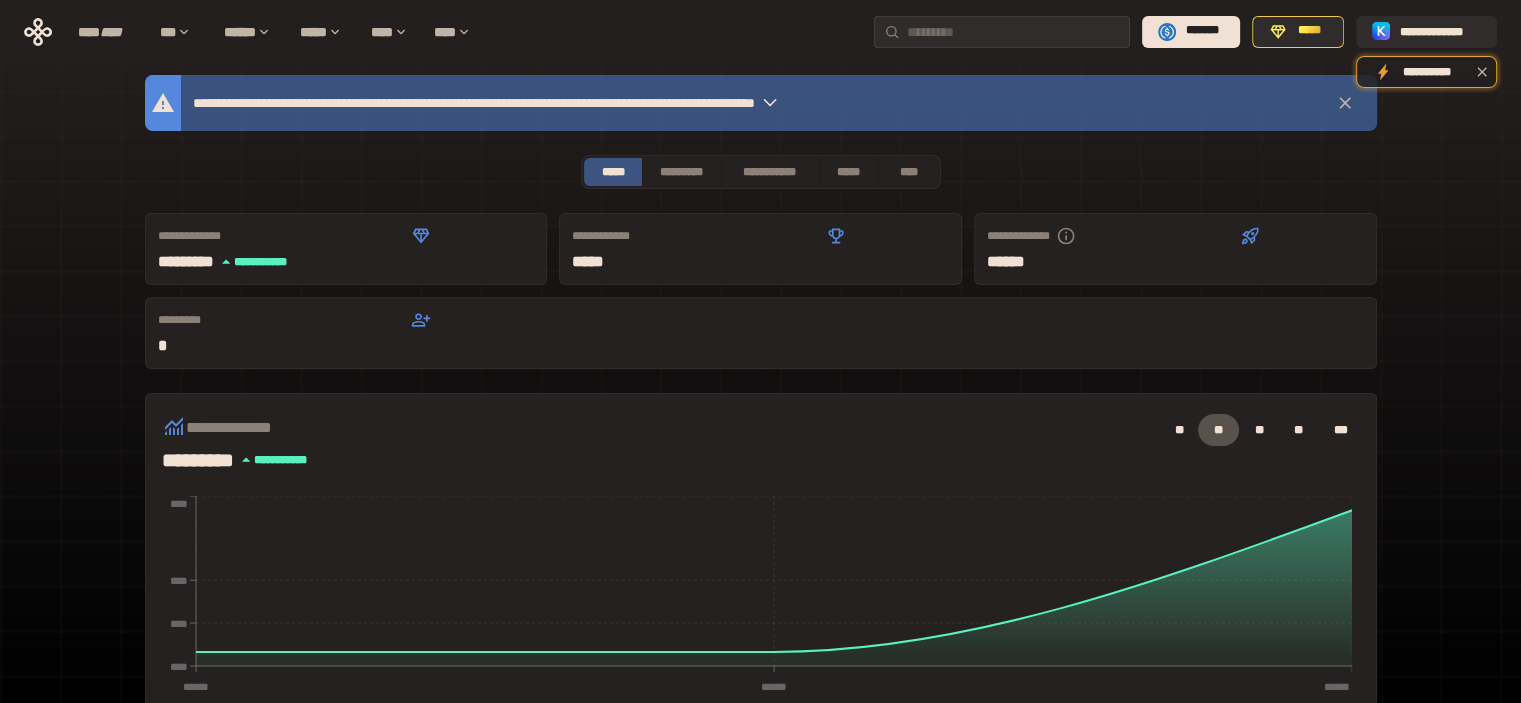 scroll, scrollTop: 581, scrollLeft: 0, axis: vertical 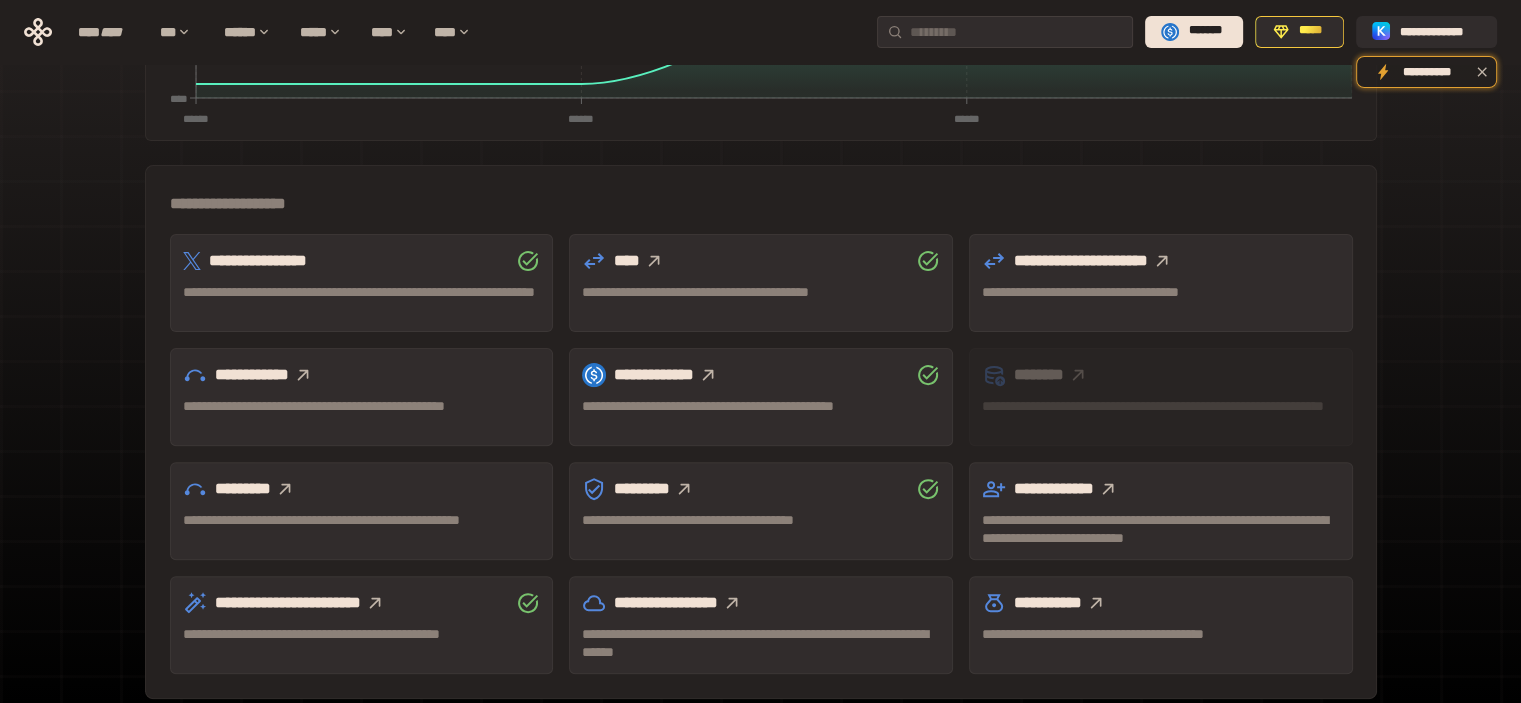 click 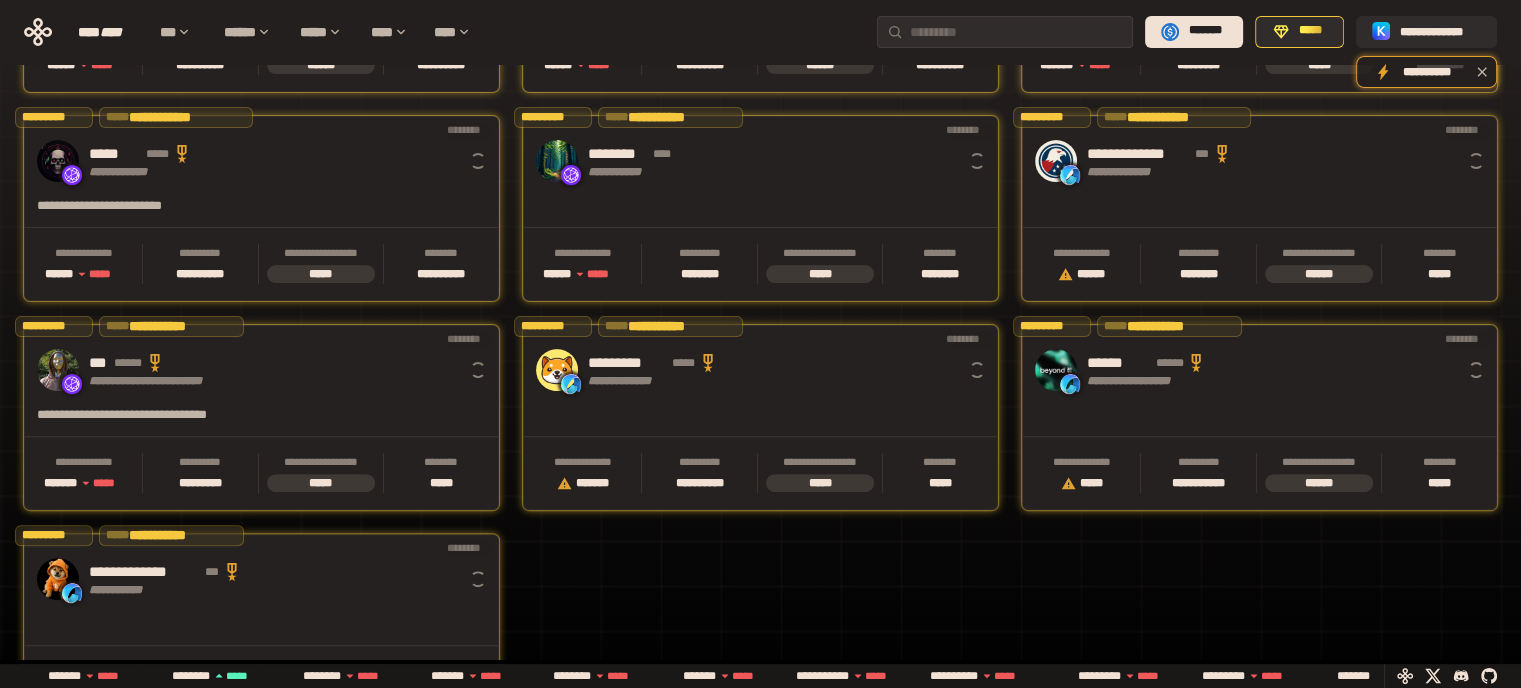 scroll, scrollTop: 0, scrollLeft: 16, axis: horizontal 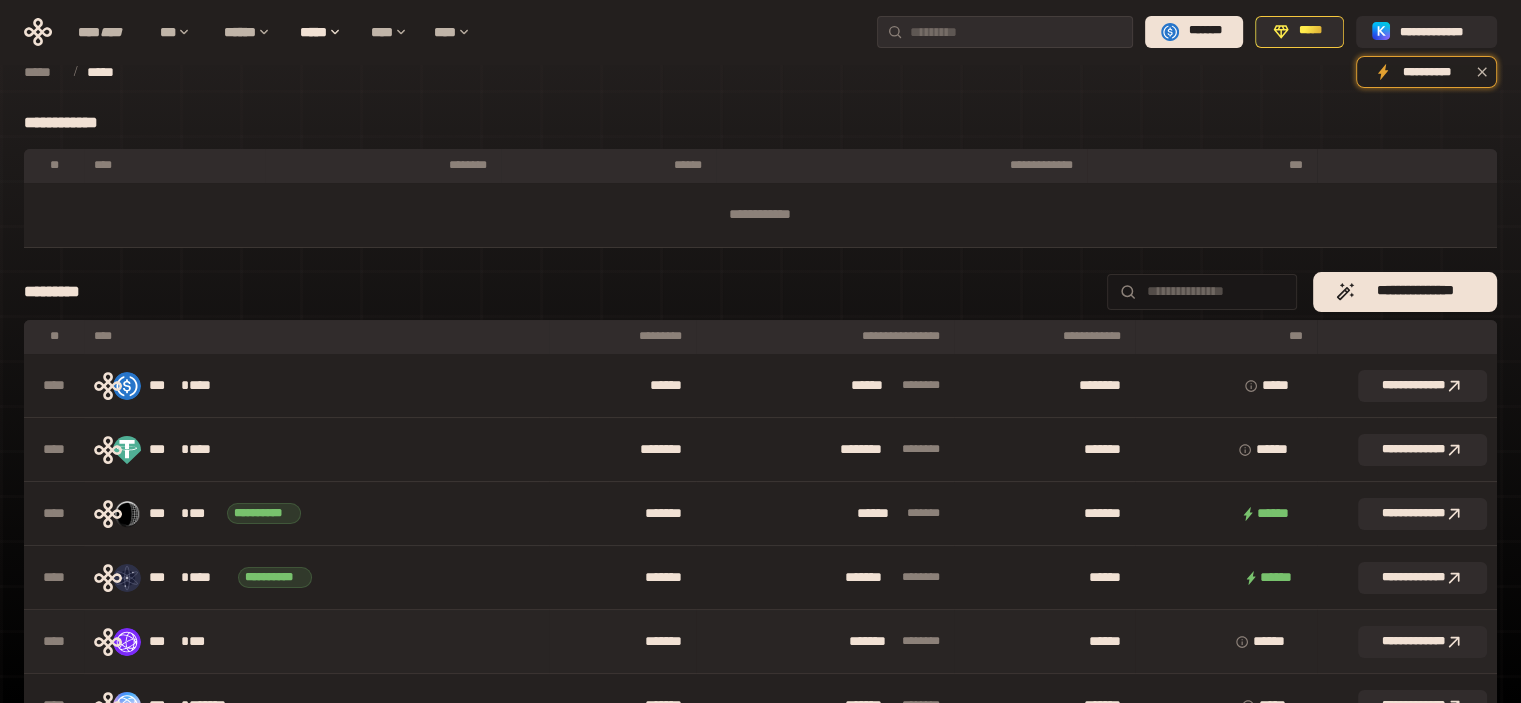 click on "*** * ***" at bounding box center (183, 642) 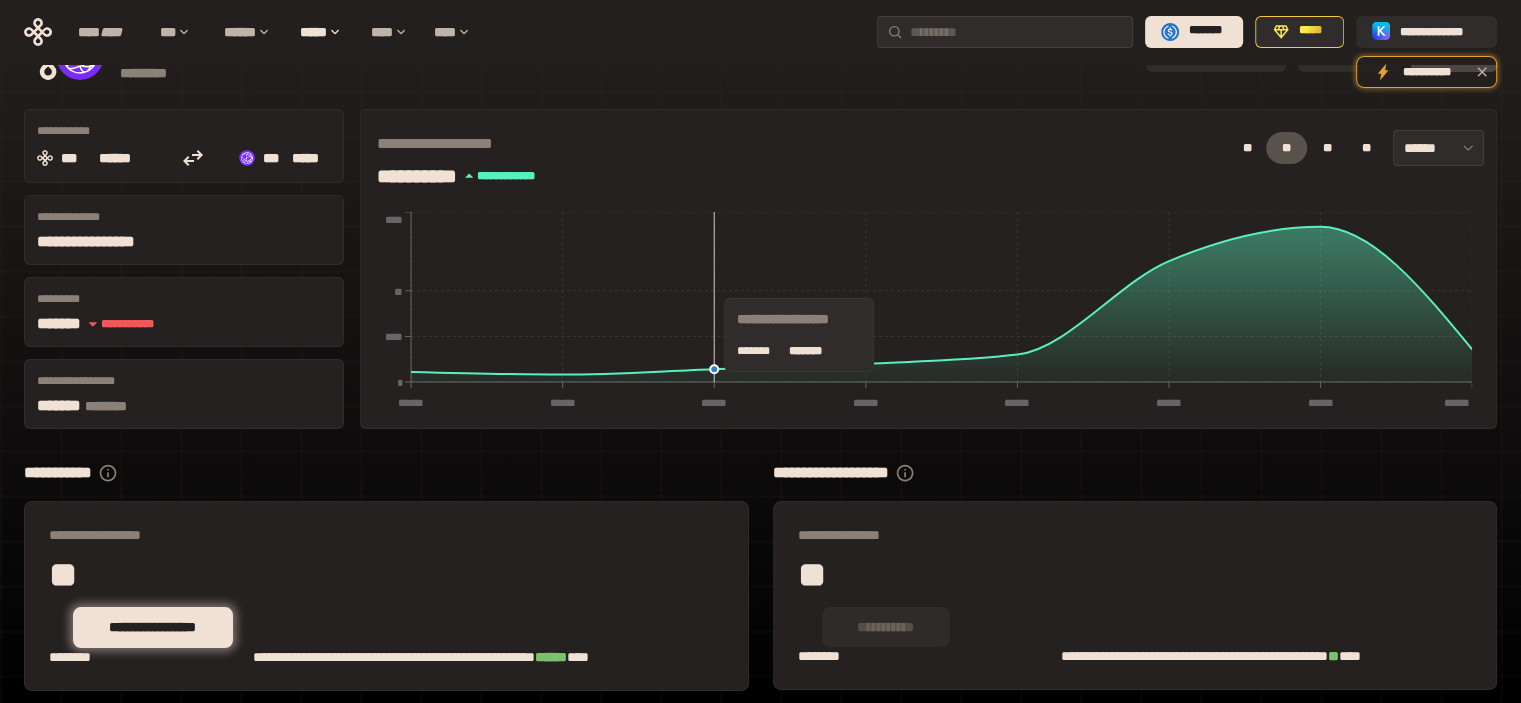 scroll, scrollTop: 115, scrollLeft: 0, axis: vertical 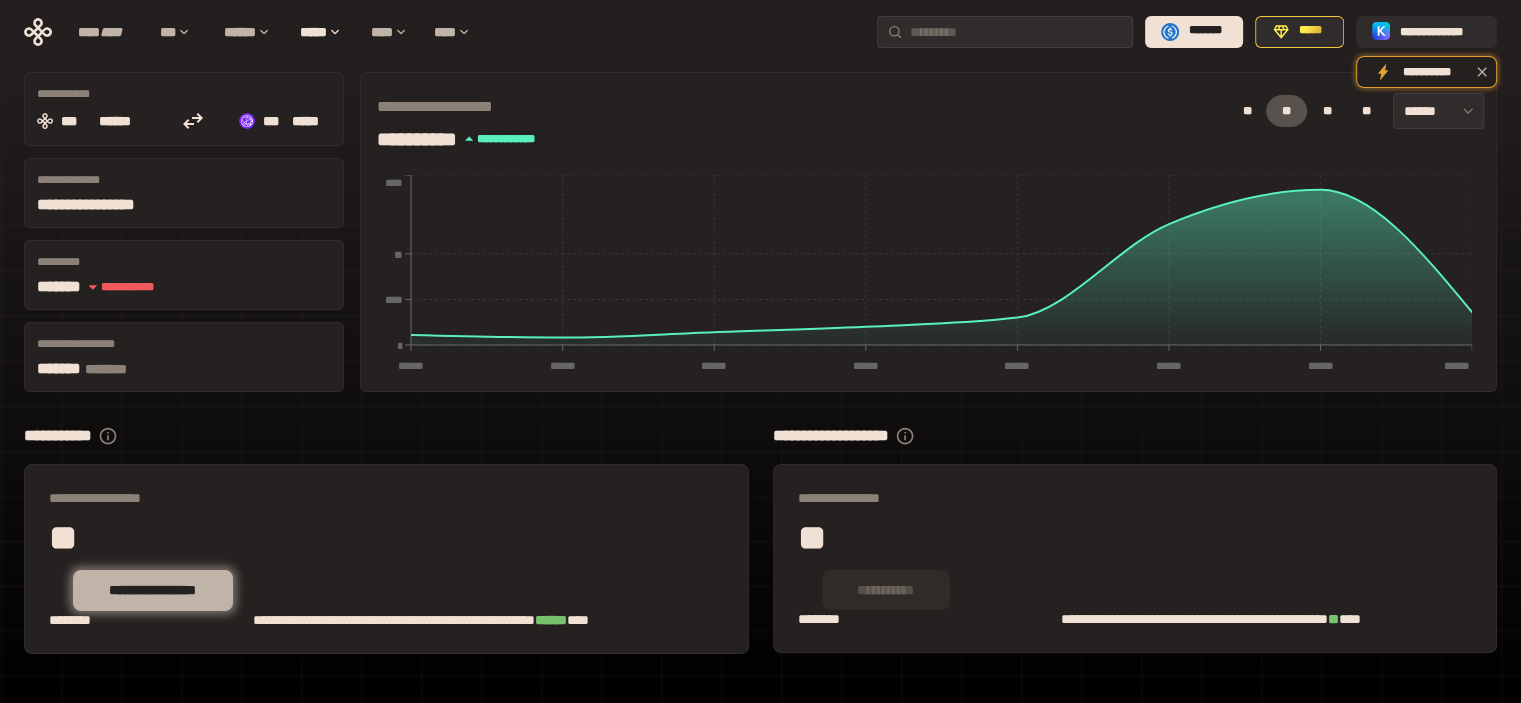 click on "**********" at bounding box center [153, 590] 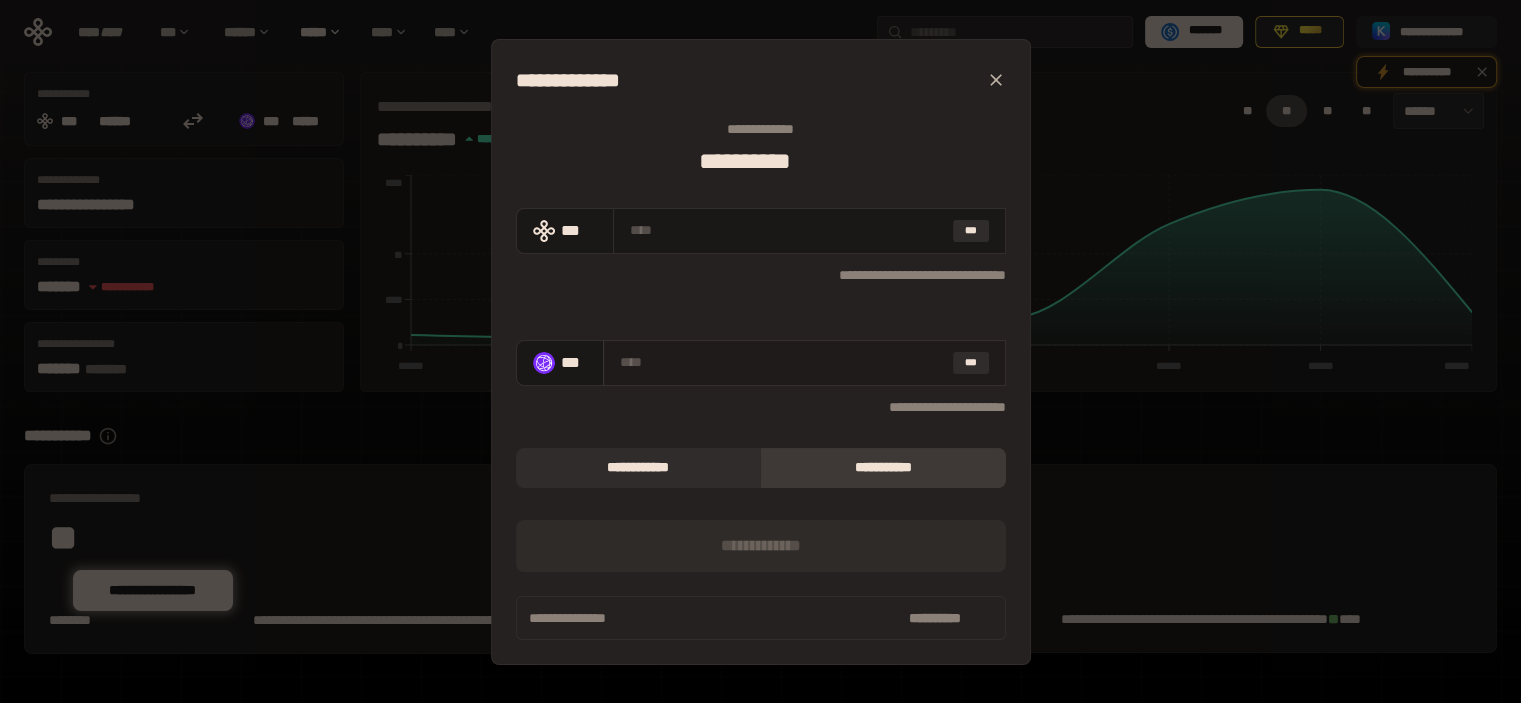 click at bounding box center [782, 362] 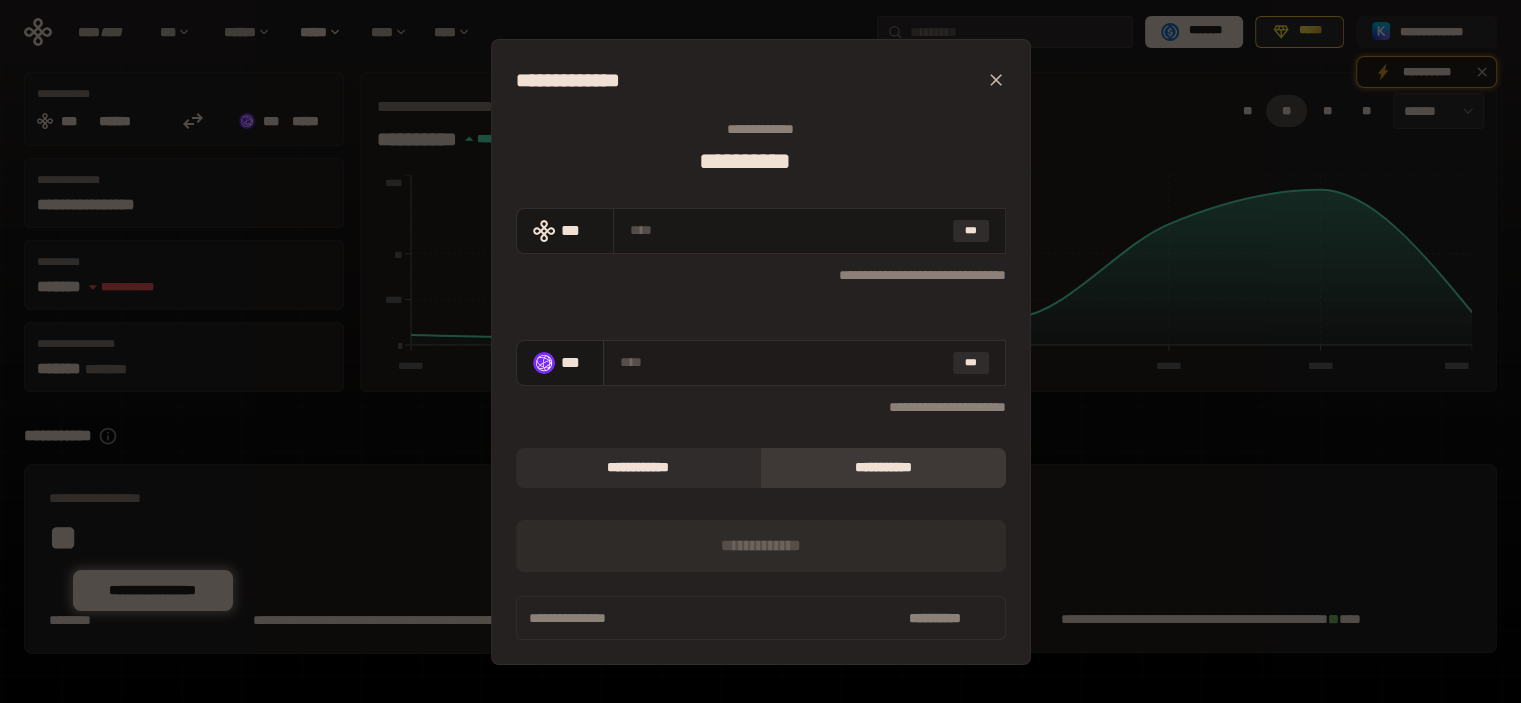 type on "*" 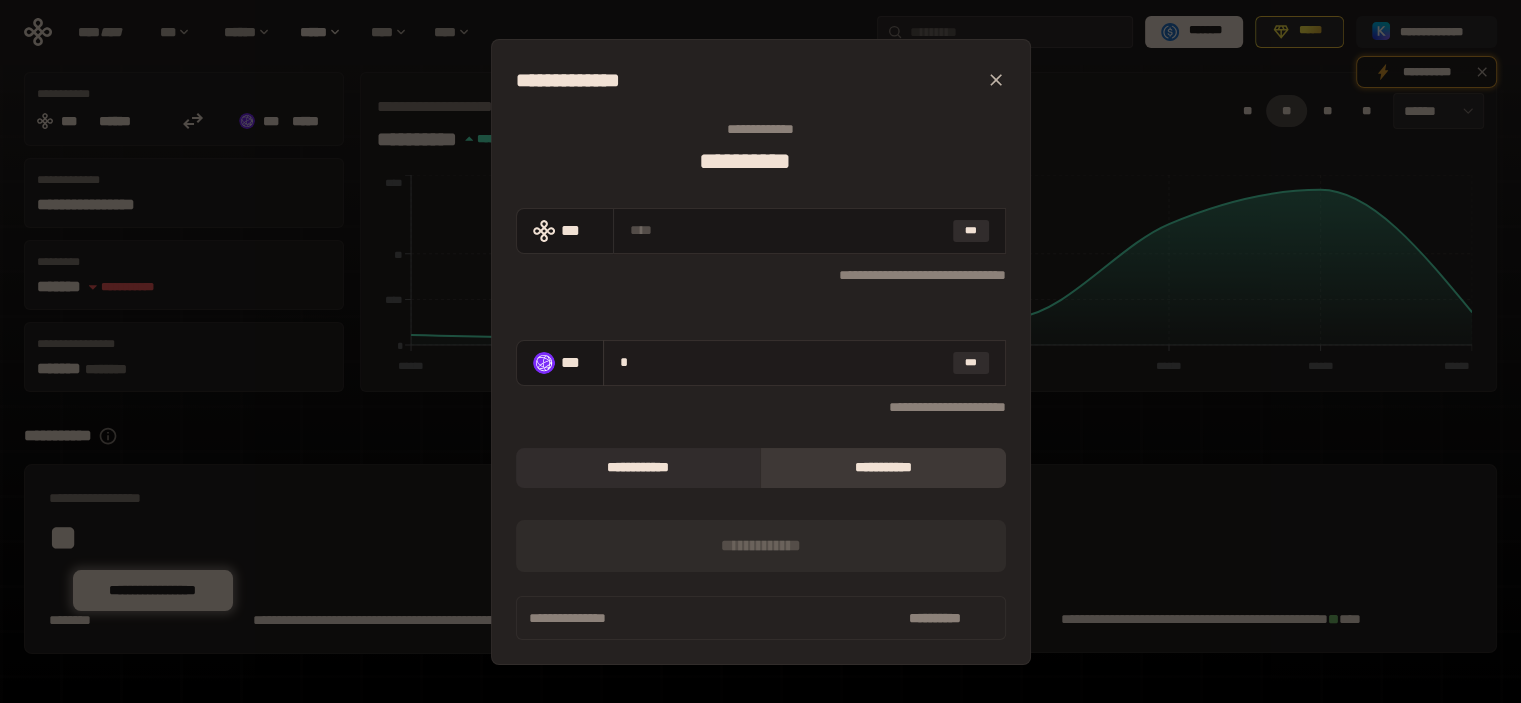type on "**********" 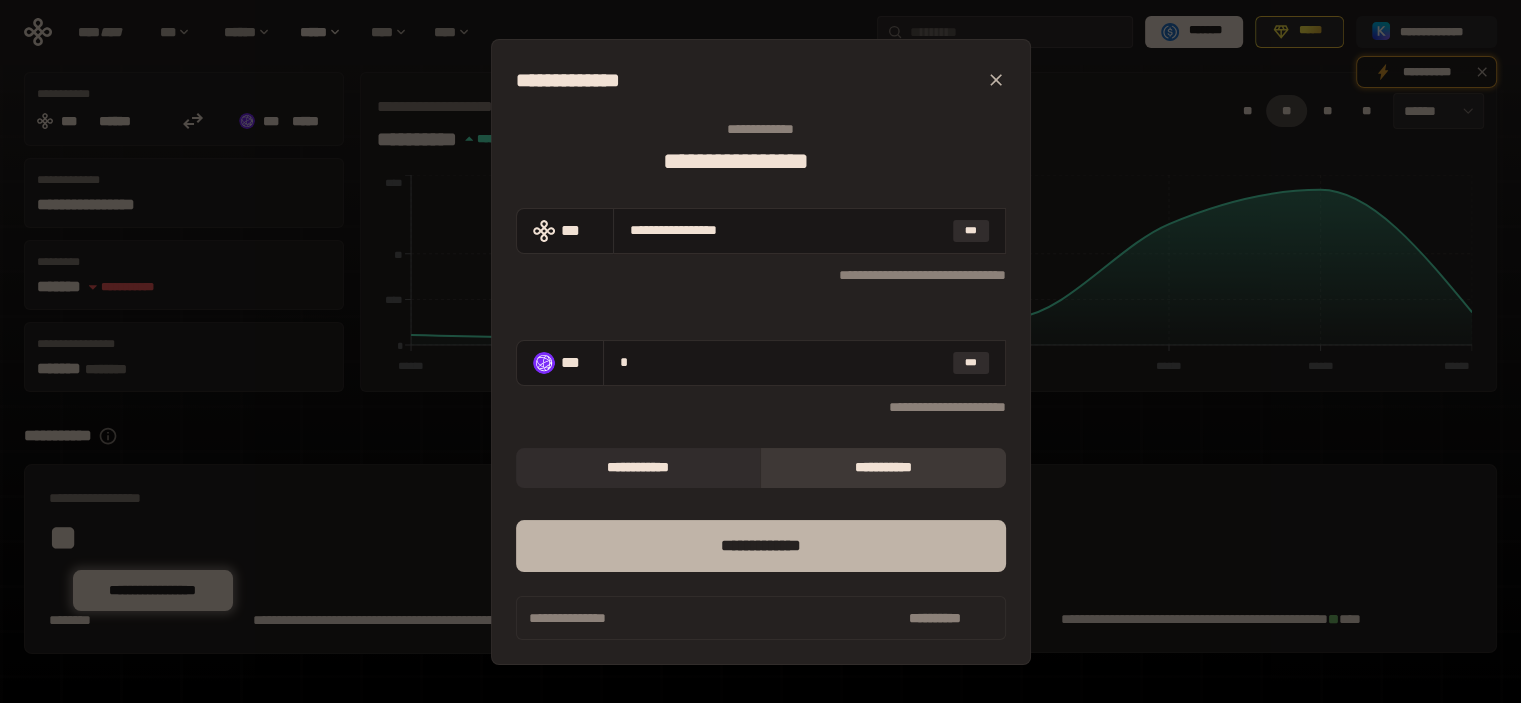 type on "*" 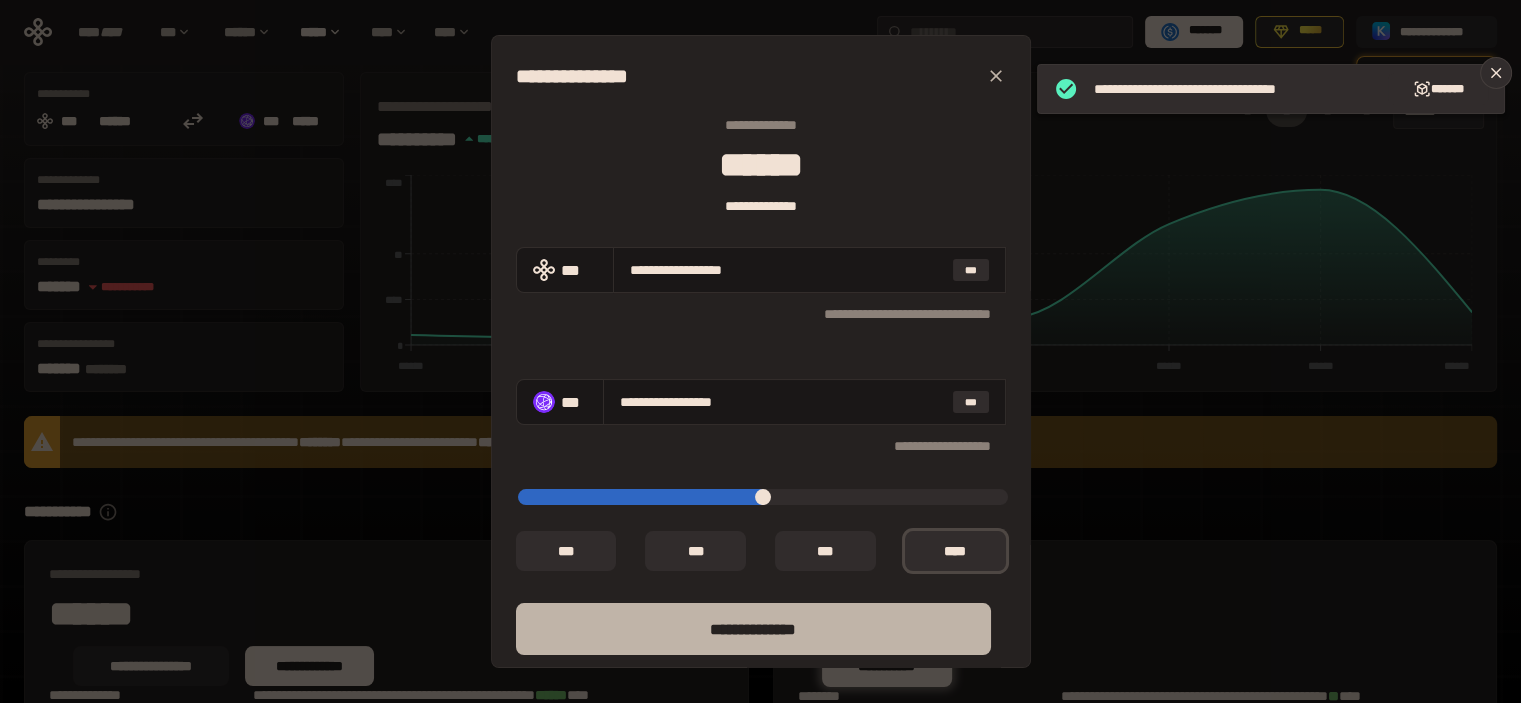 click on "**** *********" at bounding box center [753, 629] 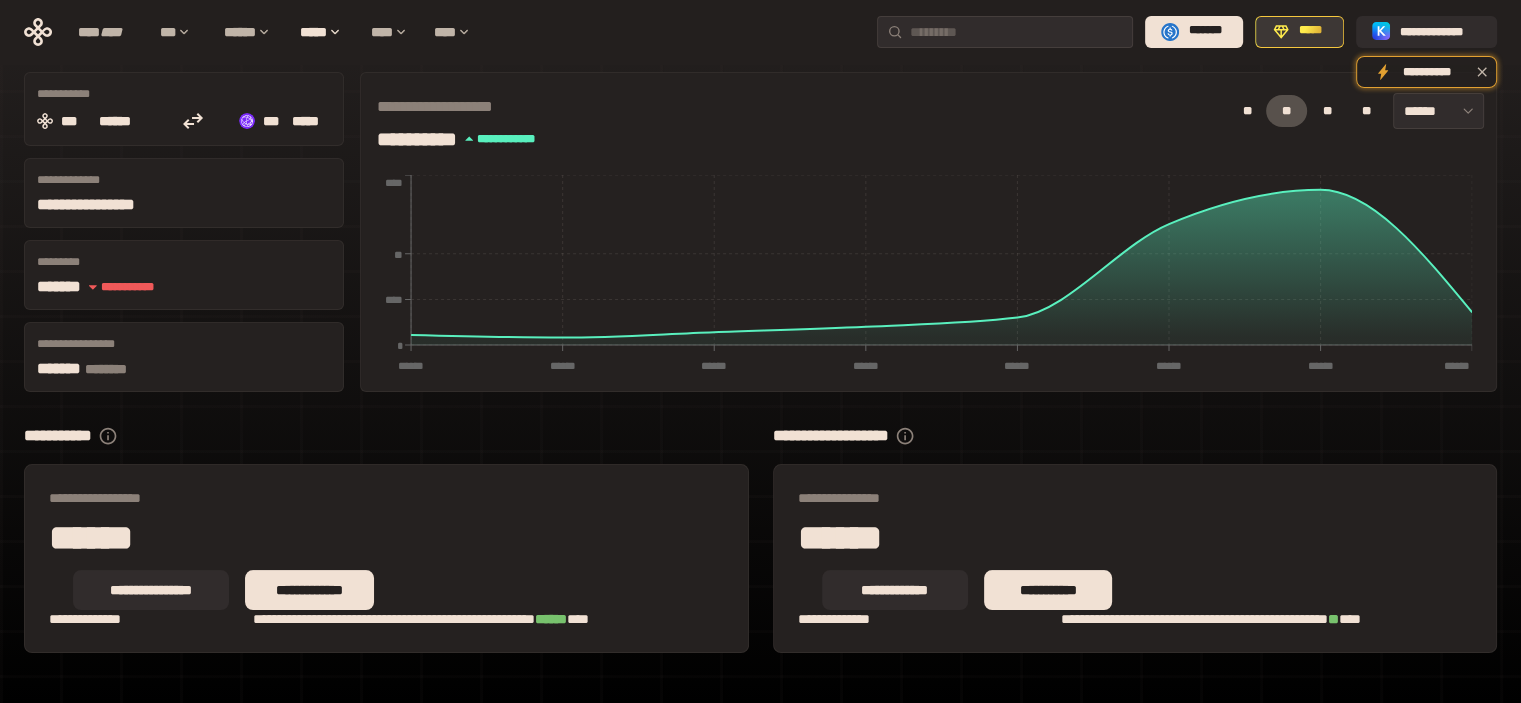 click on "*****" at bounding box center (1299, 32) 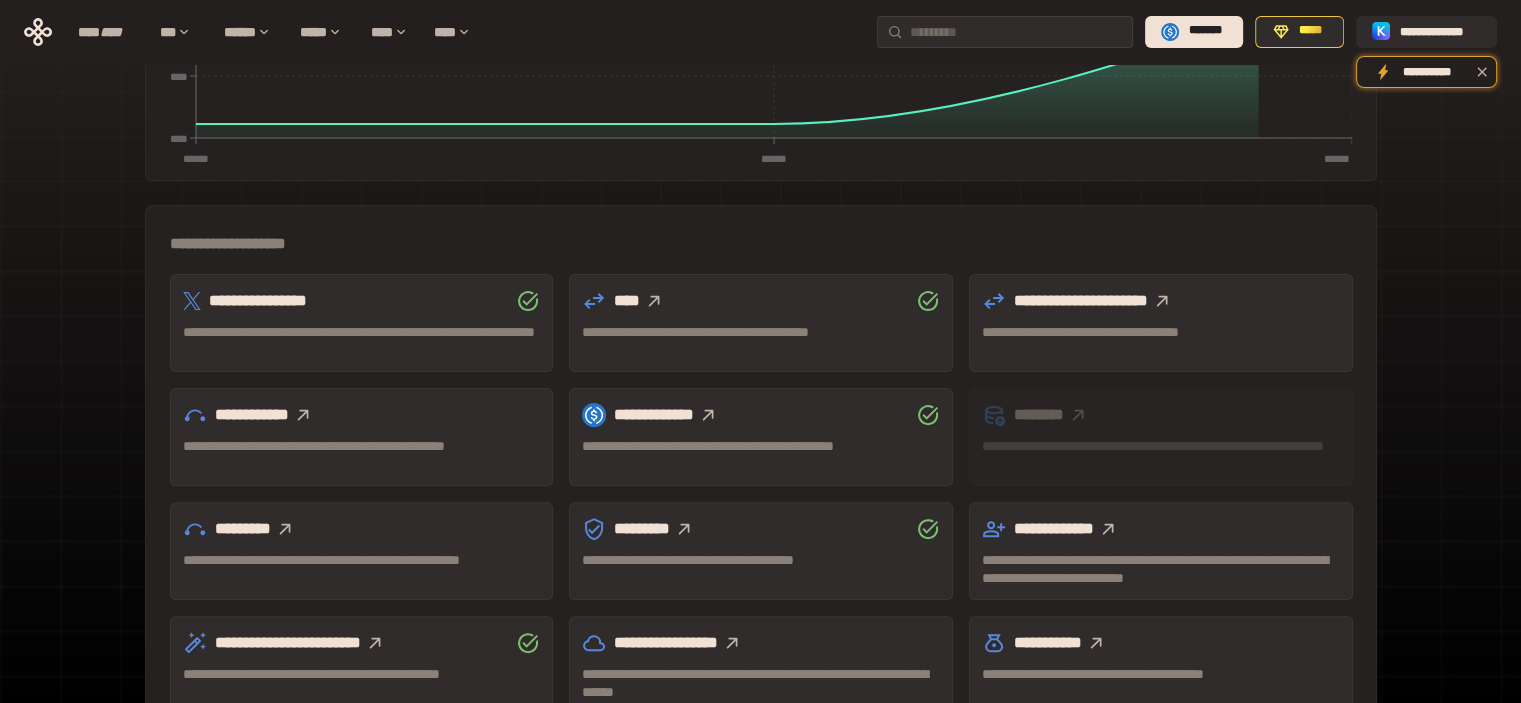 scroll, scrollTop: 581, scrollLeft: 0, axis: vertical 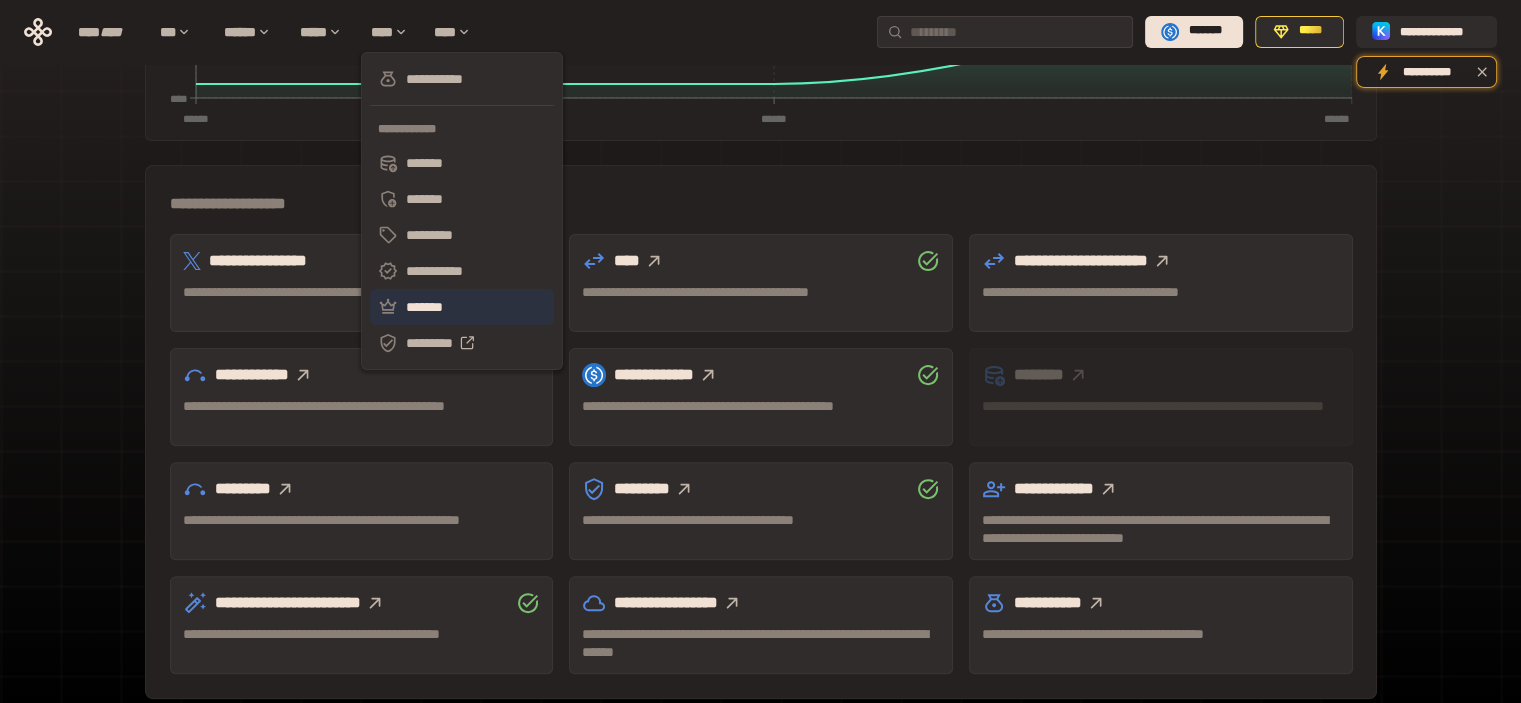 click on "*******" at bounding box center (462, 307) 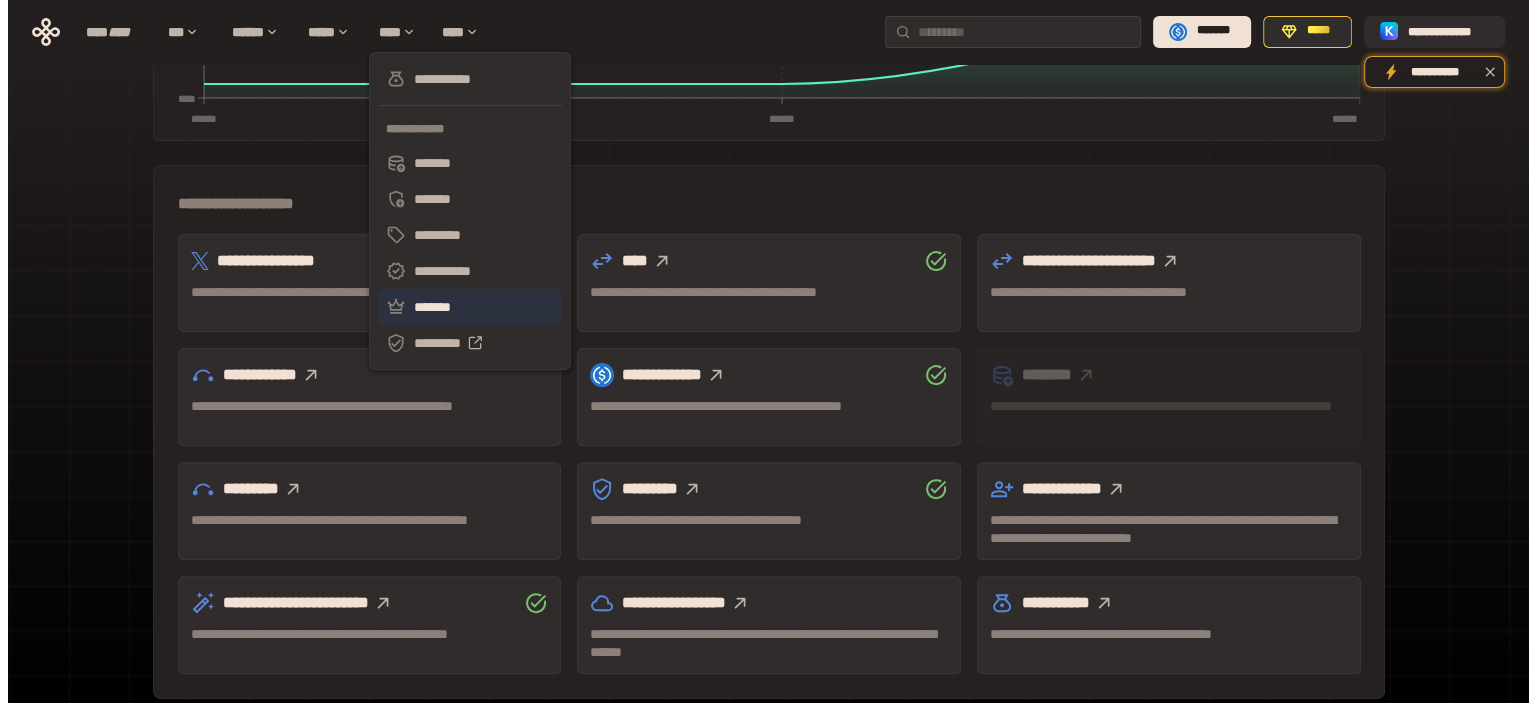 scroll, scrollTop: 0, scrollLeft: 0, axis: both 